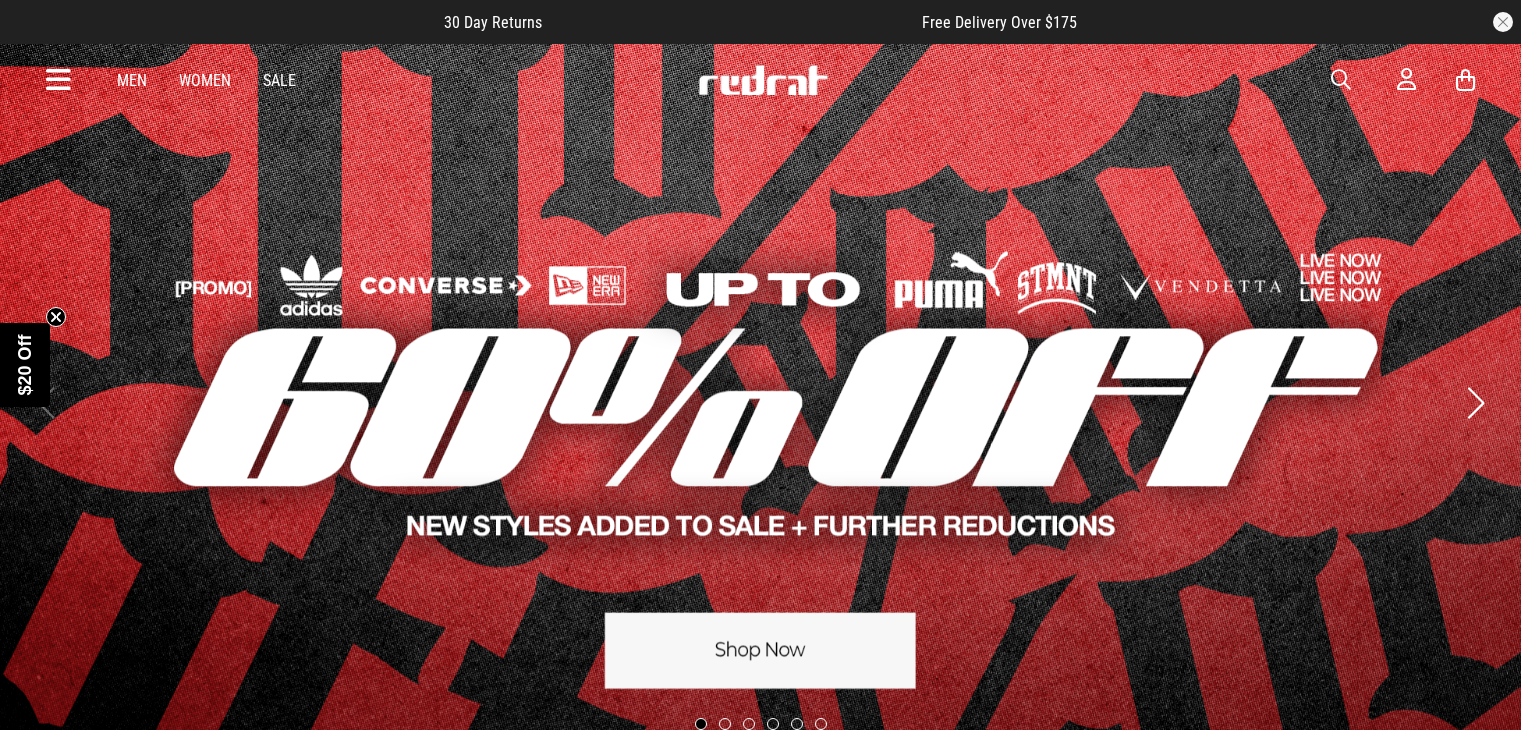 scroll, scrollTop: 0, scrollLeft: 0, axis: both 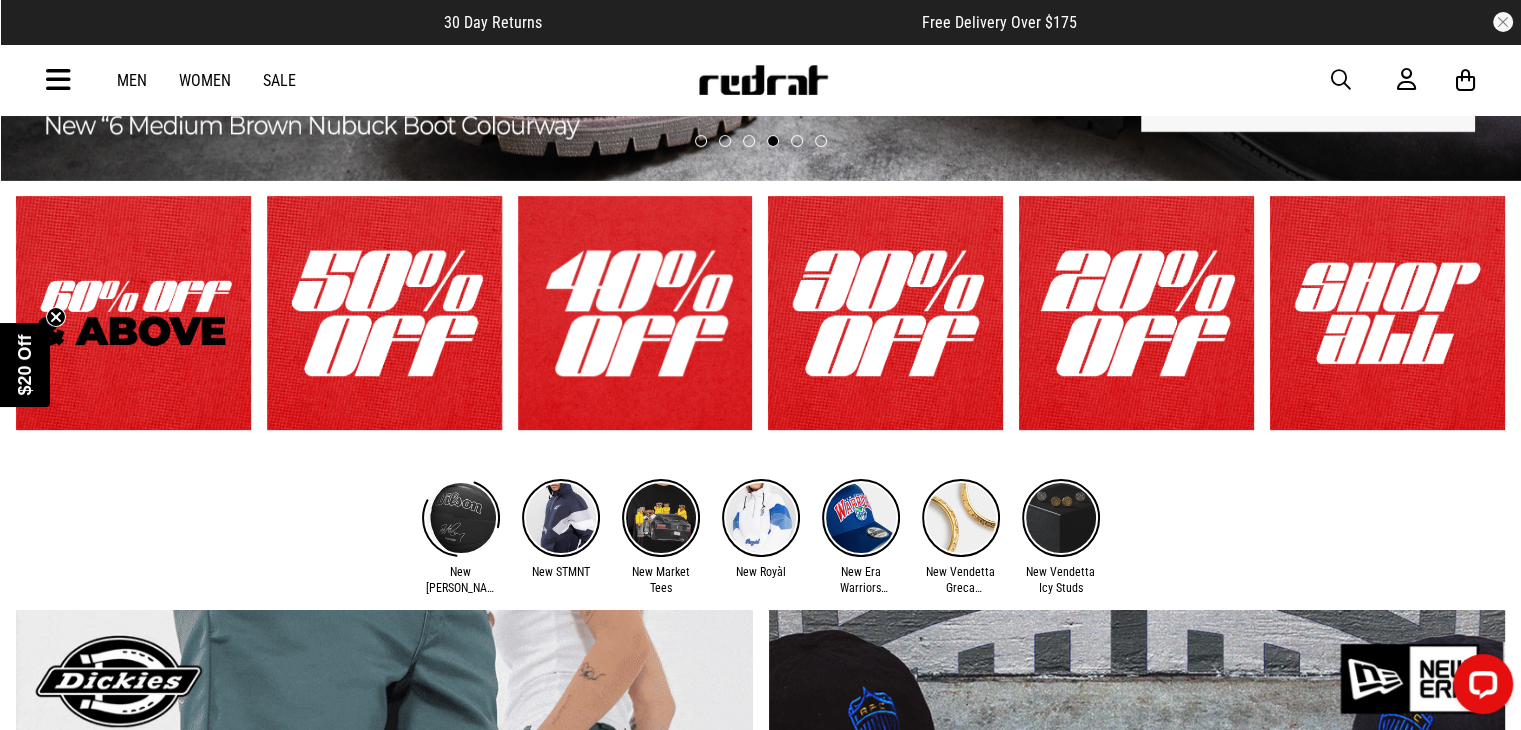 click at bounding box center (133, 313) 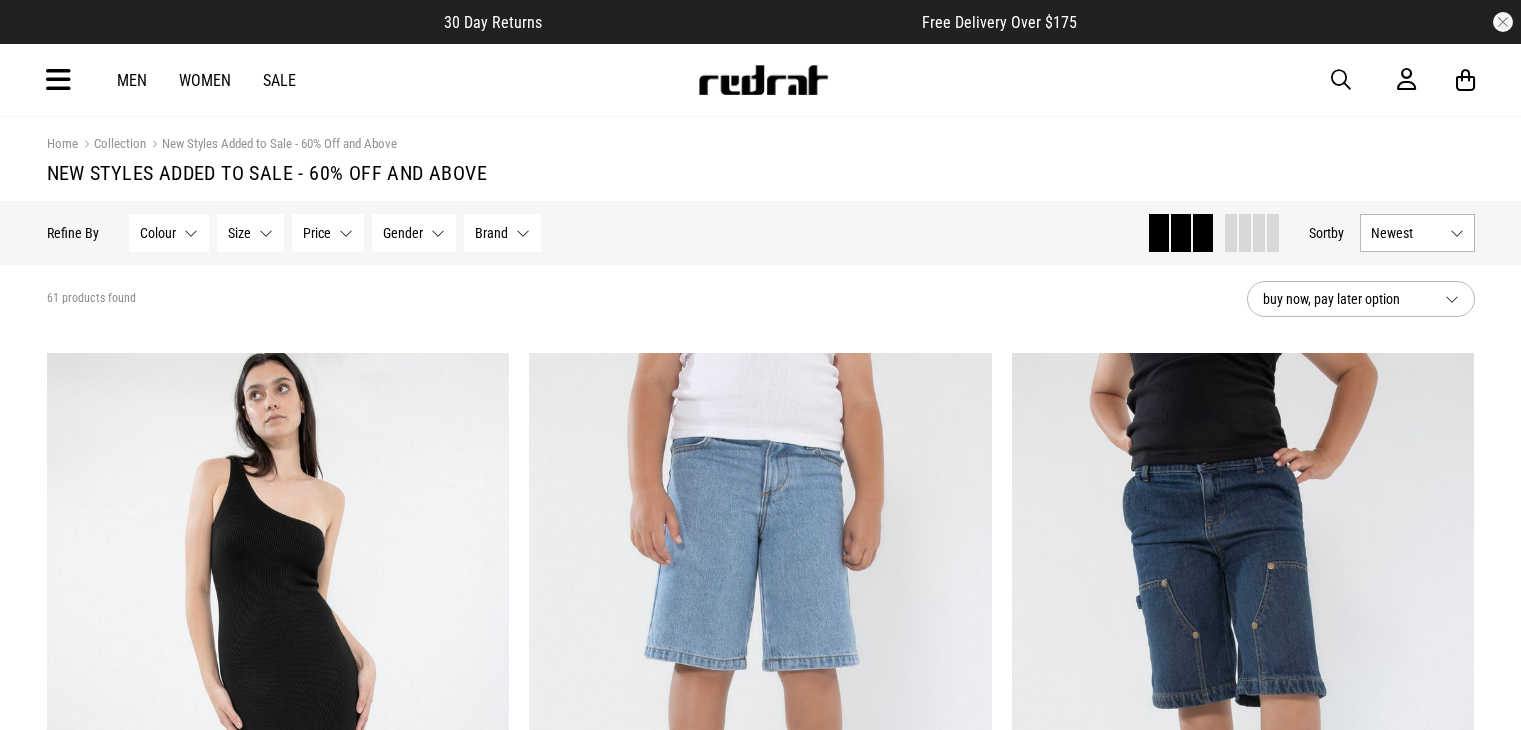 scroll, scrollTop: 0, scrollLeft: 0, axis: both 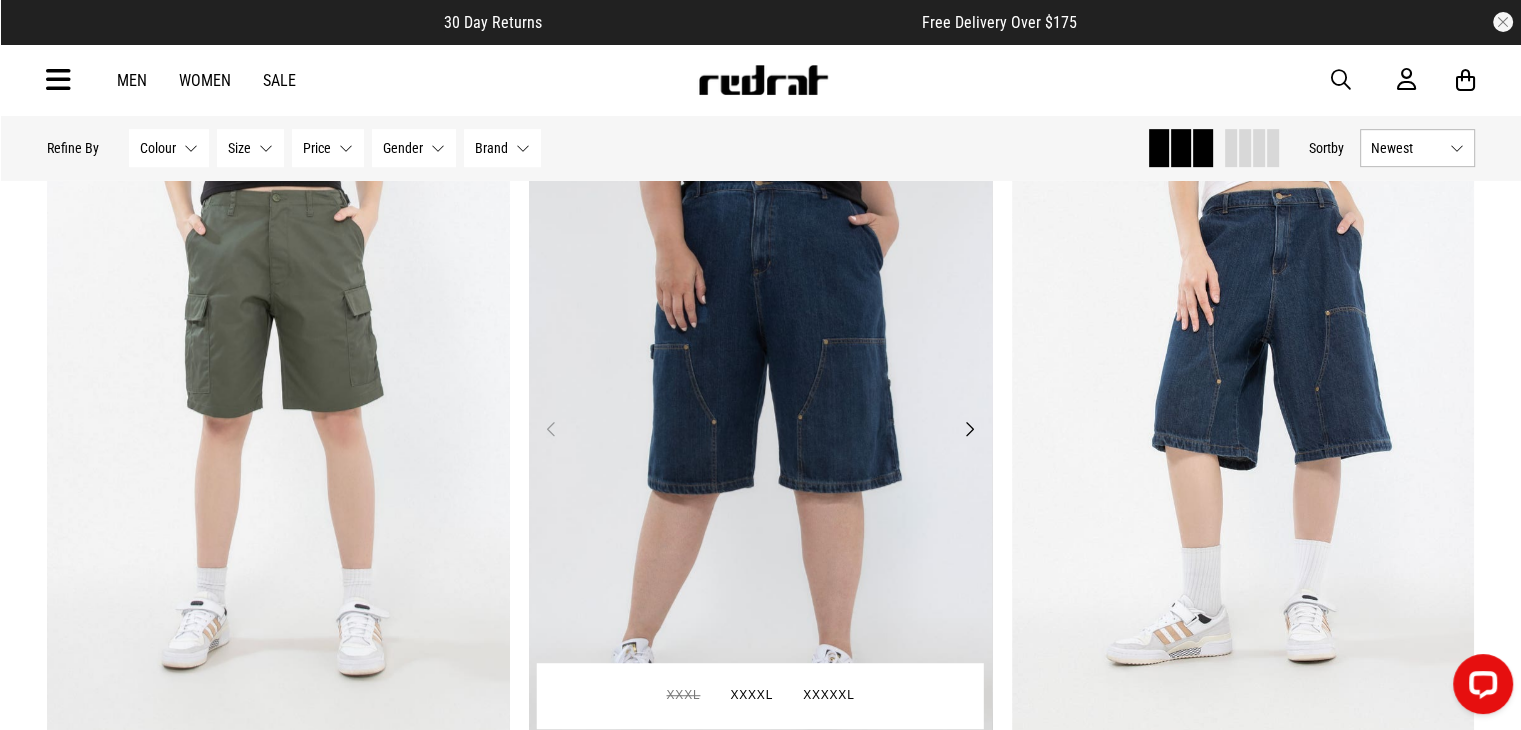 click on "Next" at bounding box center (969, 429) 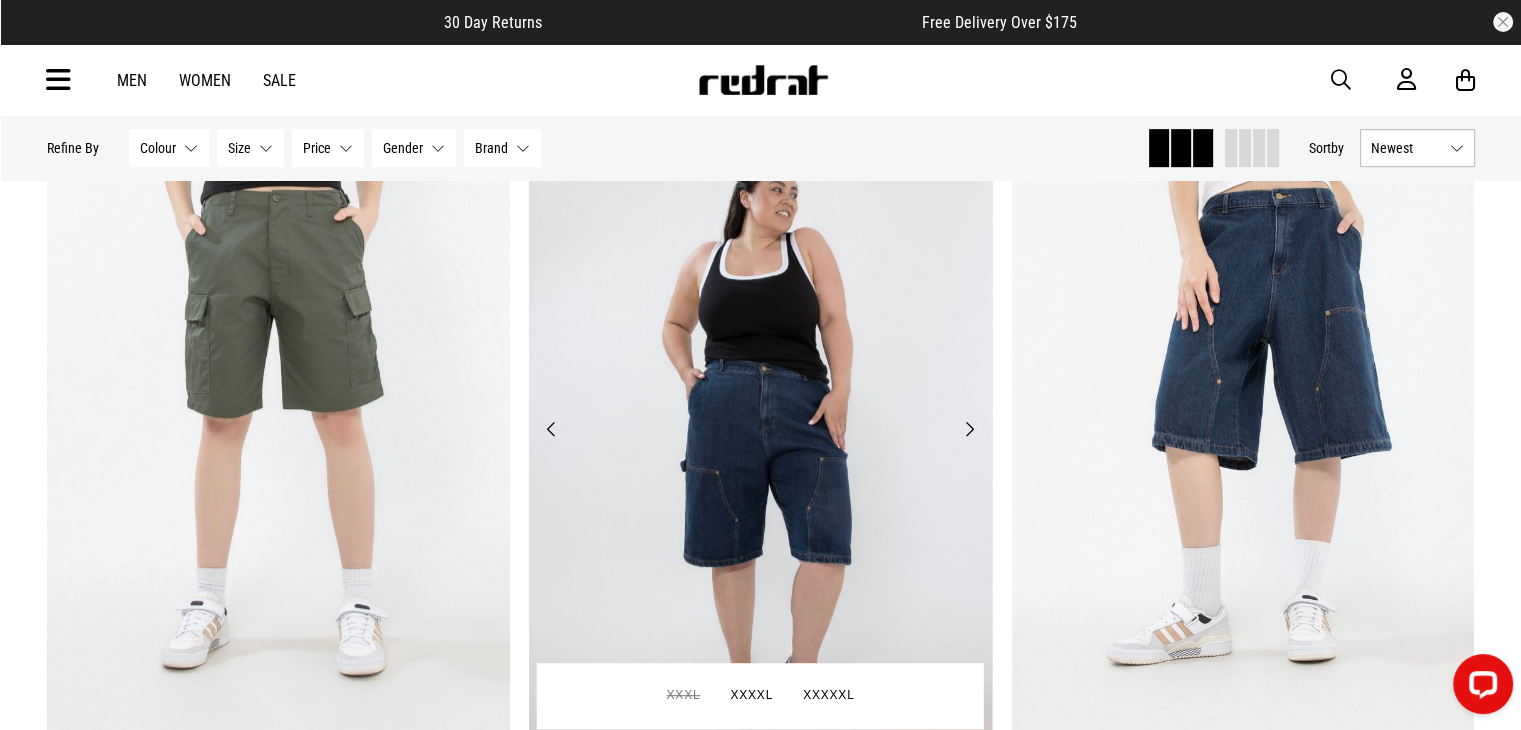 click on "Next" at bounding box center [969, 429] 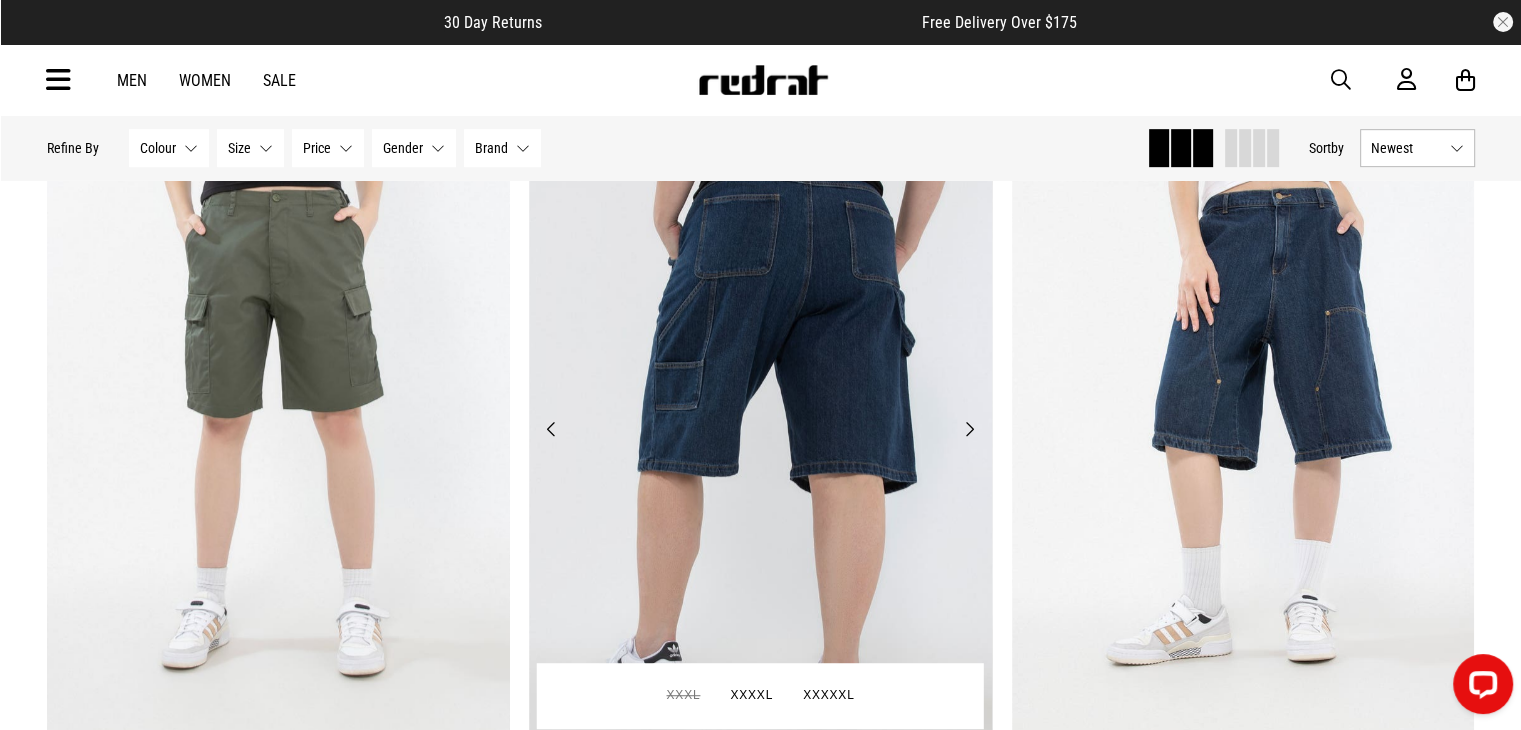 click on "Next" at bounding box center (969, 429) 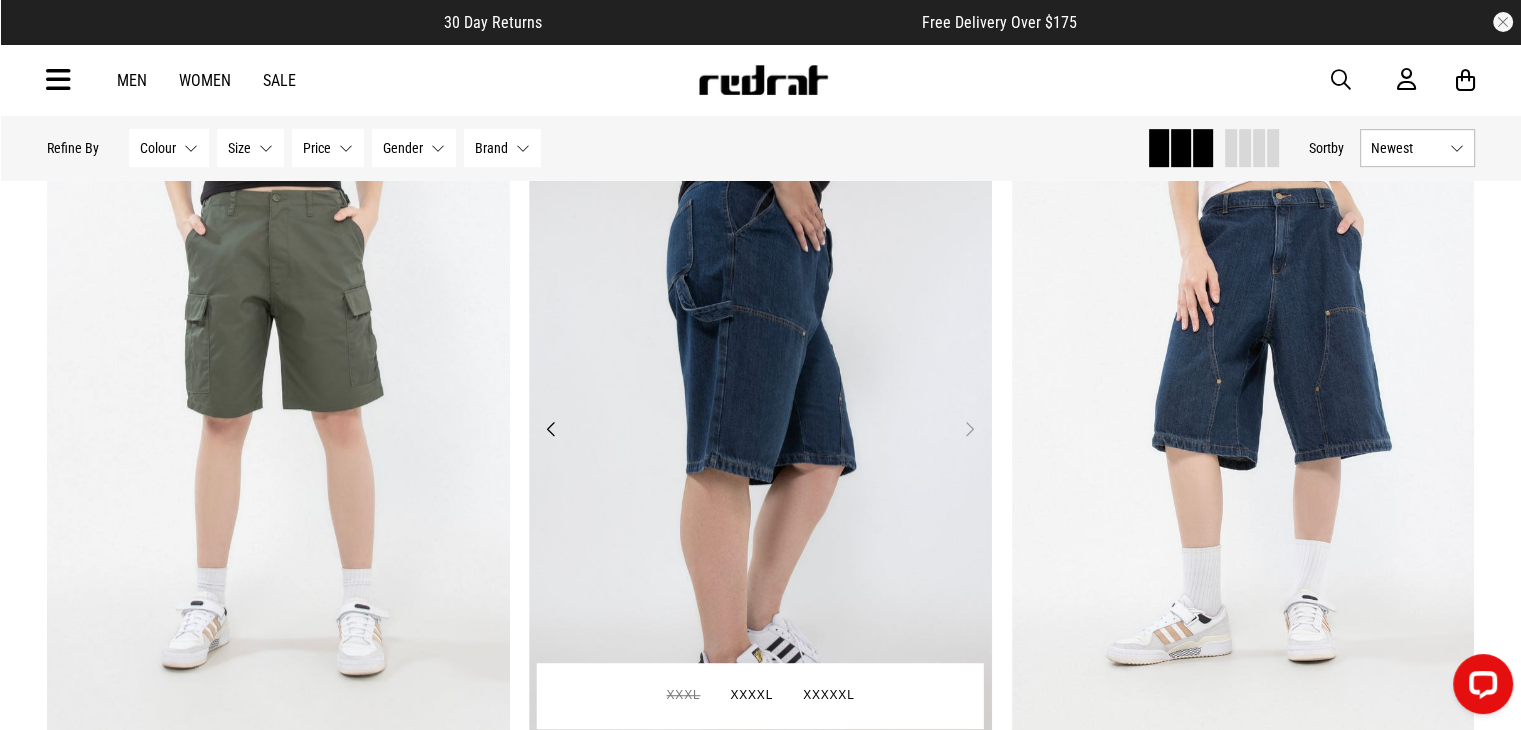 click on "Next" at bounding box center [969, 429] 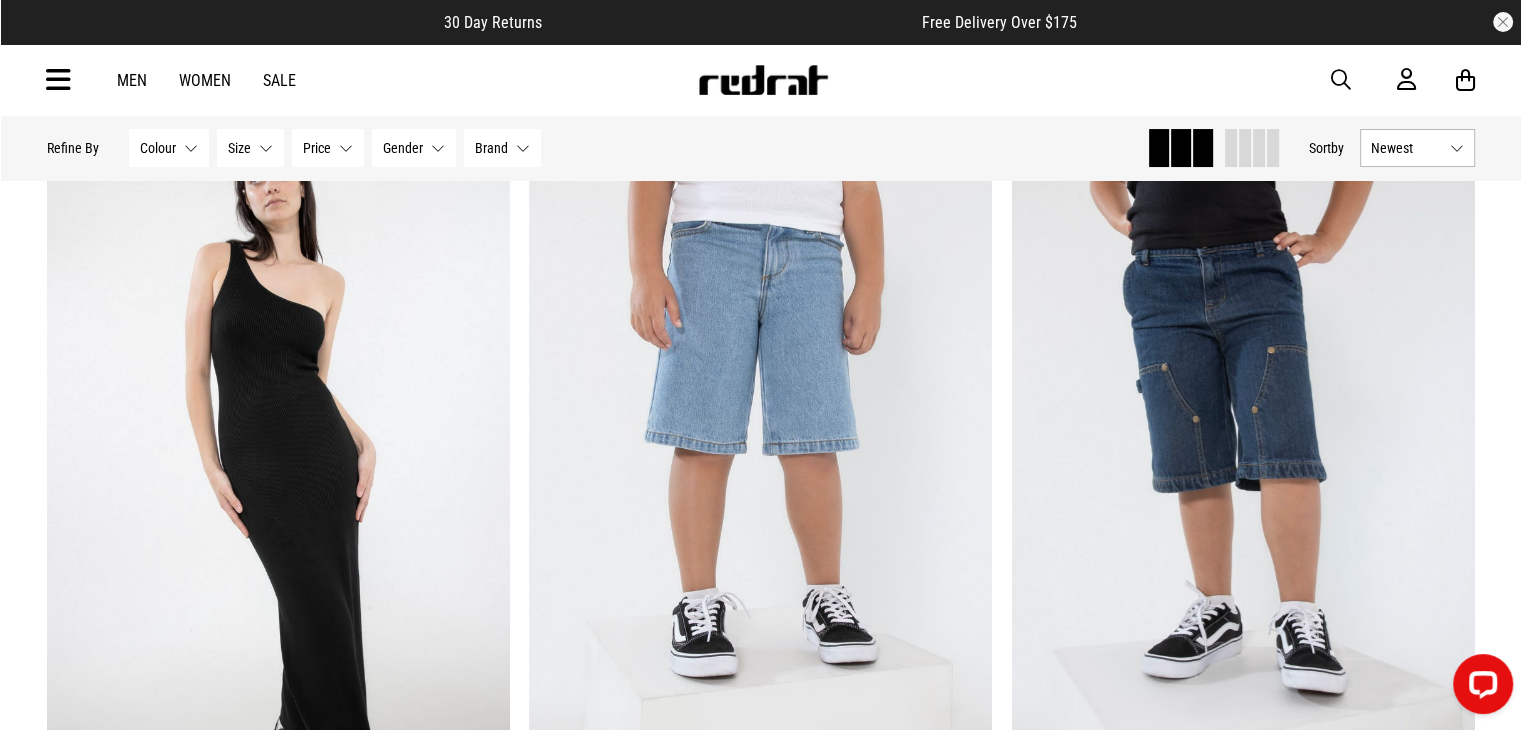 scroll, scrollTop: 0, scrollLeft: 0, axis: both 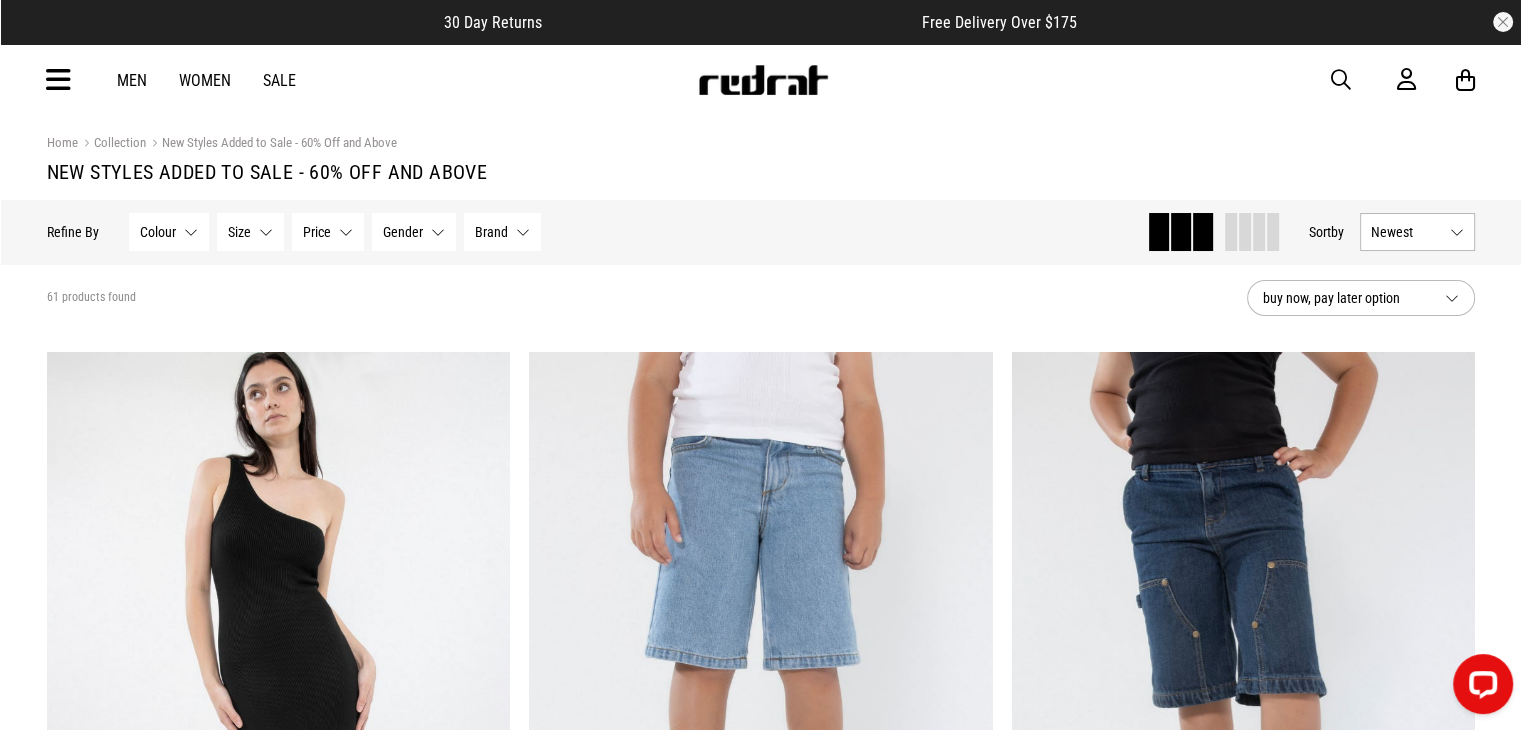 click on "Men" at bounding box center (132, 80) 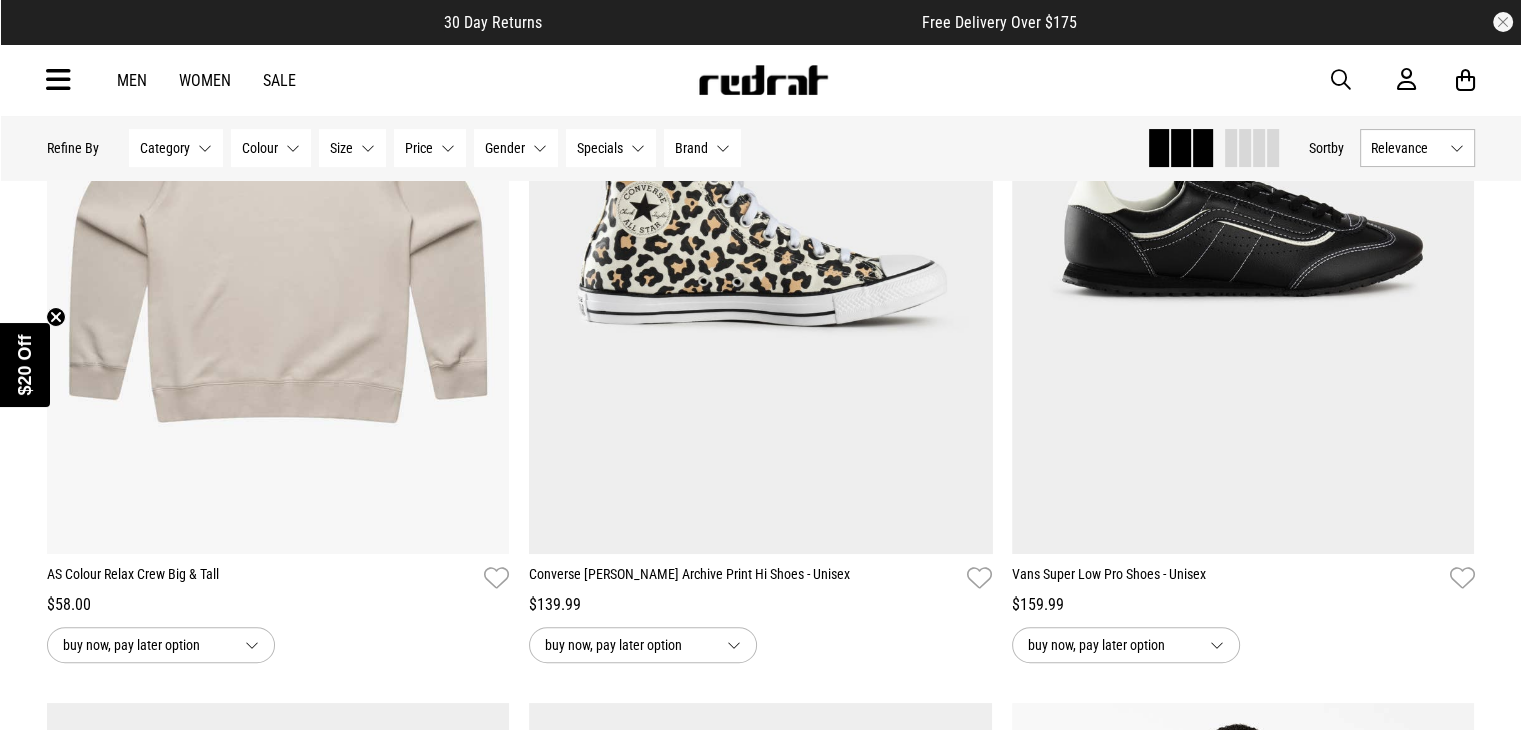 scroll, scrollTop: 584, scrollLeft: 0, axis: vertical 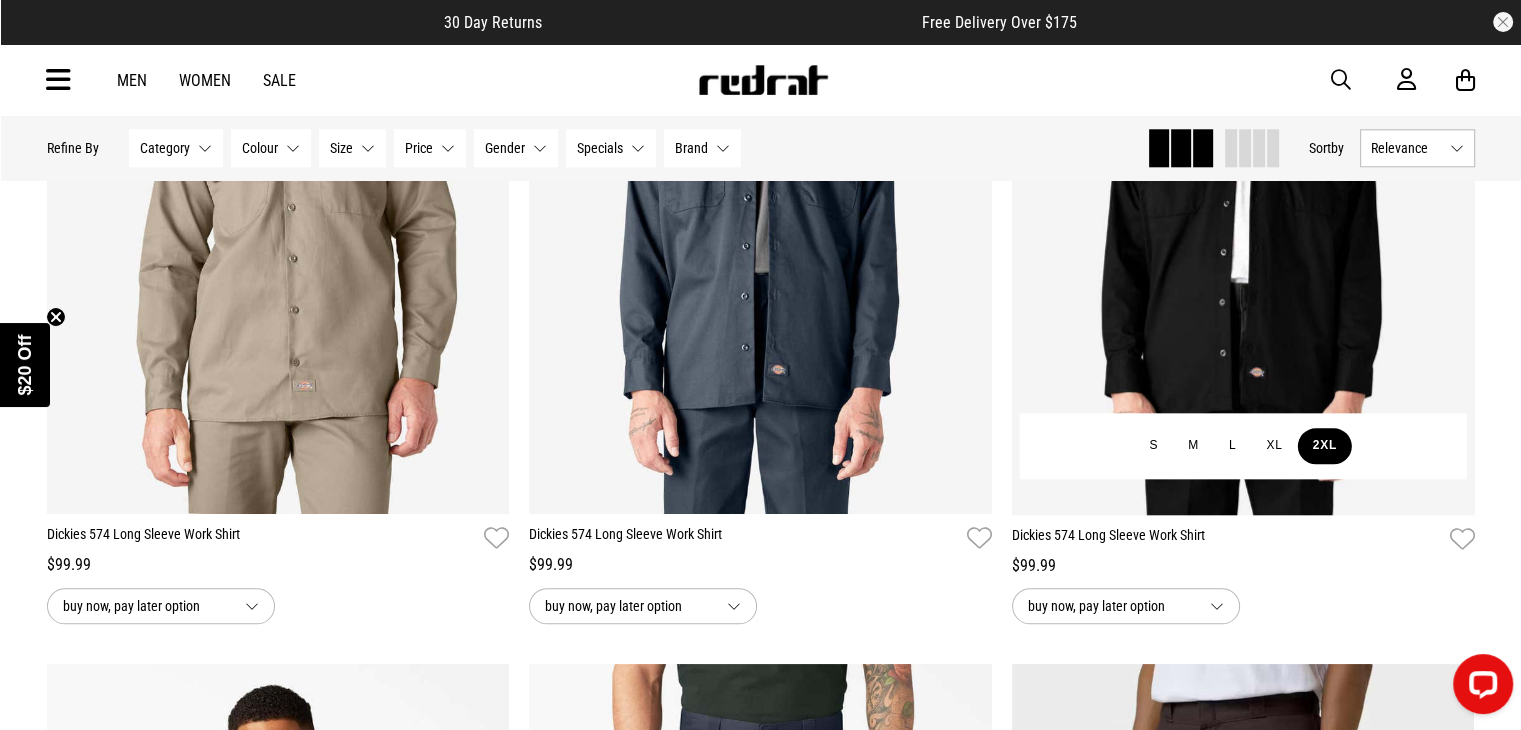 click on "2XL" at bounding box center (1325, 446) 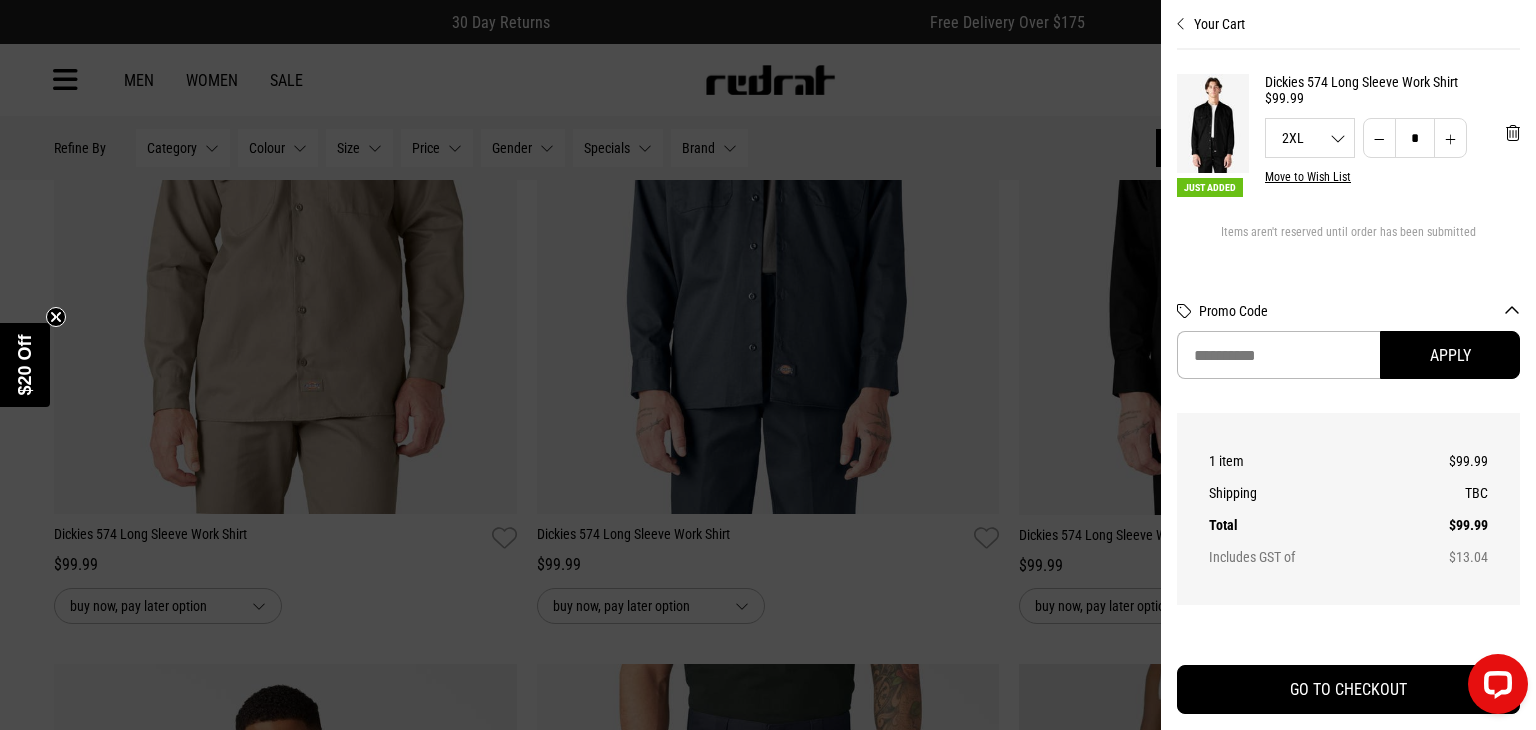 click at bounding box center [1181, 24] 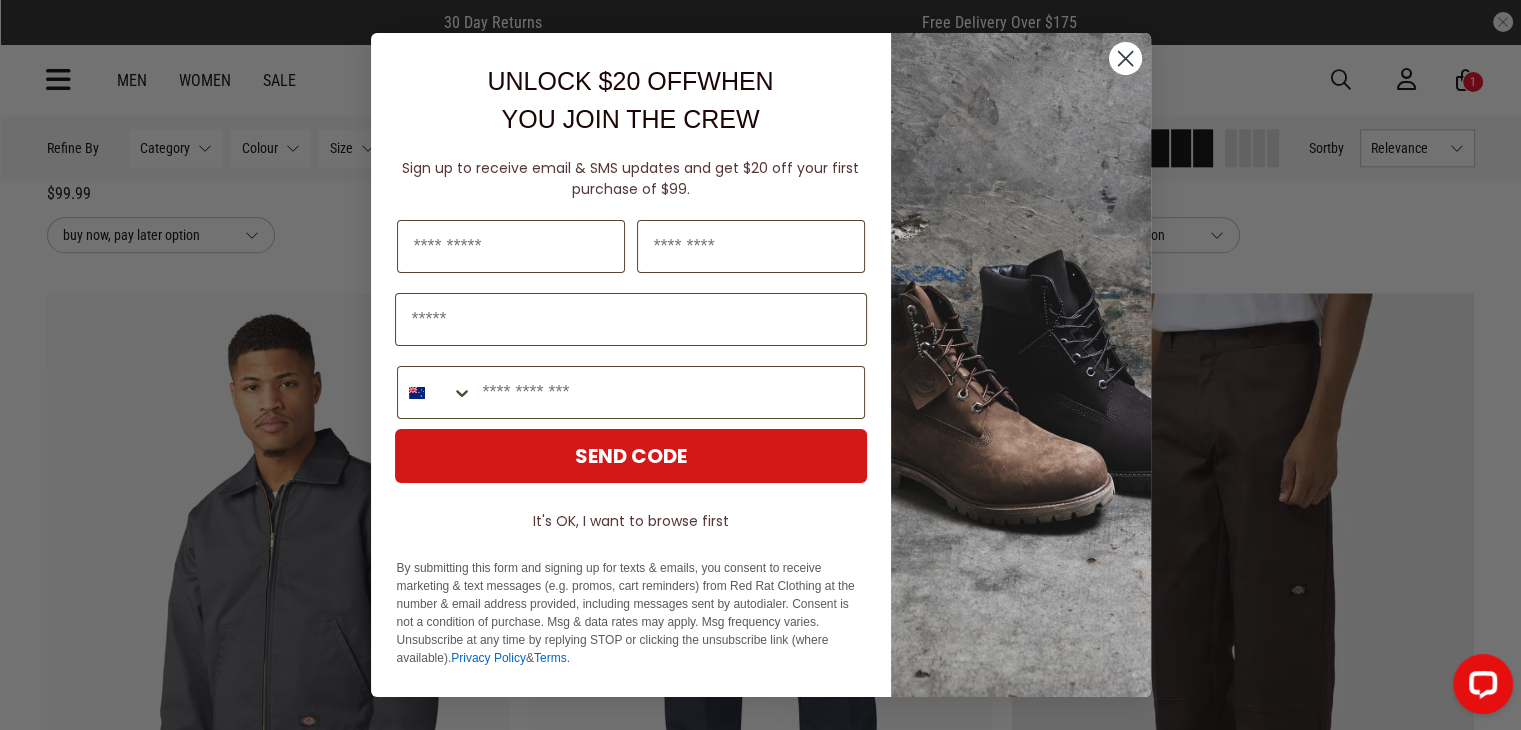 scroll, scrollTop: 2454, scrollLeft: 0, axis: vertical 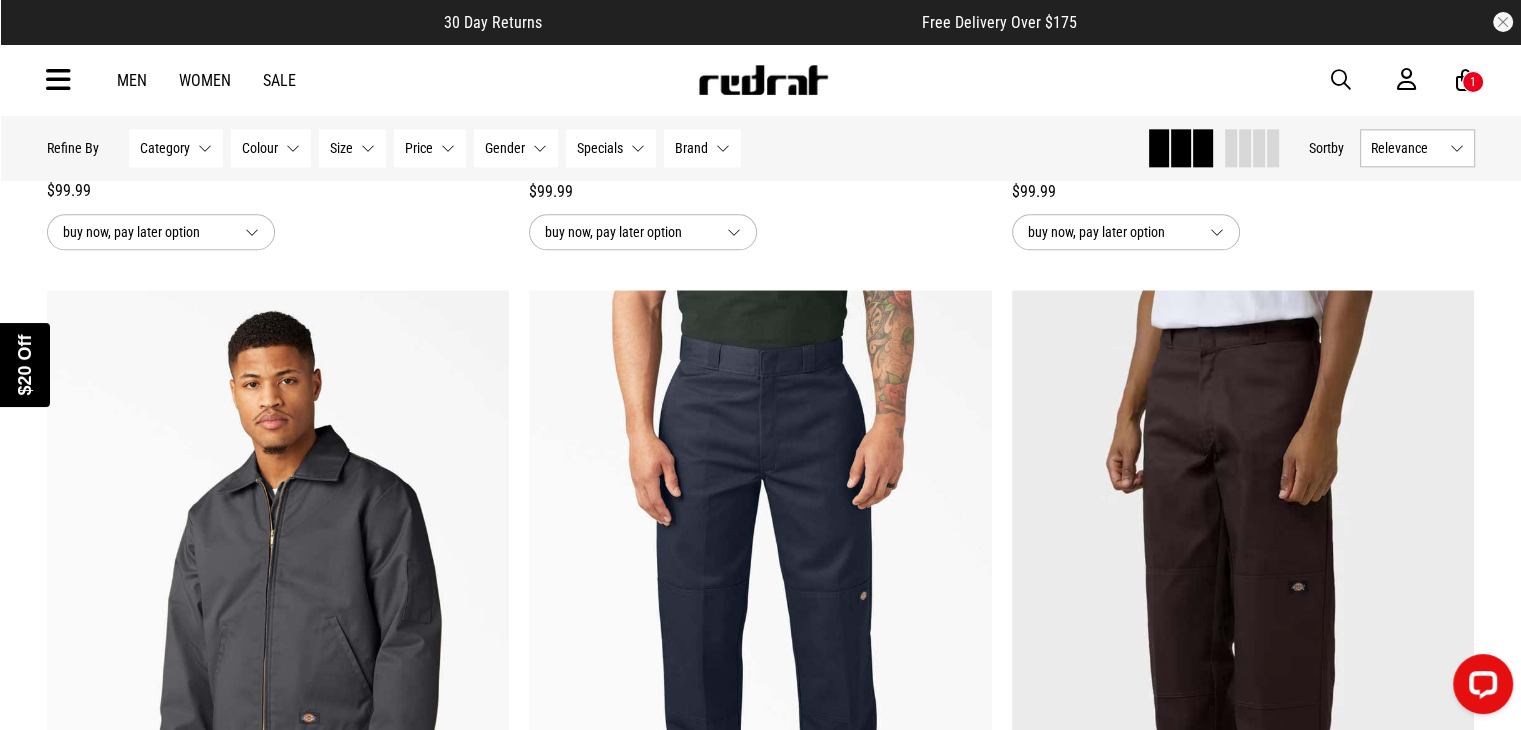 click on "Close dialog UNLOCK $20 OFF  WHEN
YOU JOIN THE CREW Sign up to receive email & SMS updates and get $20 off your first purchase of $99. Last Name Phone Number SEND CODE It's OK, I want to browse first By submitting this form and signing up for texts & emails, you consent to receive marketing & text messages (e.g. promos, cart reminders) from Red Rat Clothing at the number & email address provided, including messages sent by autodialer. Consent is not a condition of purchase. Msg & data rates may apply. Msg frequency varies. Unsubscribe at any time by replying STOP or clicking the unsubscribe link (where available).  Privacy Policy  &  Terms . ******" at bounding box center [760, 365] 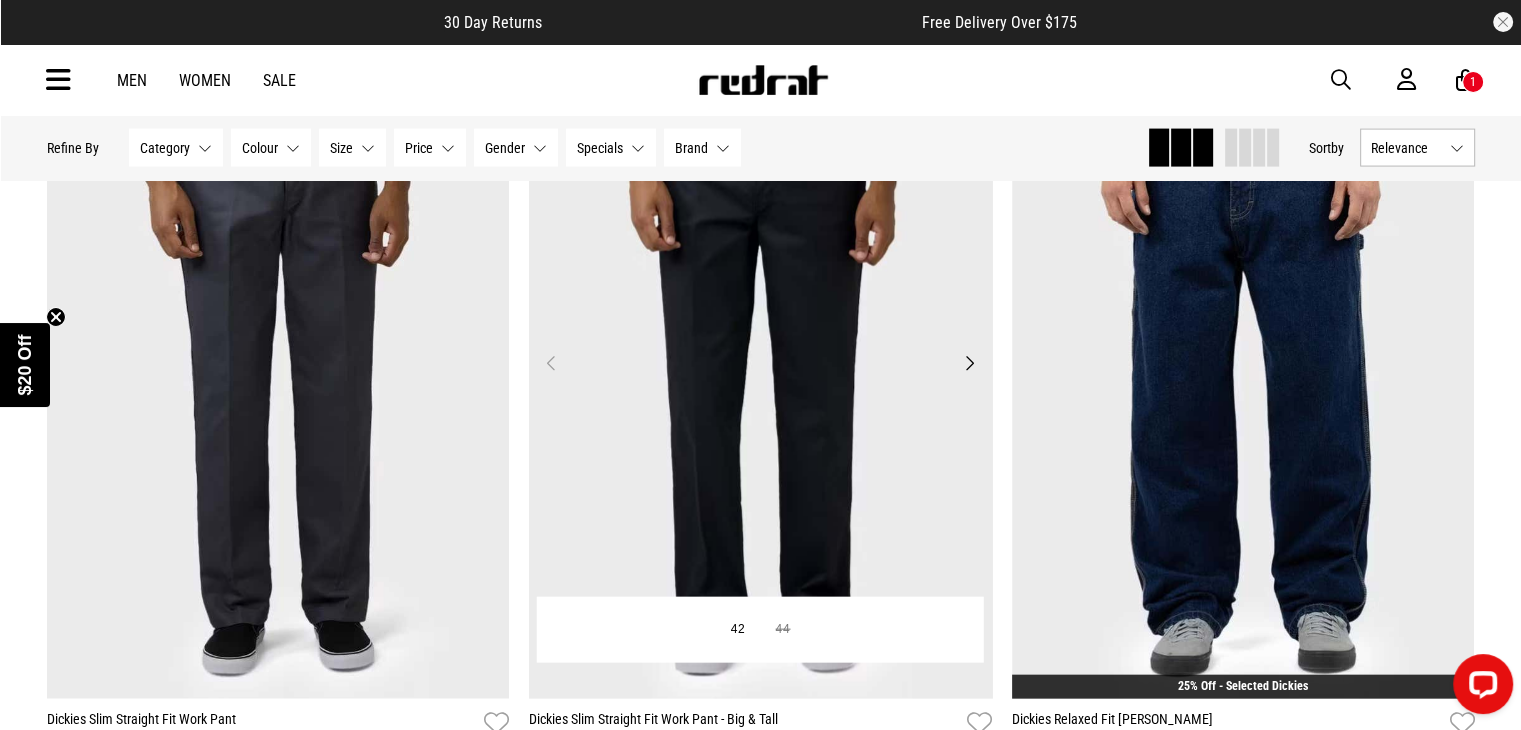 drag, startPoint x: 955, startPoint y: 357, endPoint x: 623, endPoint y: 449, distance: 344.51126 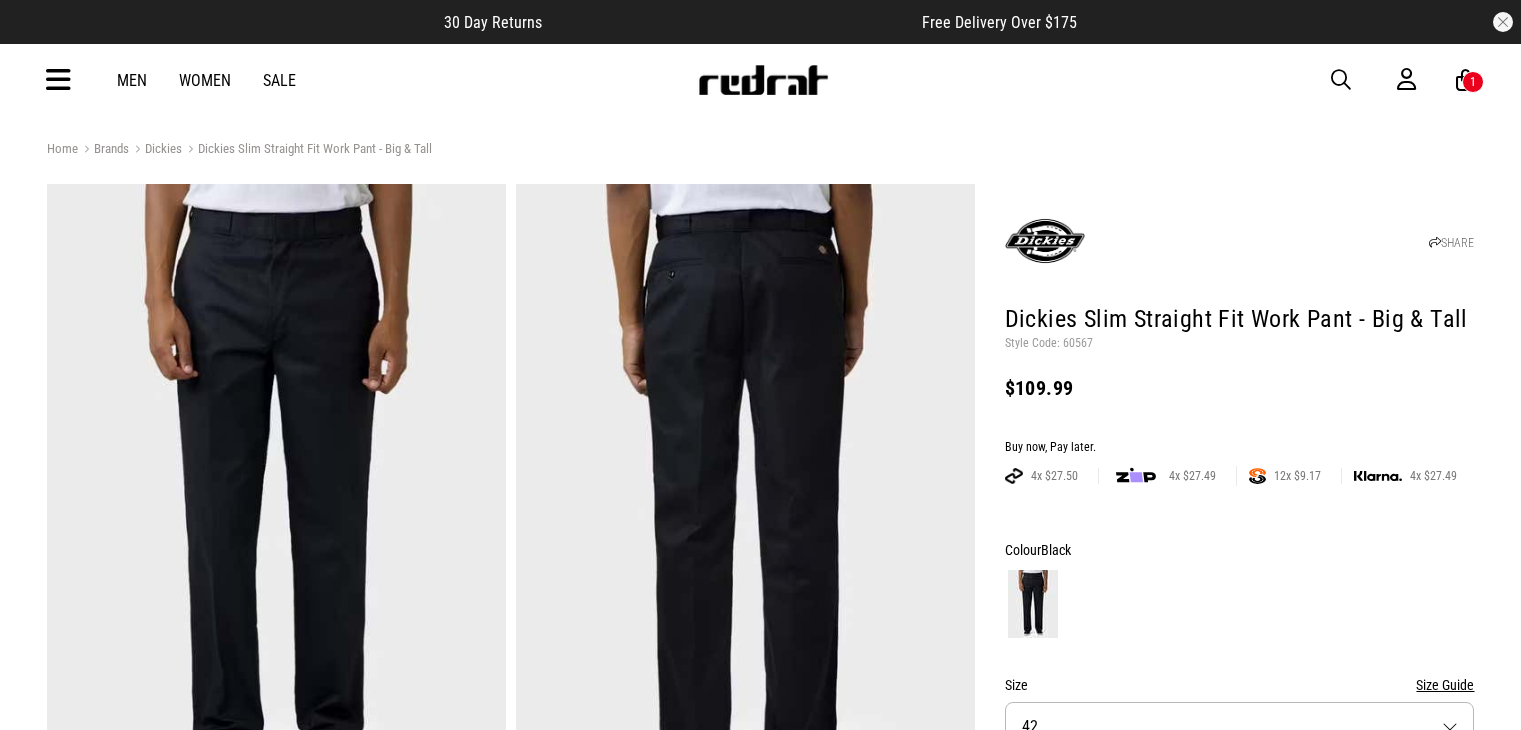 scroll, scrollTop: 0, scrollLeft: 0, axis: both 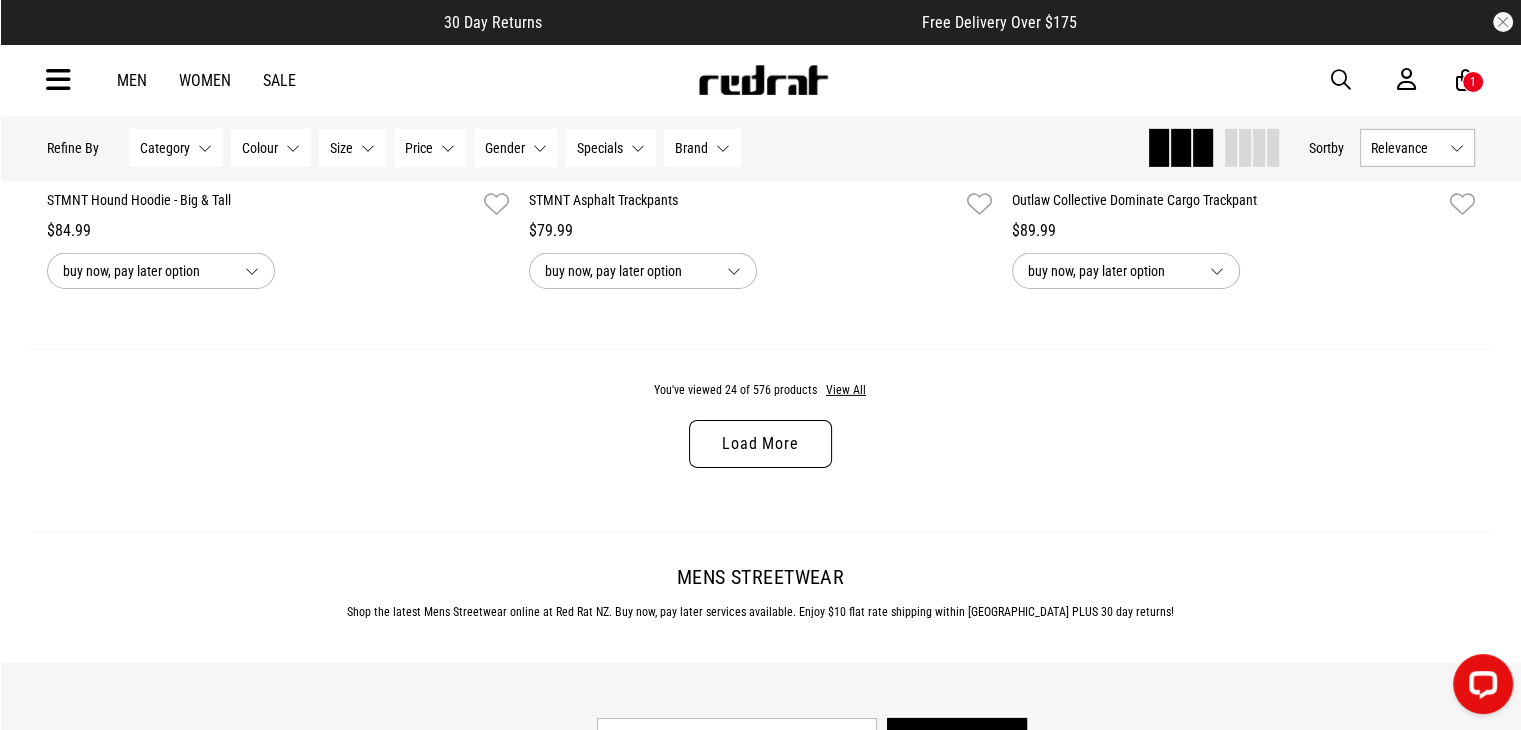 click on "Load More" at bounding box center (760, 444) 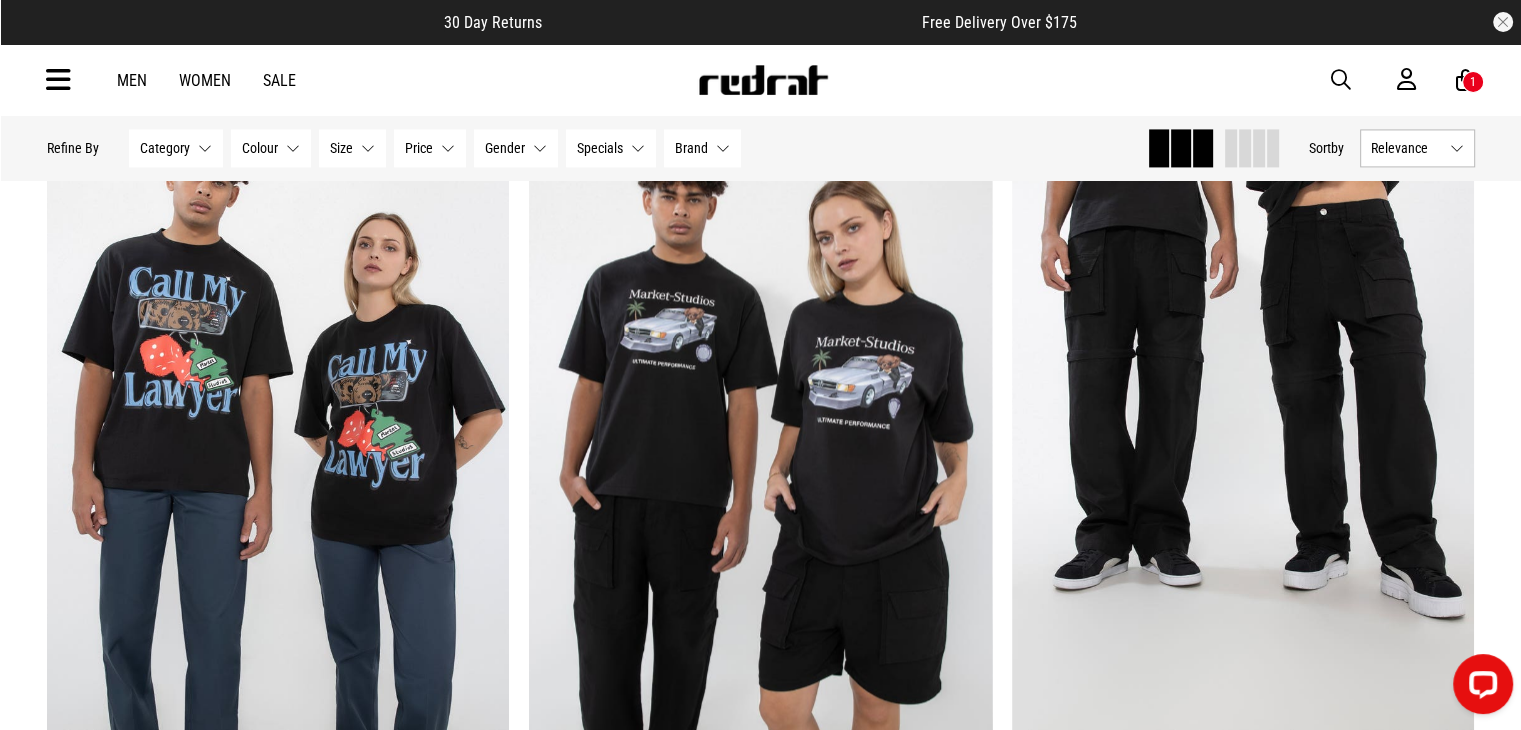 scroll, scrollTop: 10631, scrollLeft: 0, axis: vertical 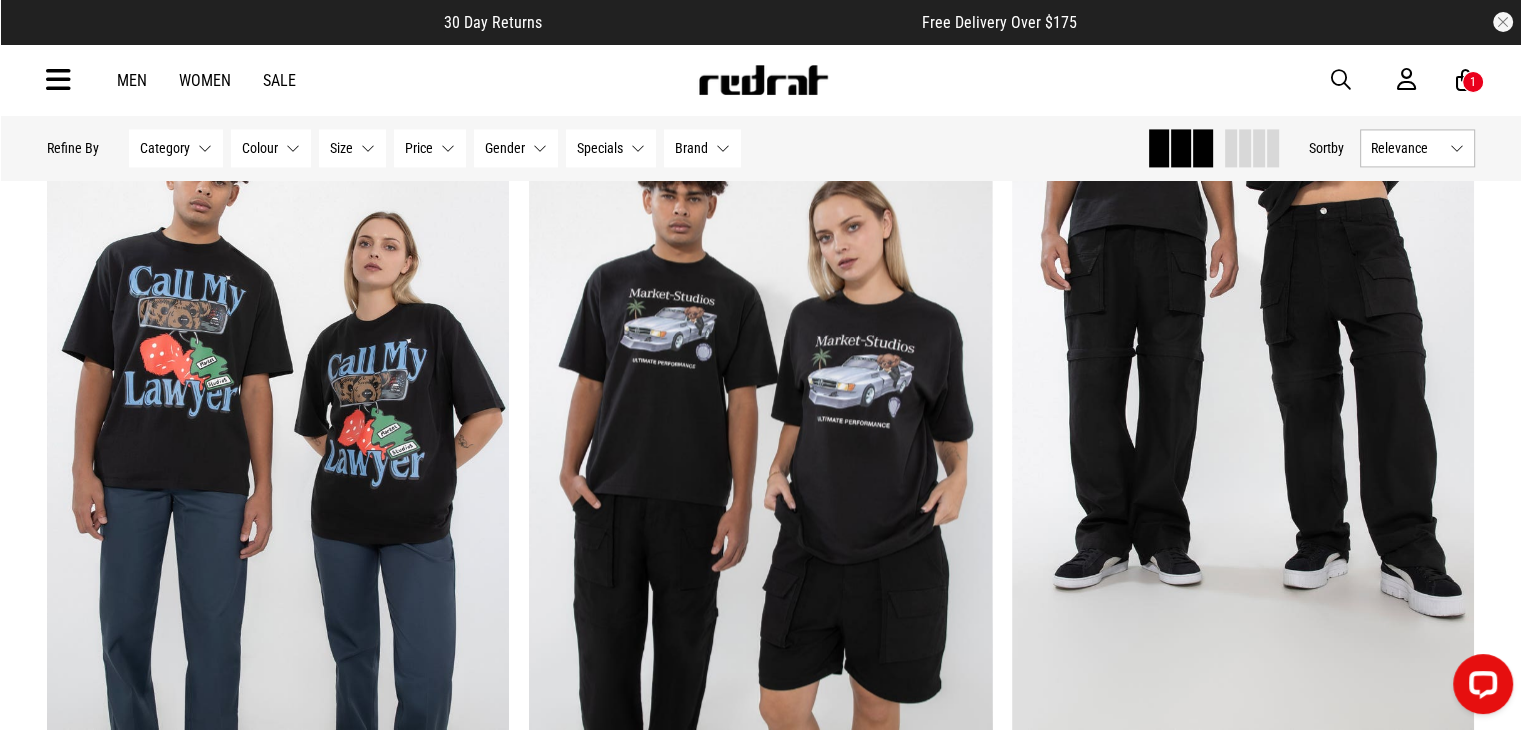 click at bounding box center (760, 406) 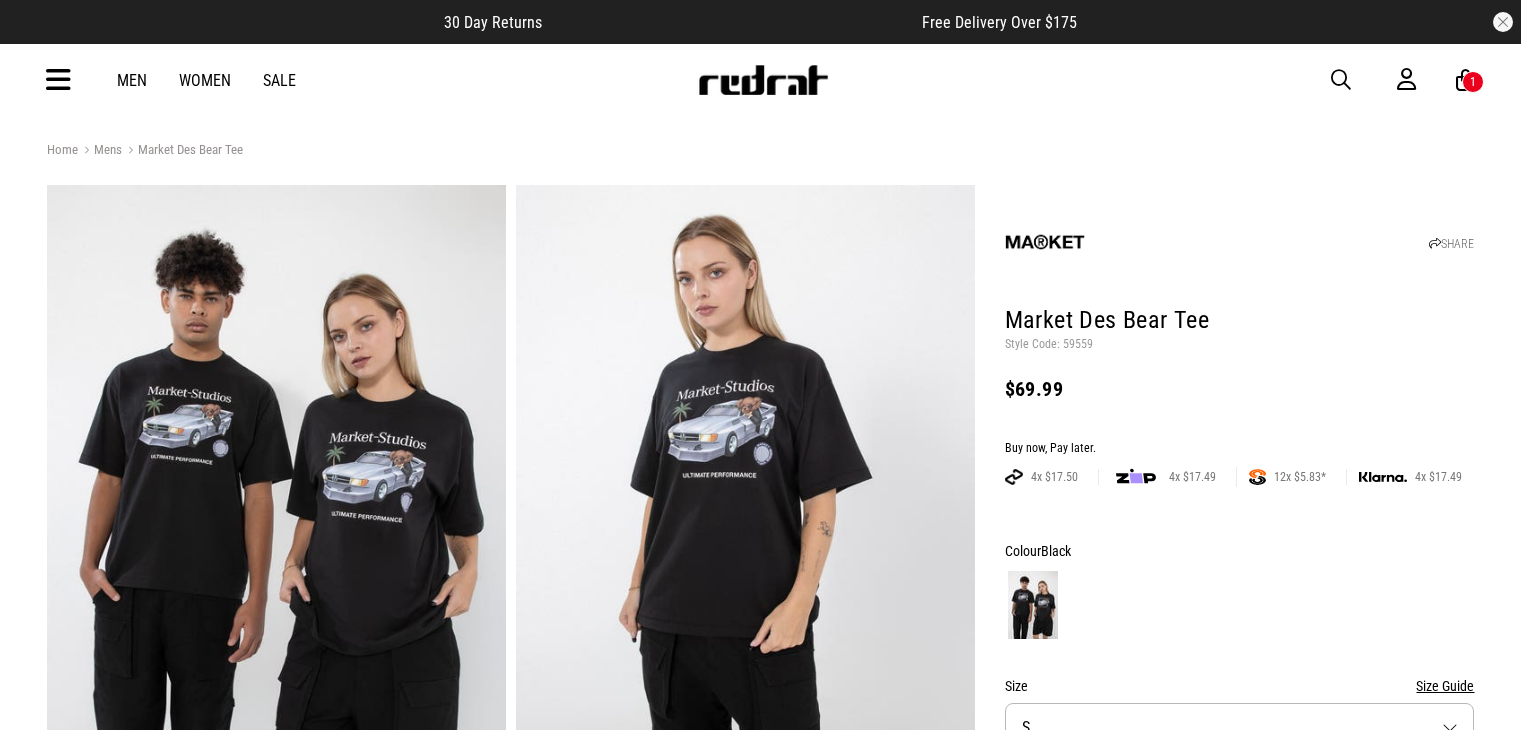 scroll, scrollTop: 0, scrollLeft: 0, axis: both 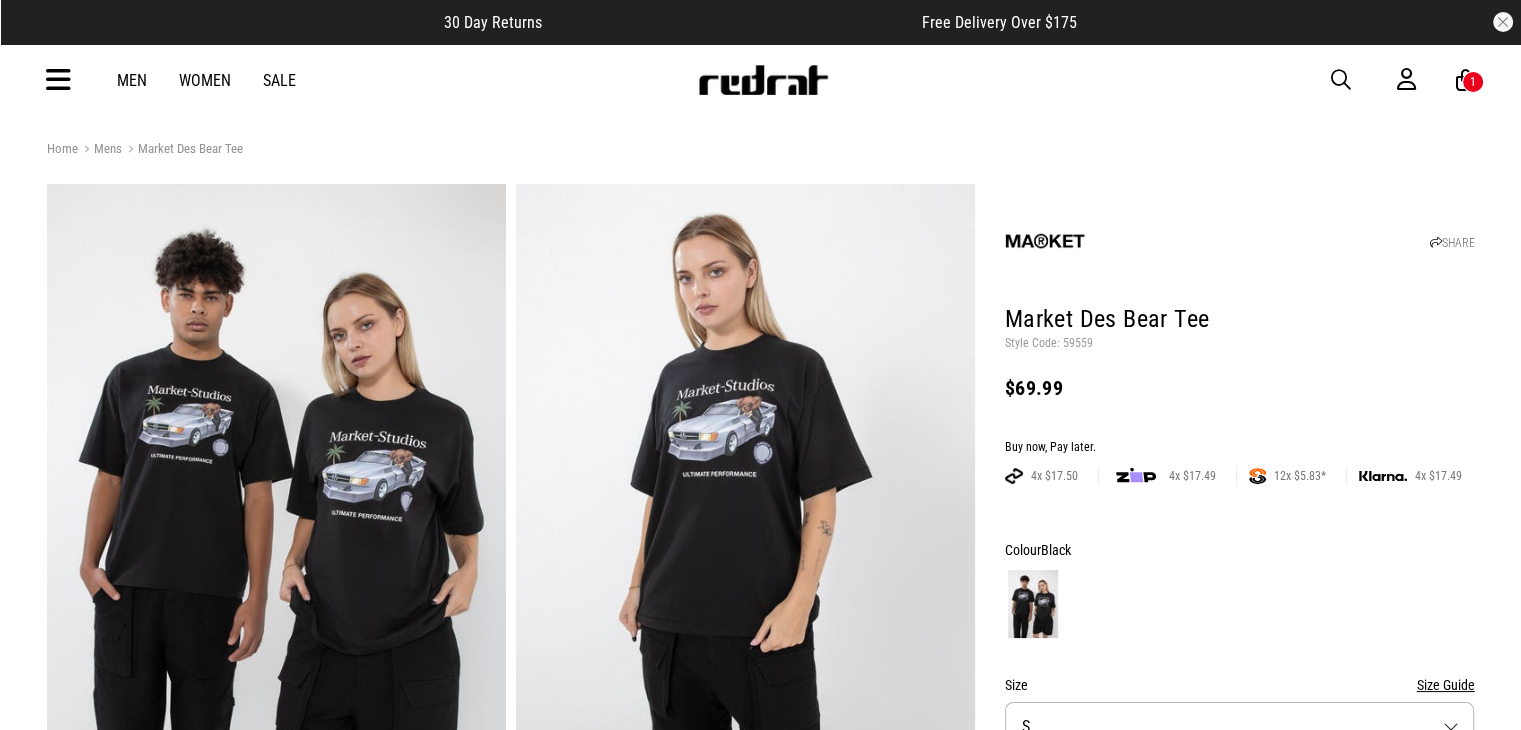 click on "Men" at bounding box center (132, 80) 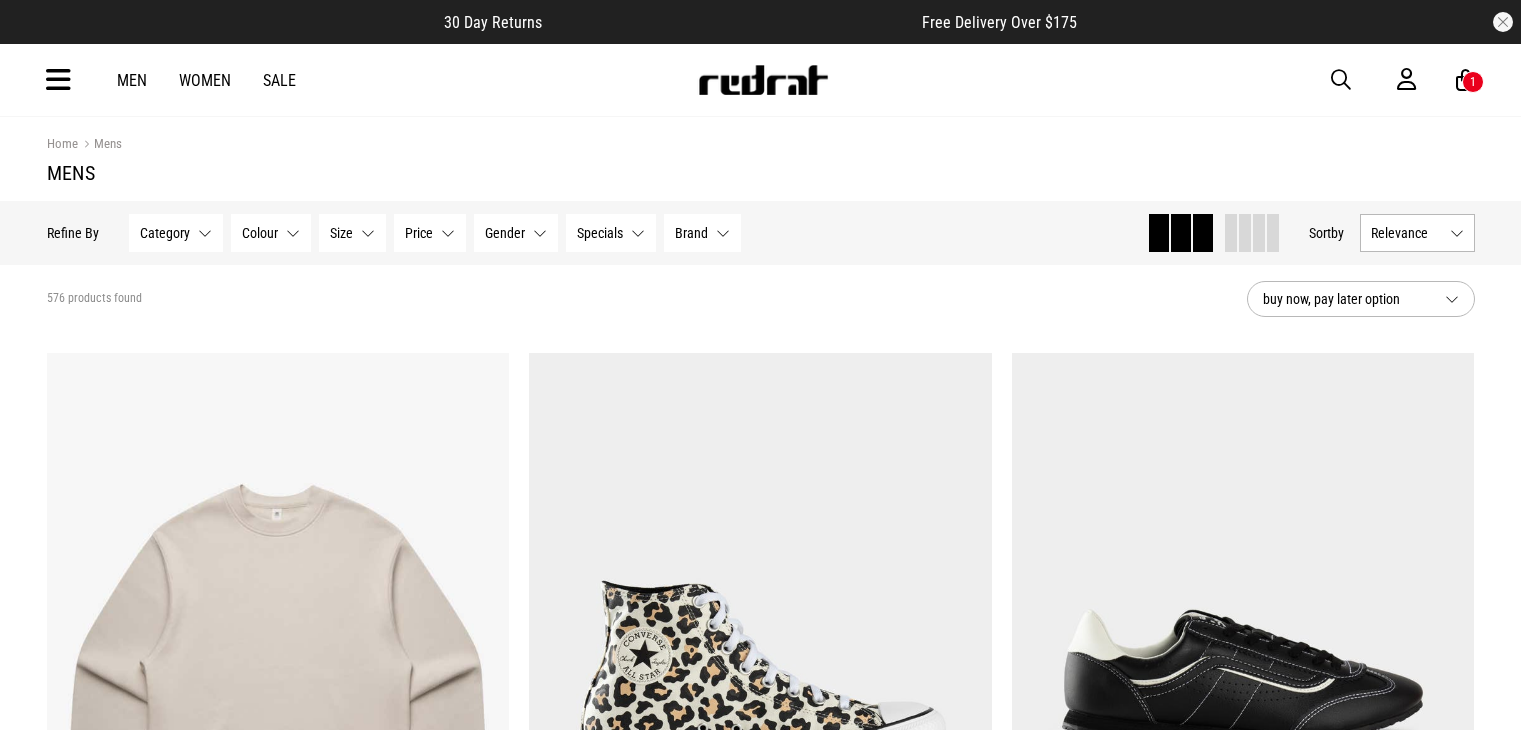 scroll, scrollTop: 0, scrollLeft: 0, axis: both 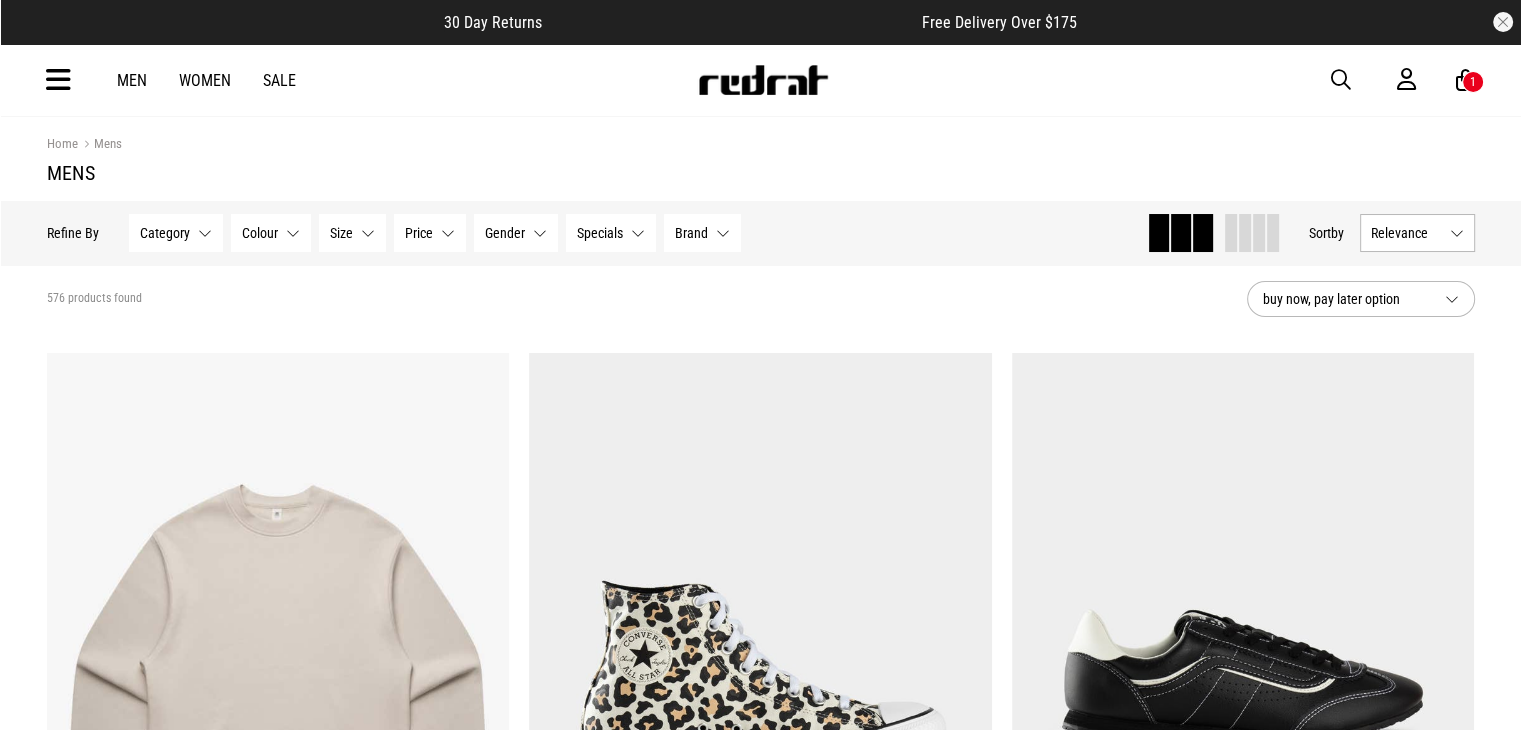 click at bounding box center (58, 80) 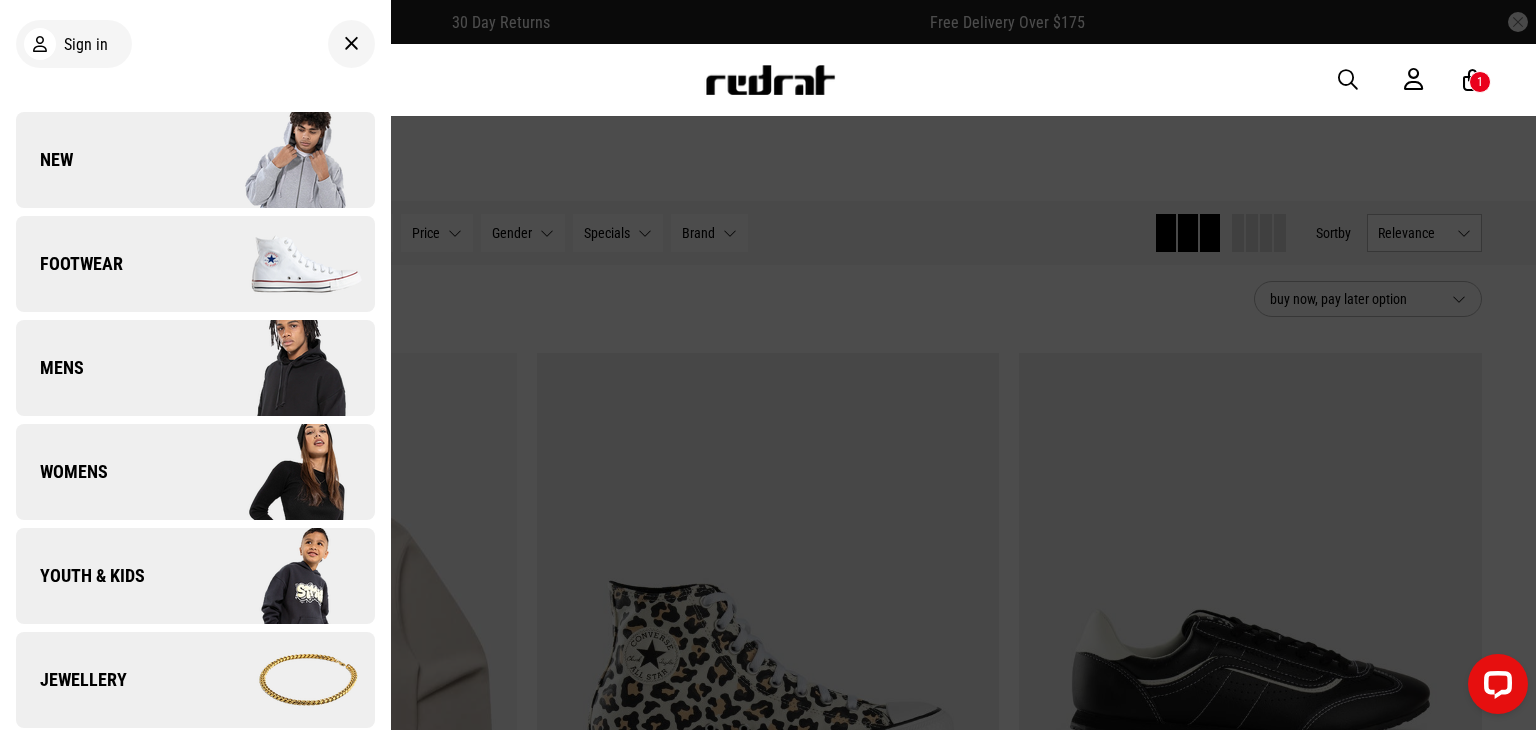 scroll, scrollTop: 0, scrollLeft: 0, axis: both 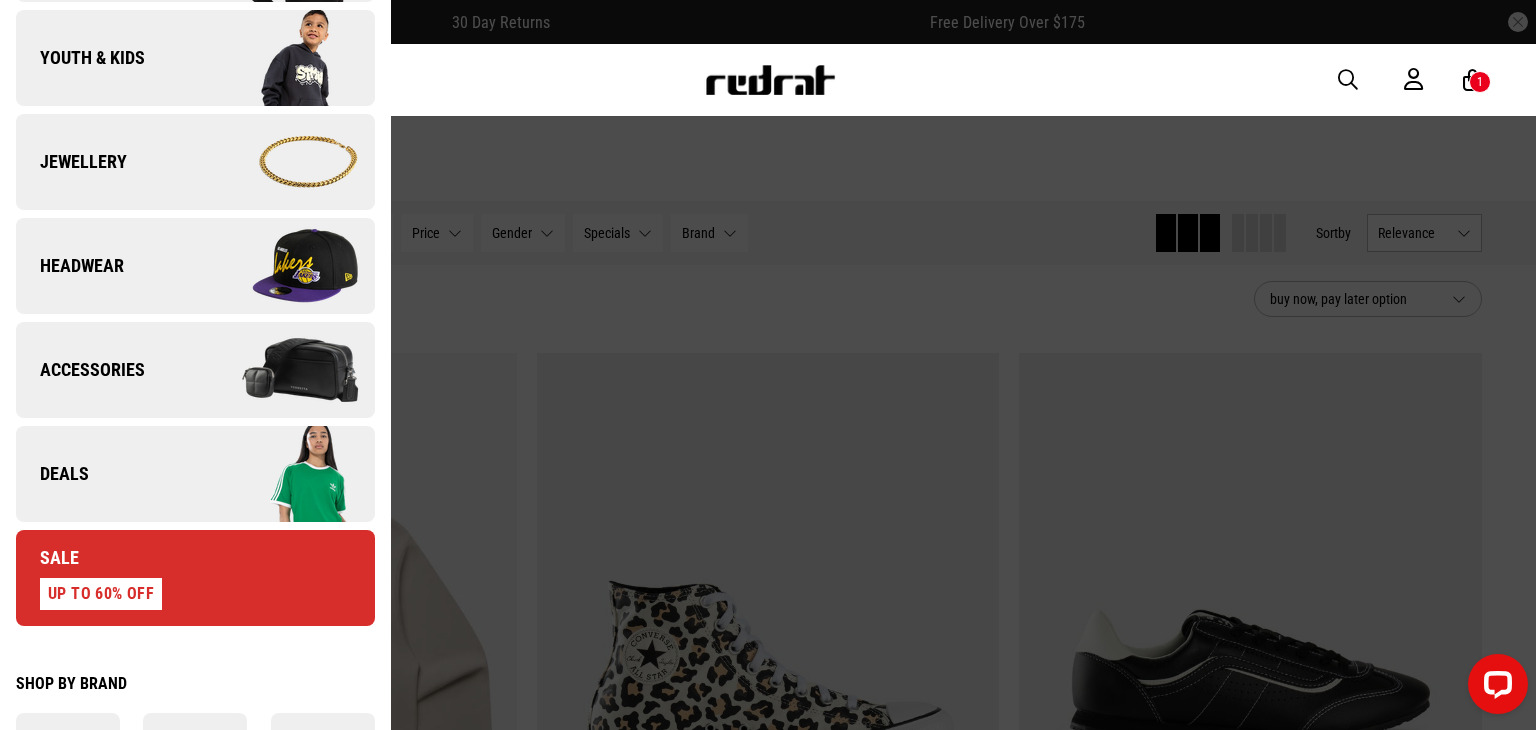 click at bounding box center [284, 162] 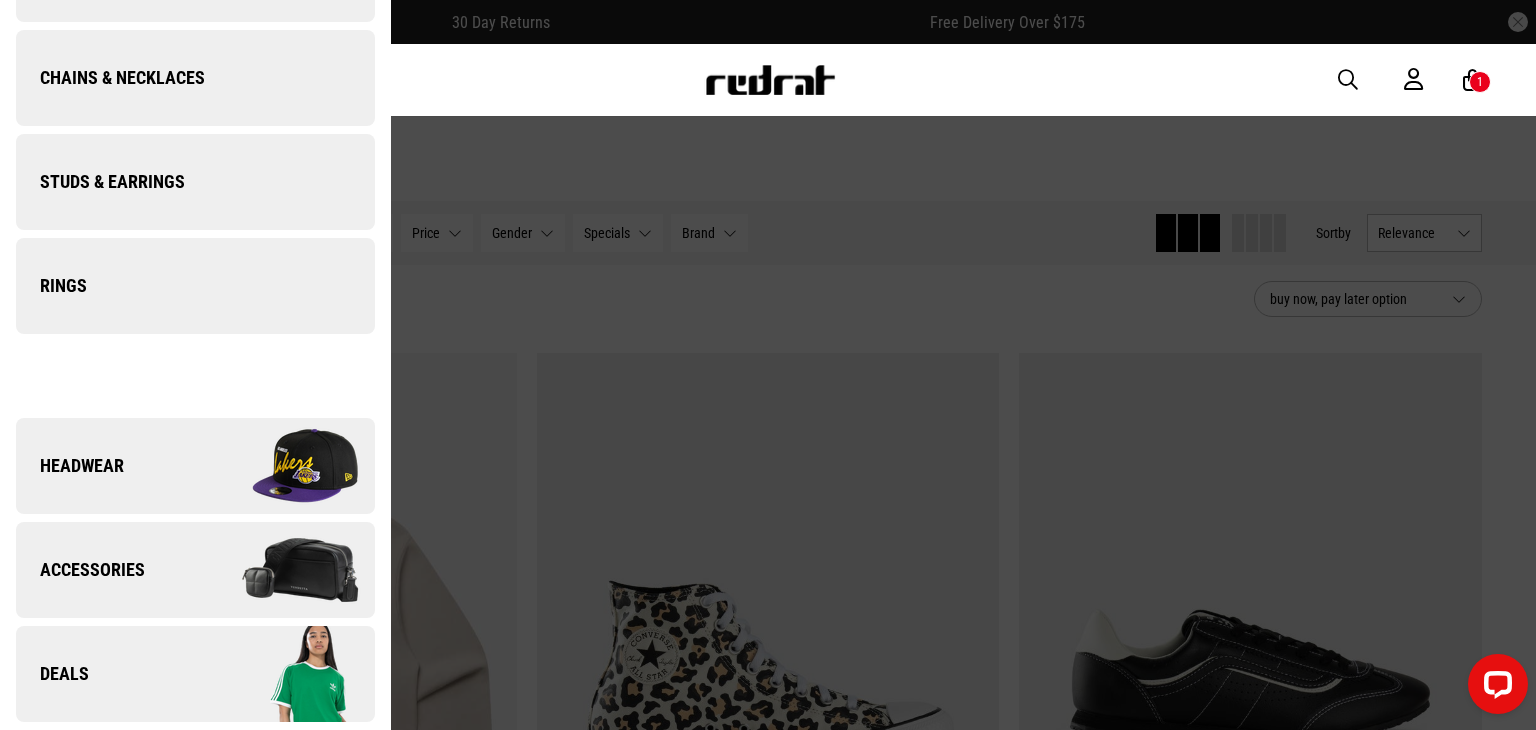 scroll, scrollTop: 0, scrollLeft: 0, axis: both 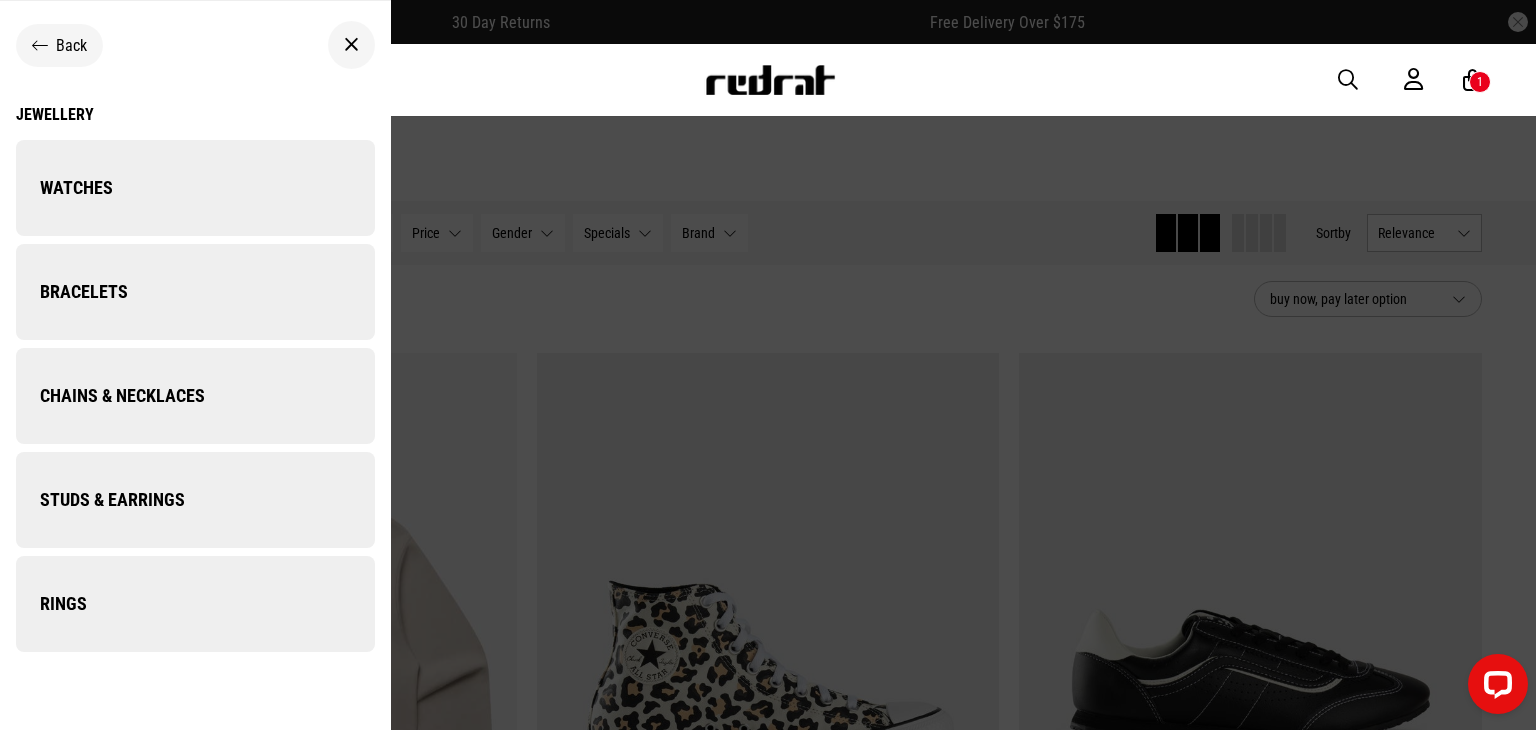 click on "Chains & Necklaces" at bounding box center (110, 396) 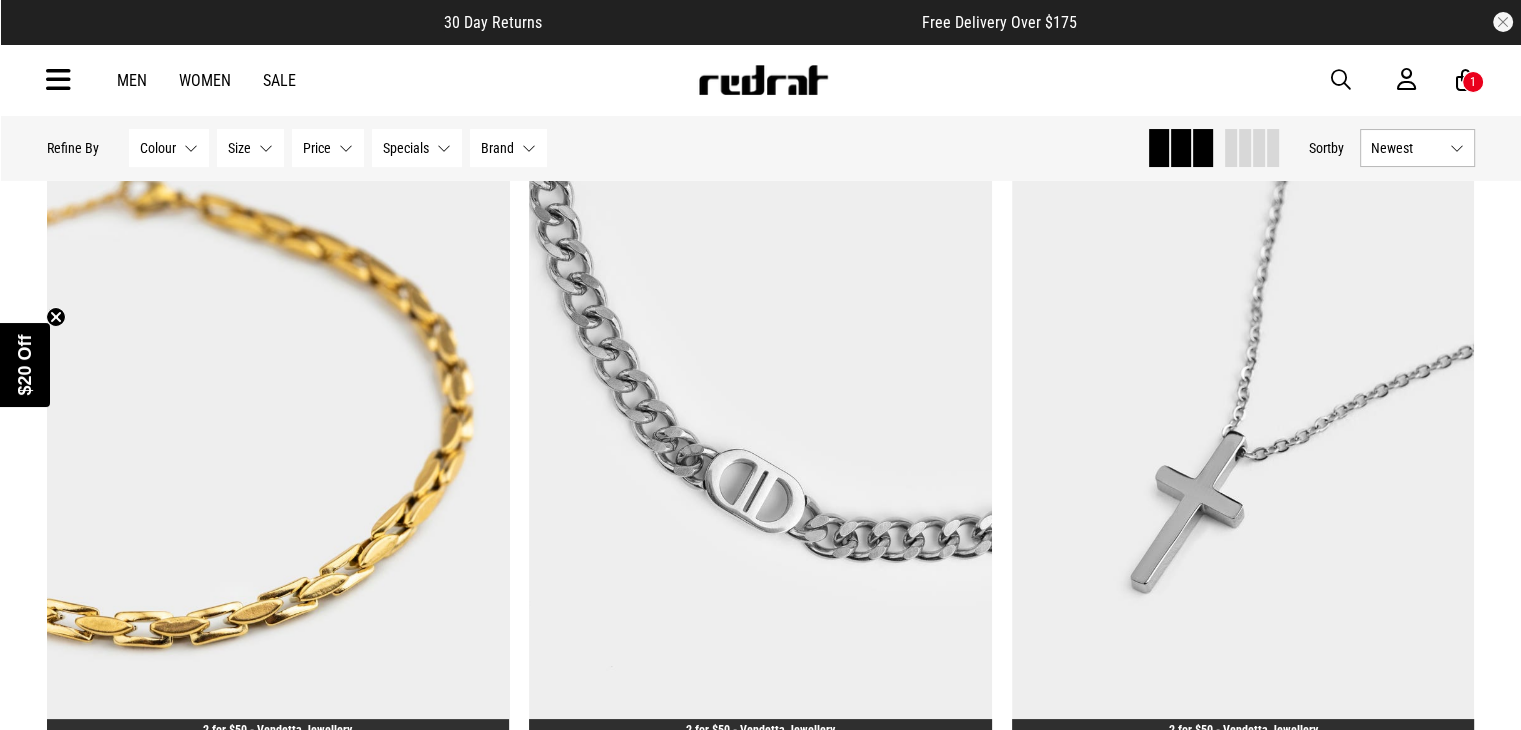 scroll, scrollTop: 426, scrollLeft: 0, axis: vertical 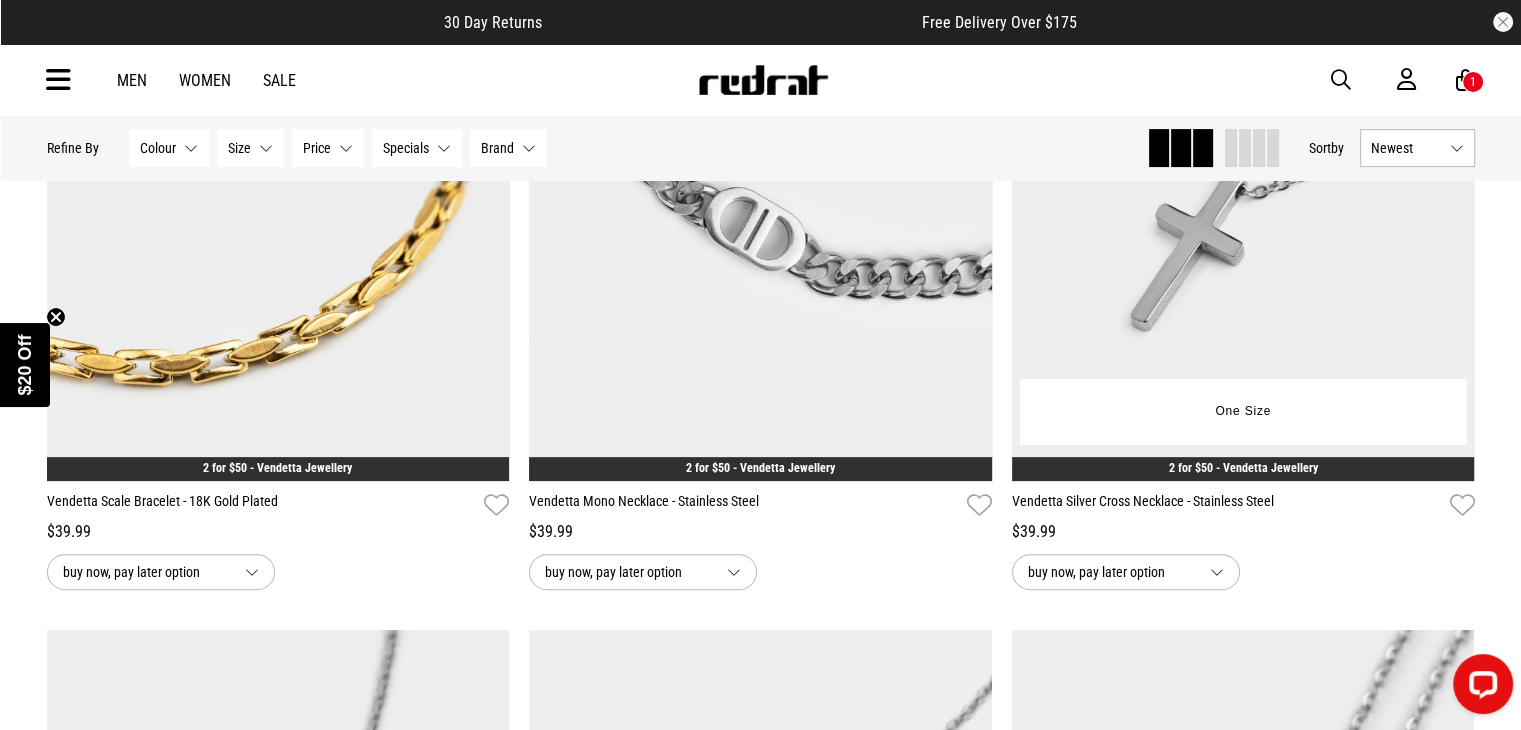 click on "**********" at bounding box center [1243, 211] 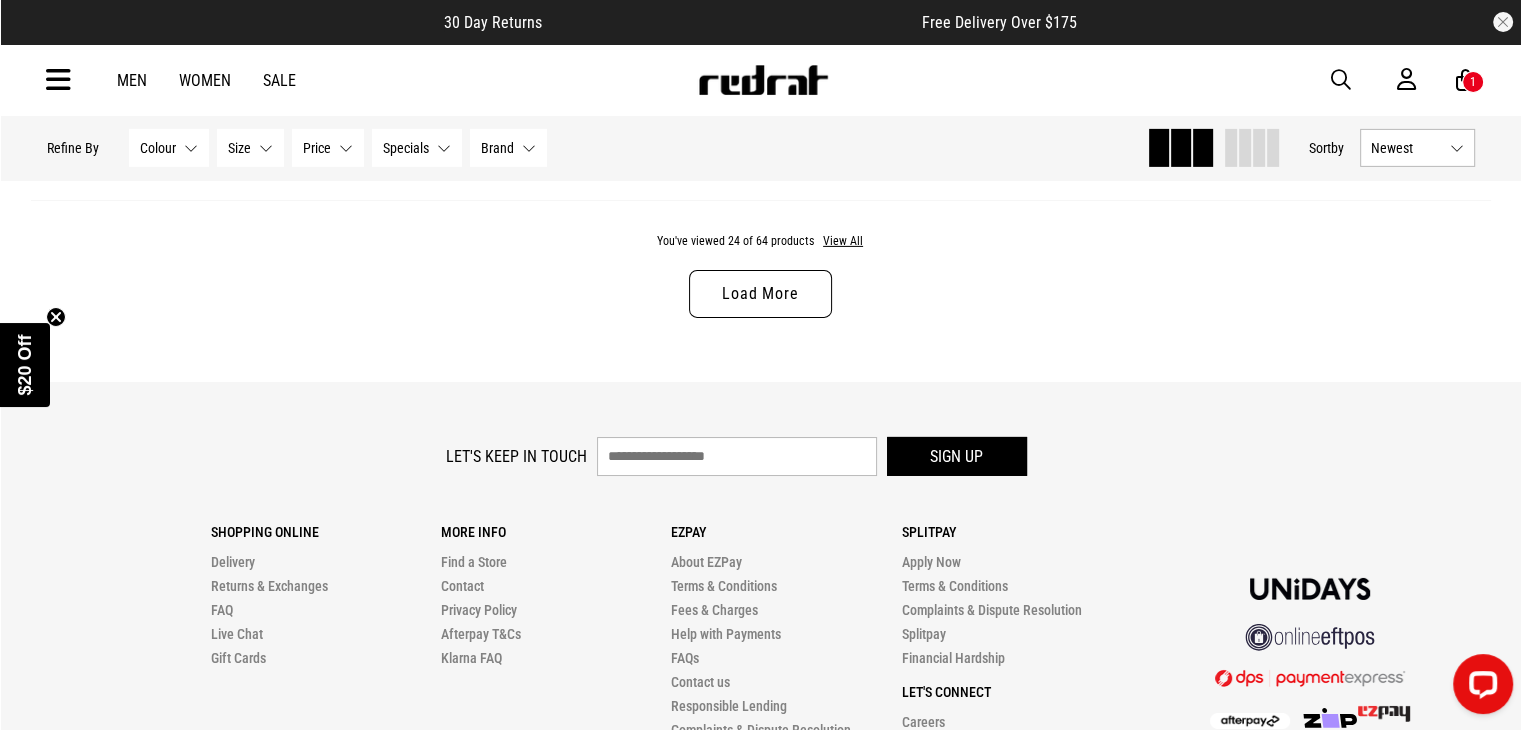 scroll, scrollTop: 6544, scrollLeft: 0, axis: vertical 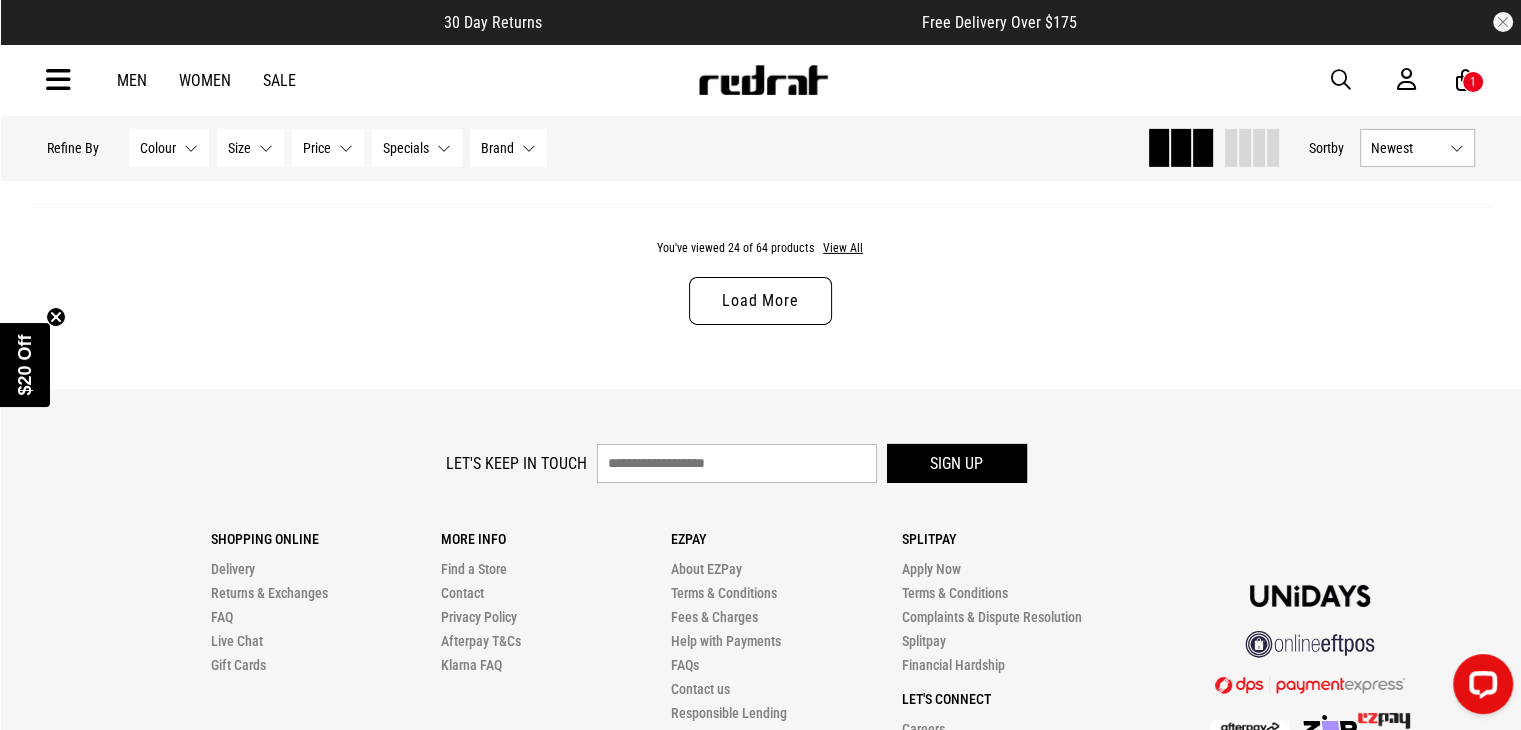 click on "Load More" at bounding box center (760, 301) 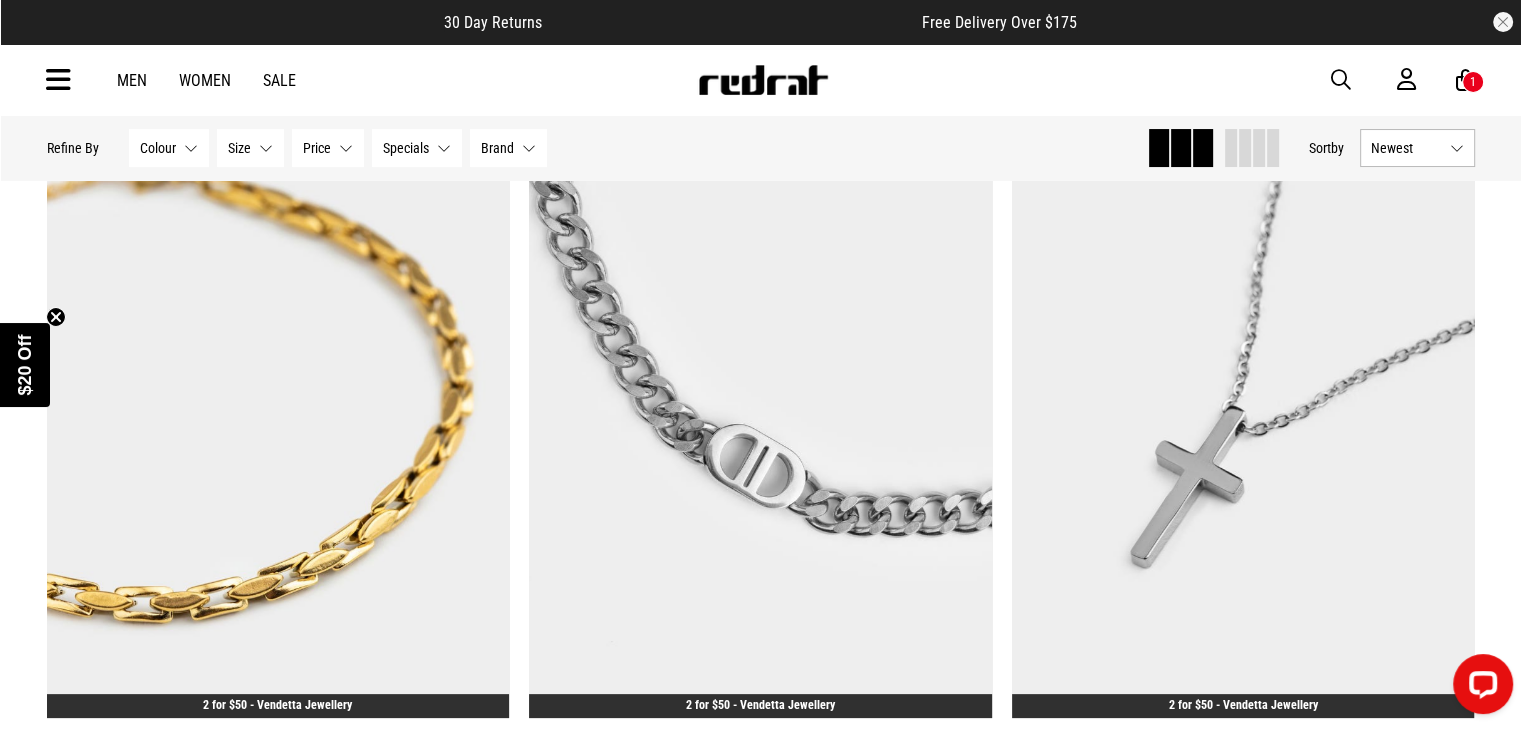 scroll, scrollTop: 0, scrollLeft: 0, axis: both 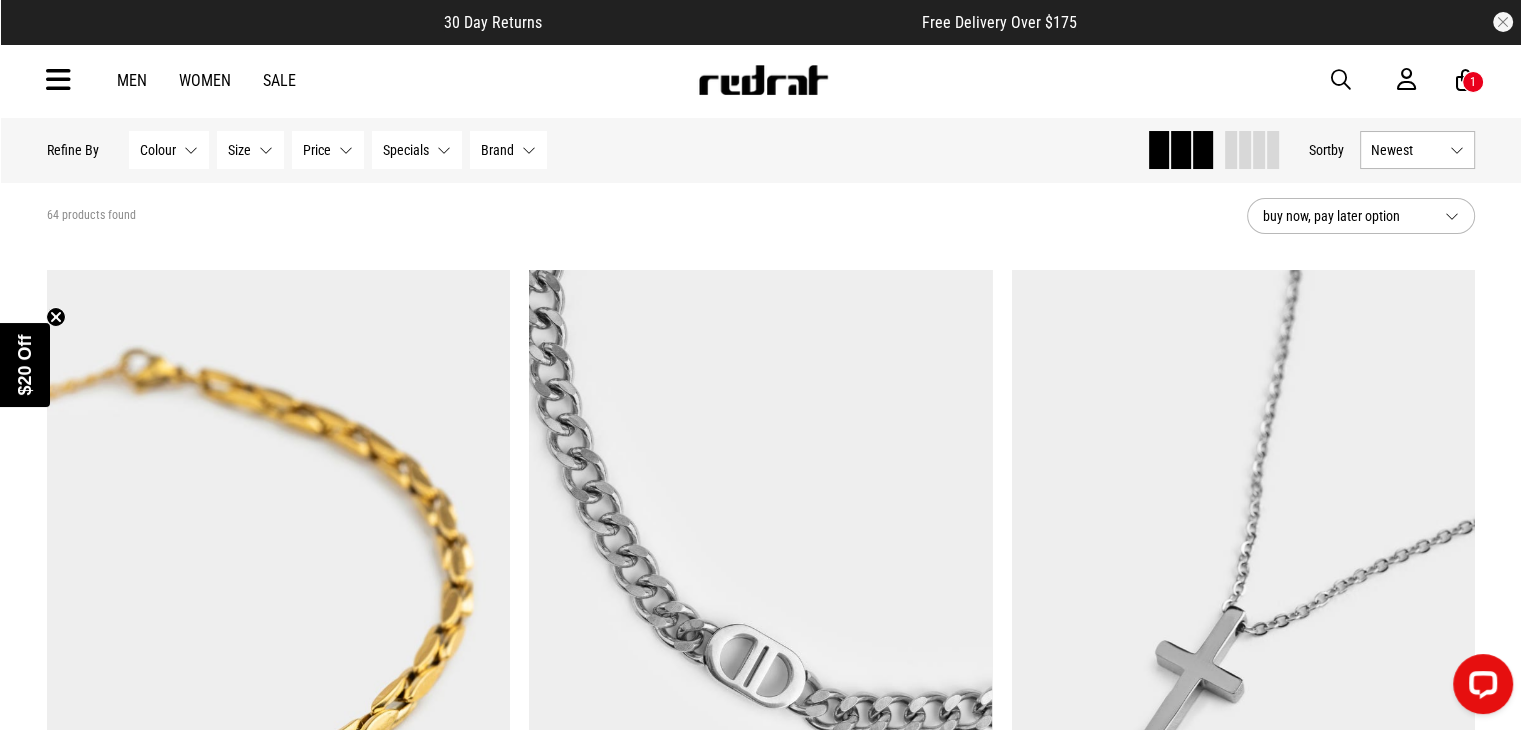 drag, startPoint x: 272, startPoint y: 238, endPoint x: 753, endPoint y: 208, distance: 481.93463 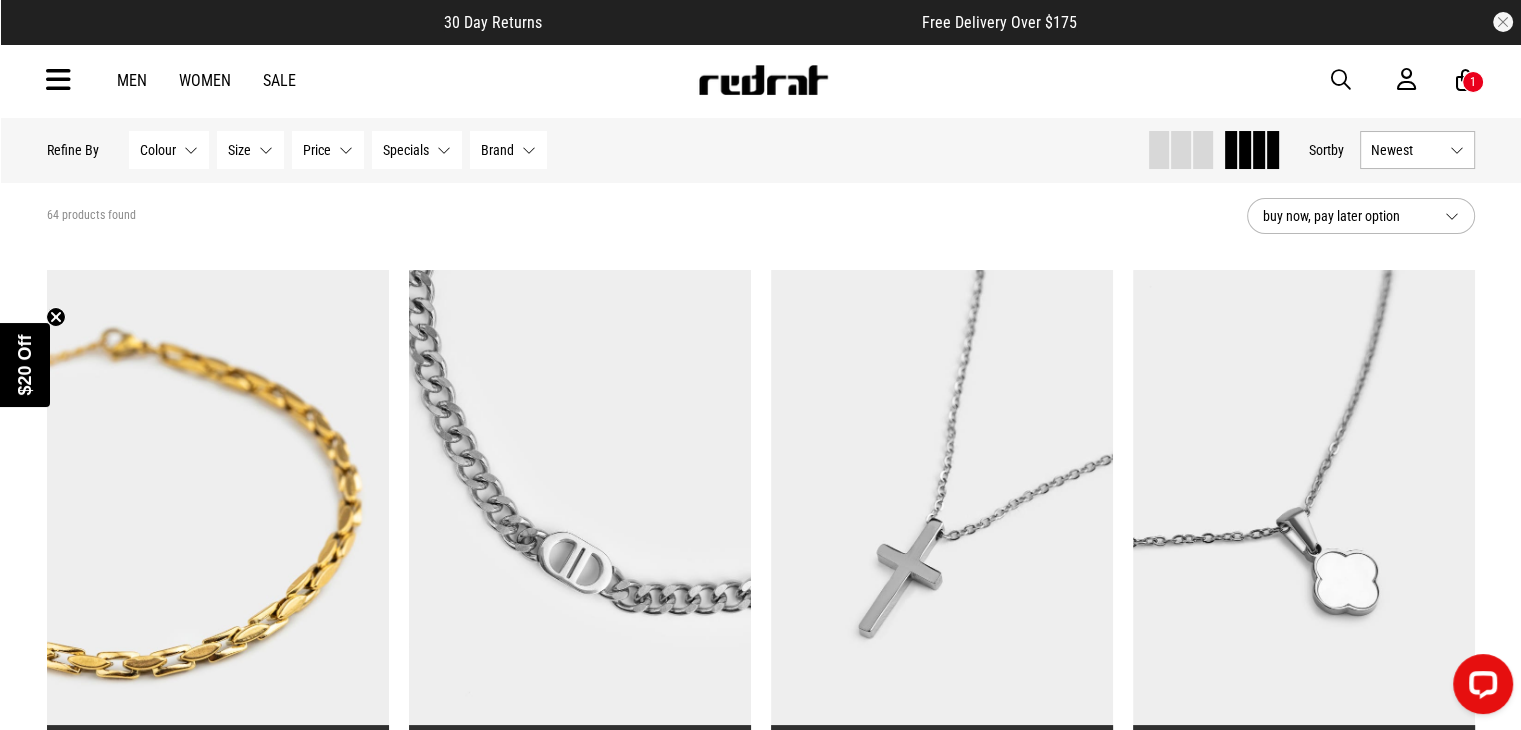 click at bounding box center [1203, 150] 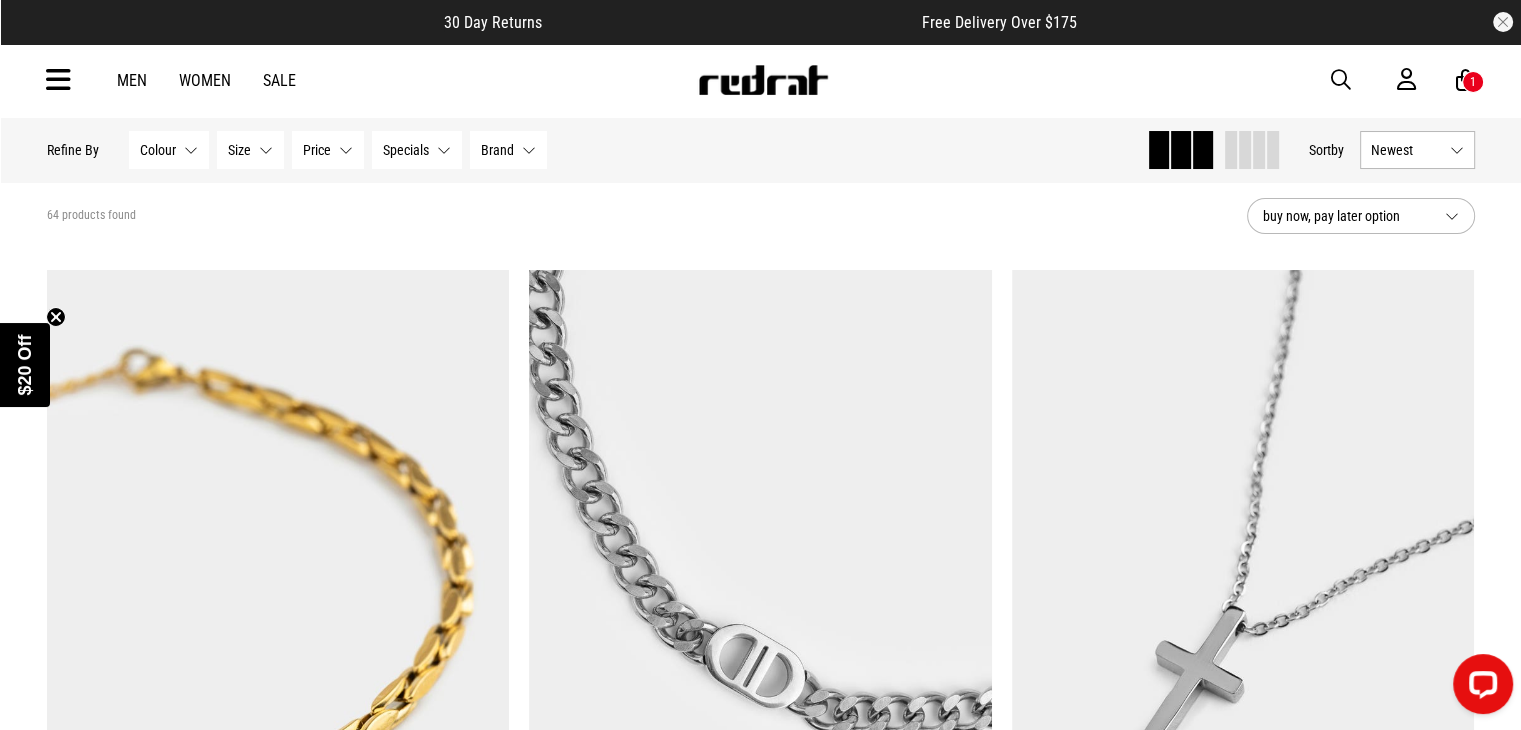 click at bounding box center [1251, 150] 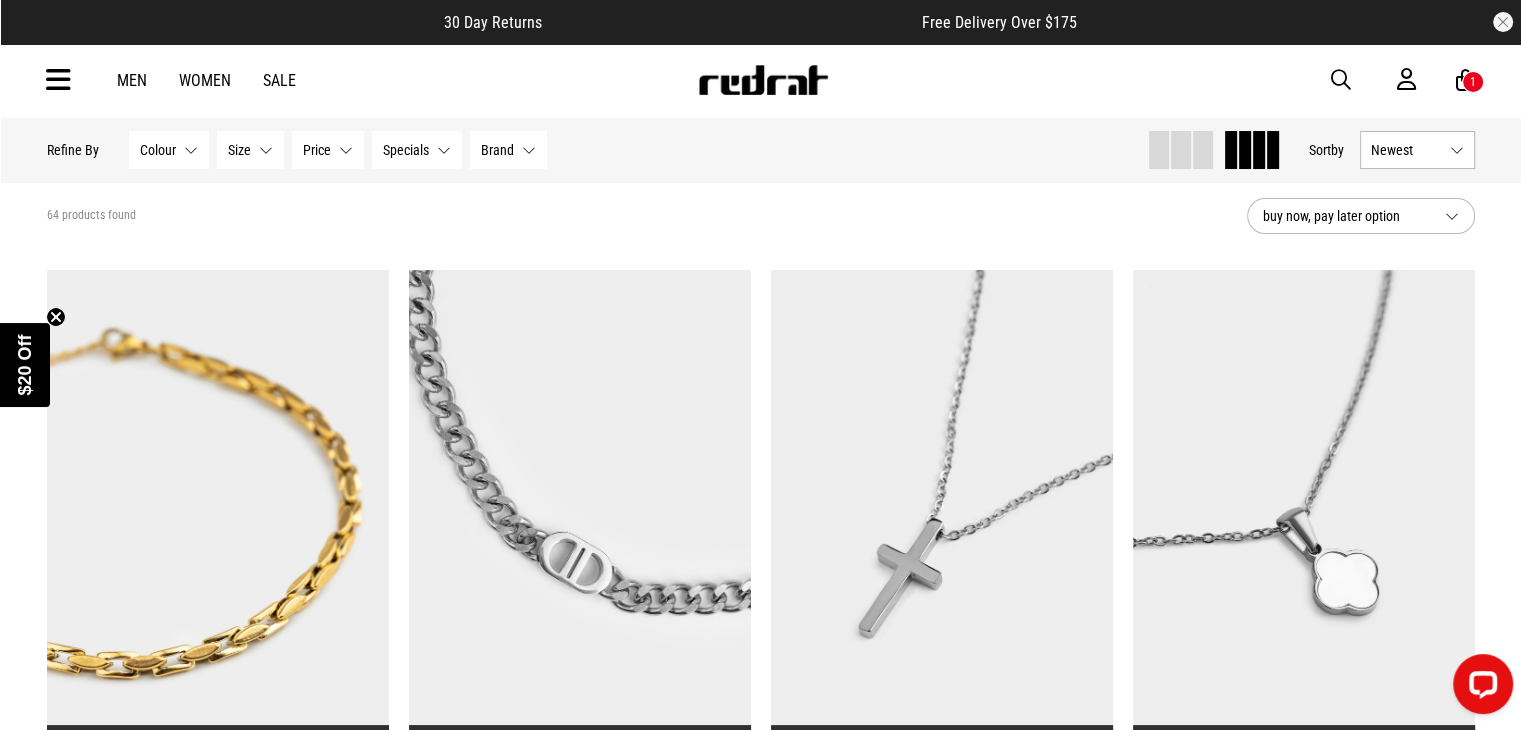 click at bounding box center [1213, 150] 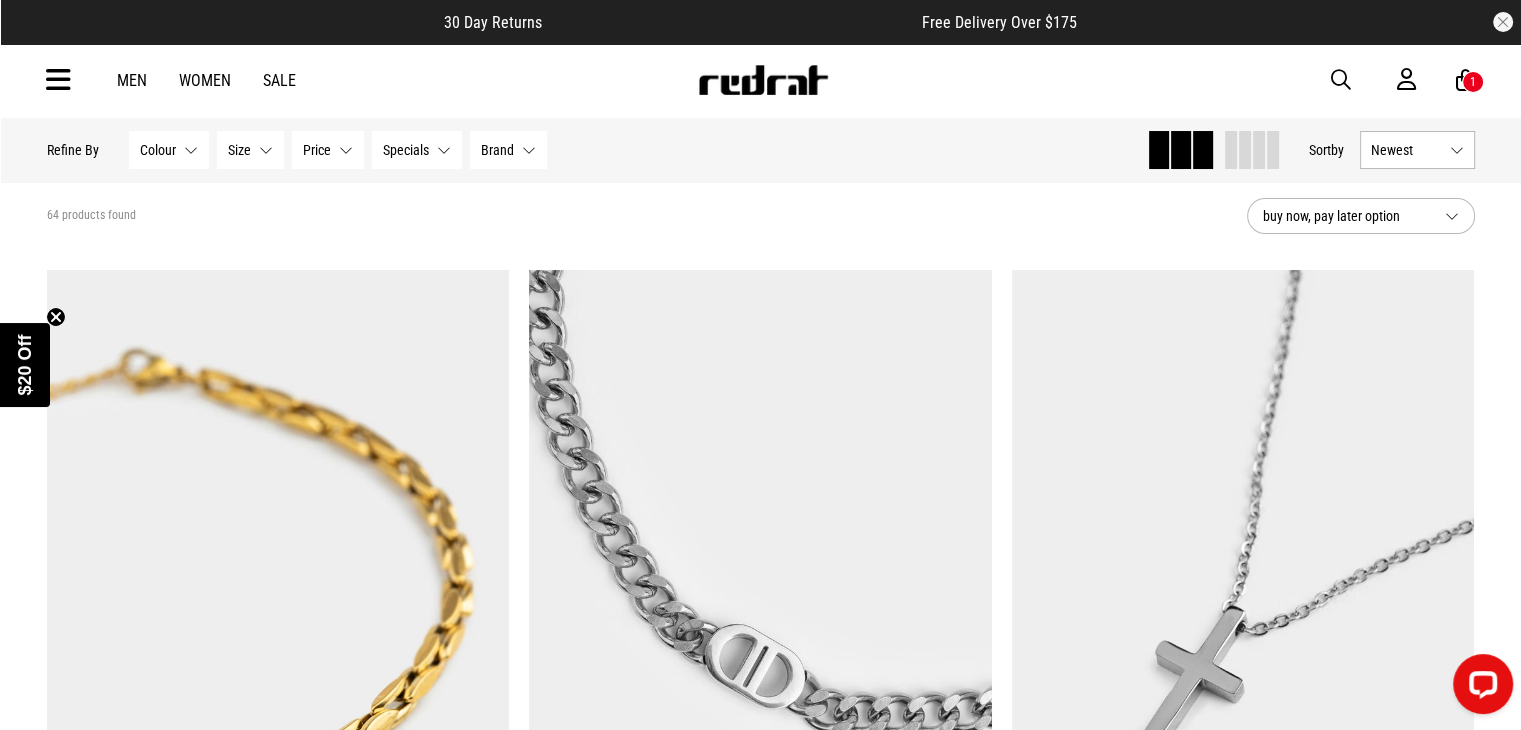 click at bounding box center (1259, 150) 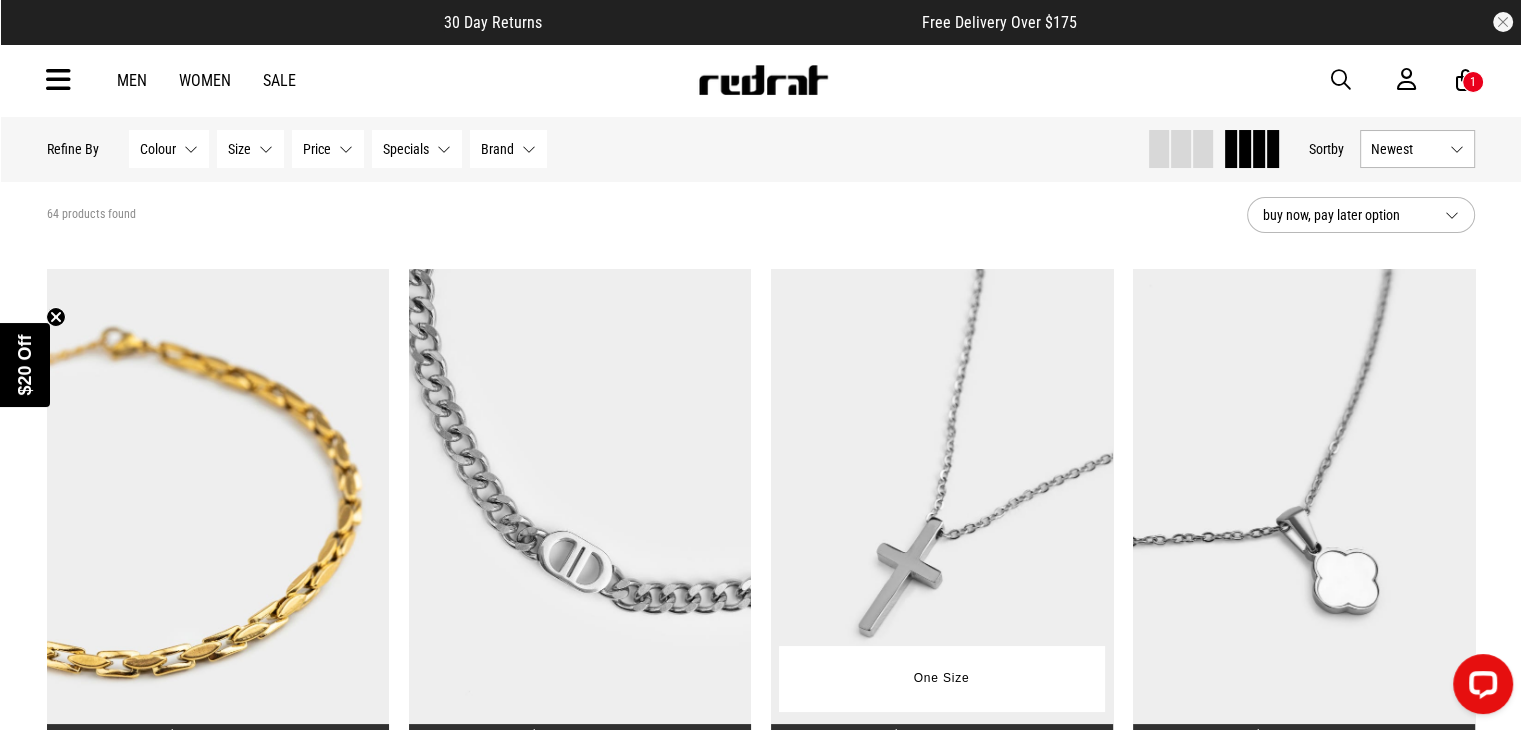 scroll, scrollTop: 0, scrollLeft: 0, axis: both 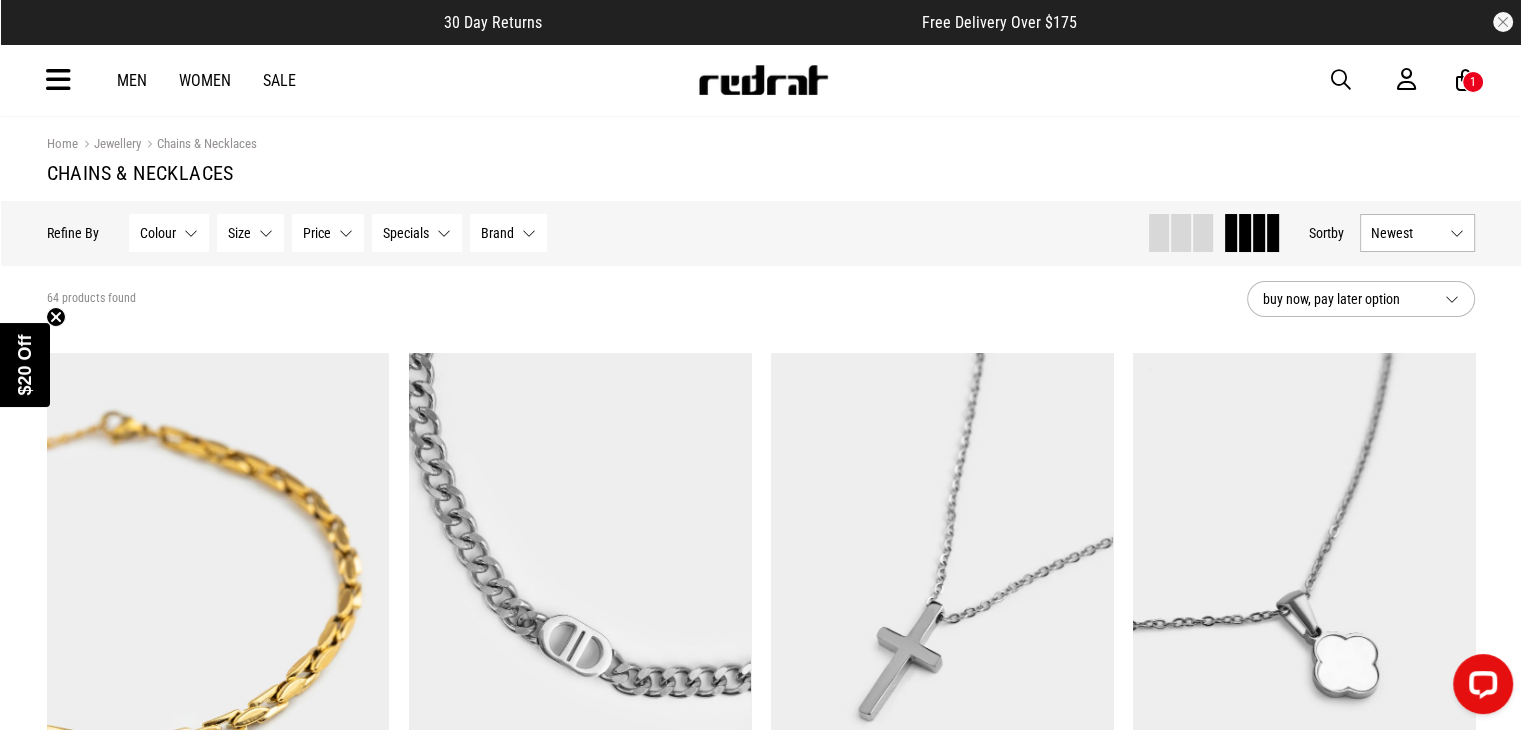click on "Men" at bounding box center [132, 80] 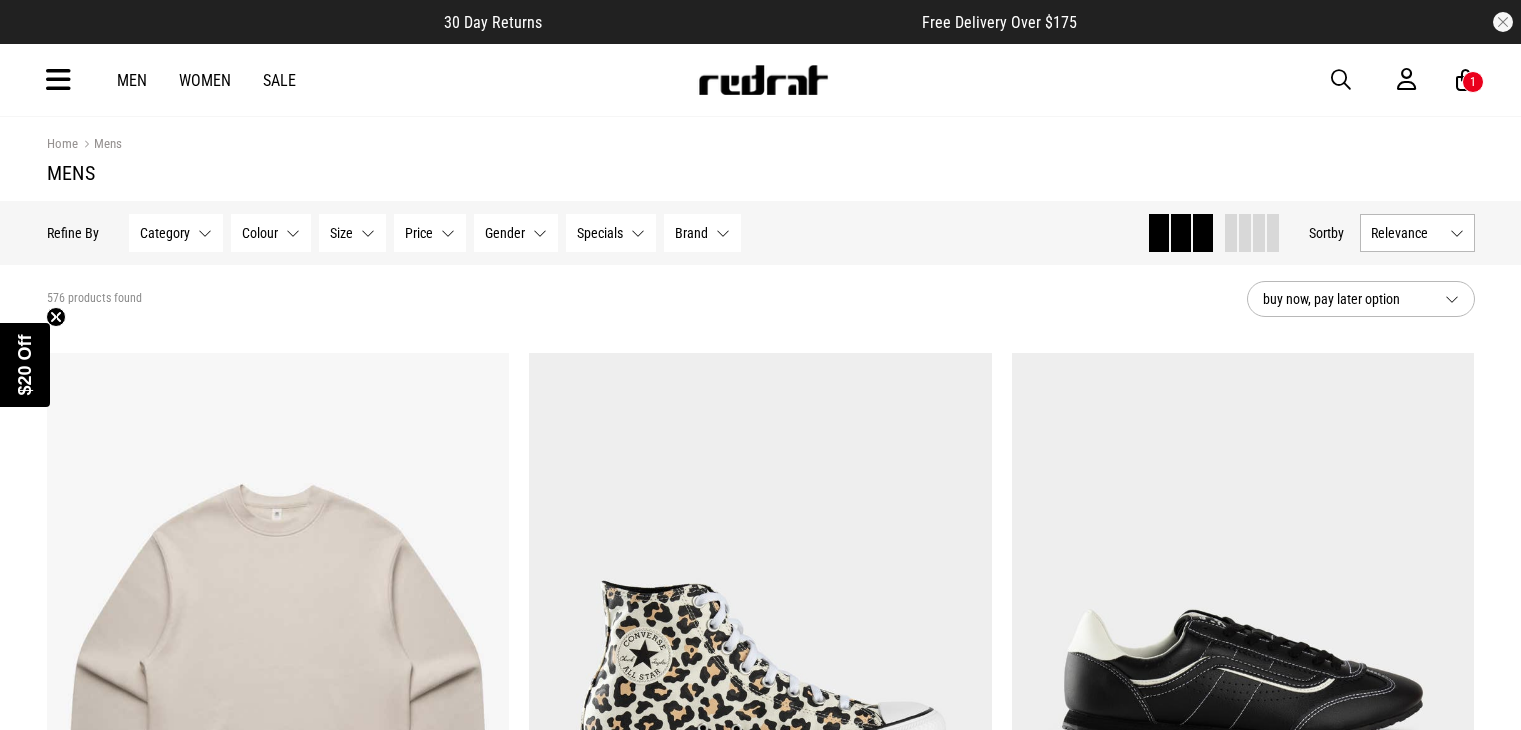 scroll, scrollTop: 0, scrollLeft: 0, axis: both 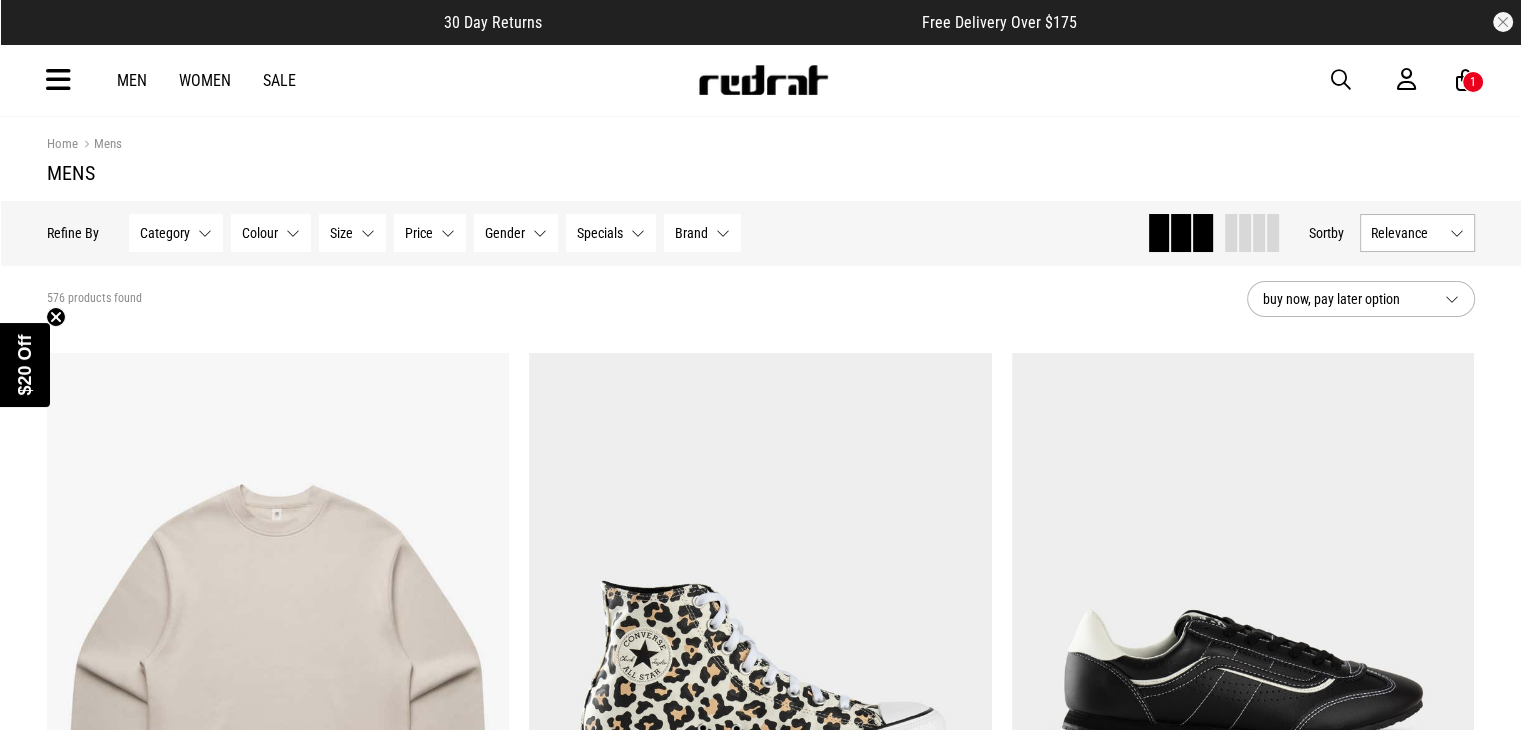click on "Category  None selected" at bounding box center [176, 233] 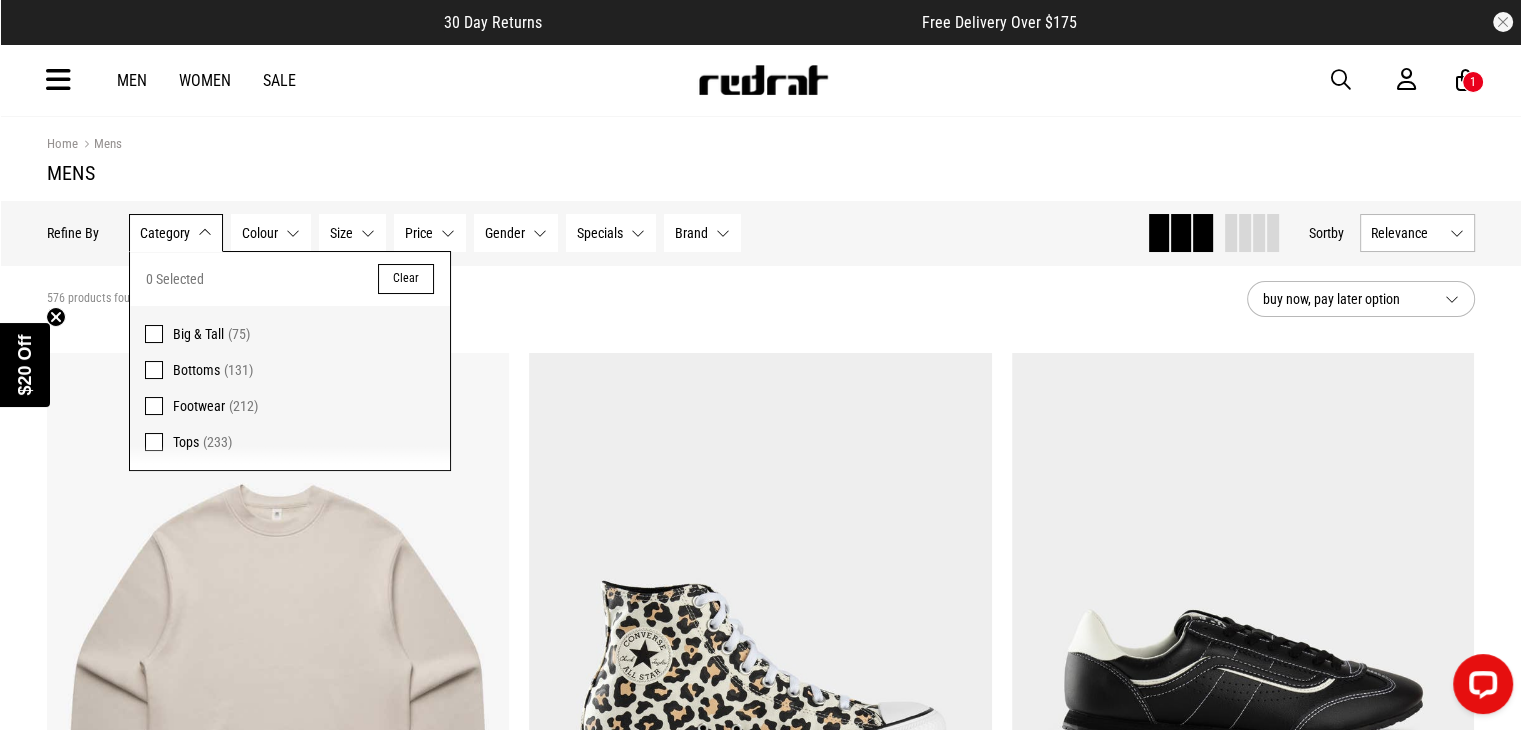 scroll, scrollTop: 0, scrollLeft: 0, axis: both 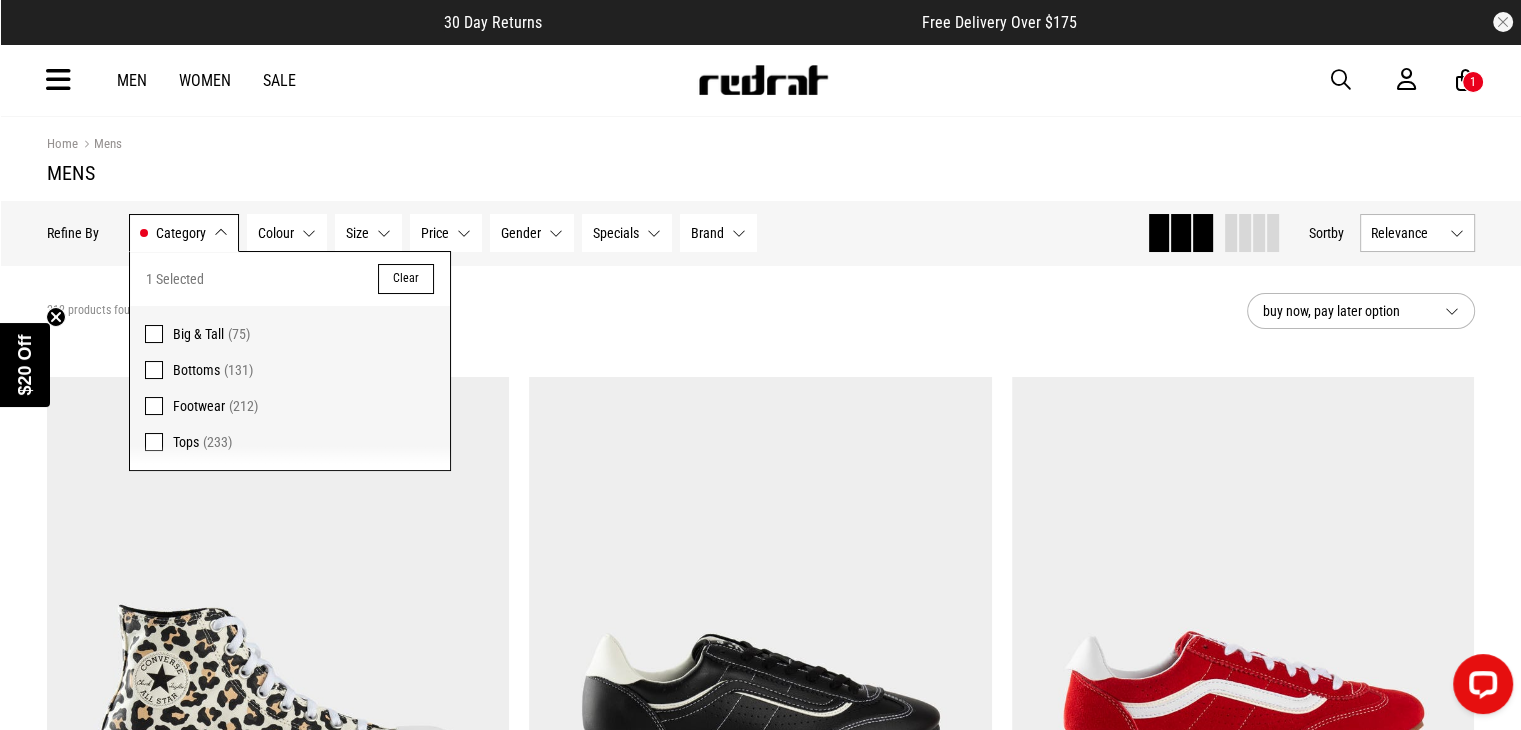 click on "212 products found   Active Filters Footwear Clear" at bounding box center [639, 311] 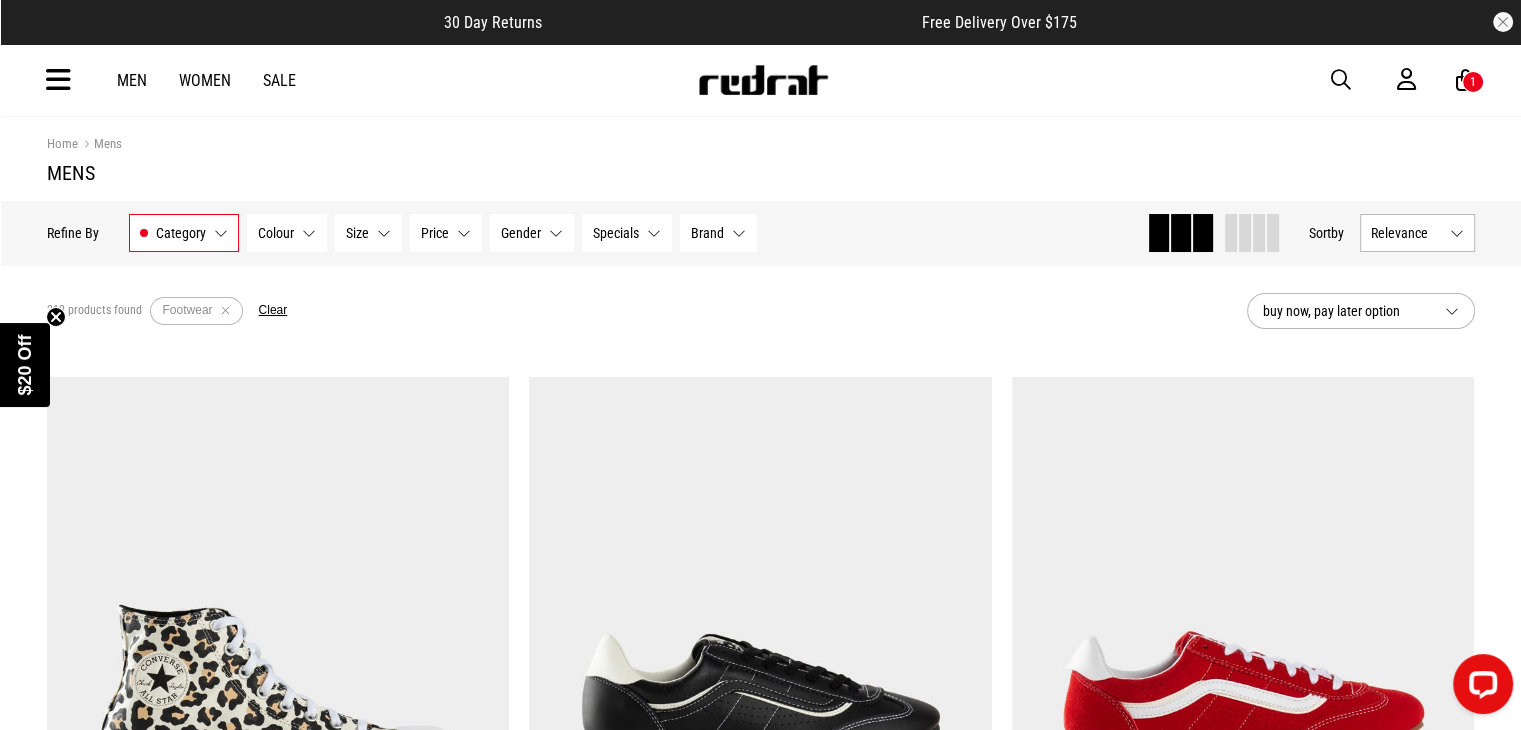 click on "Size" at bounding box center [357, 233] 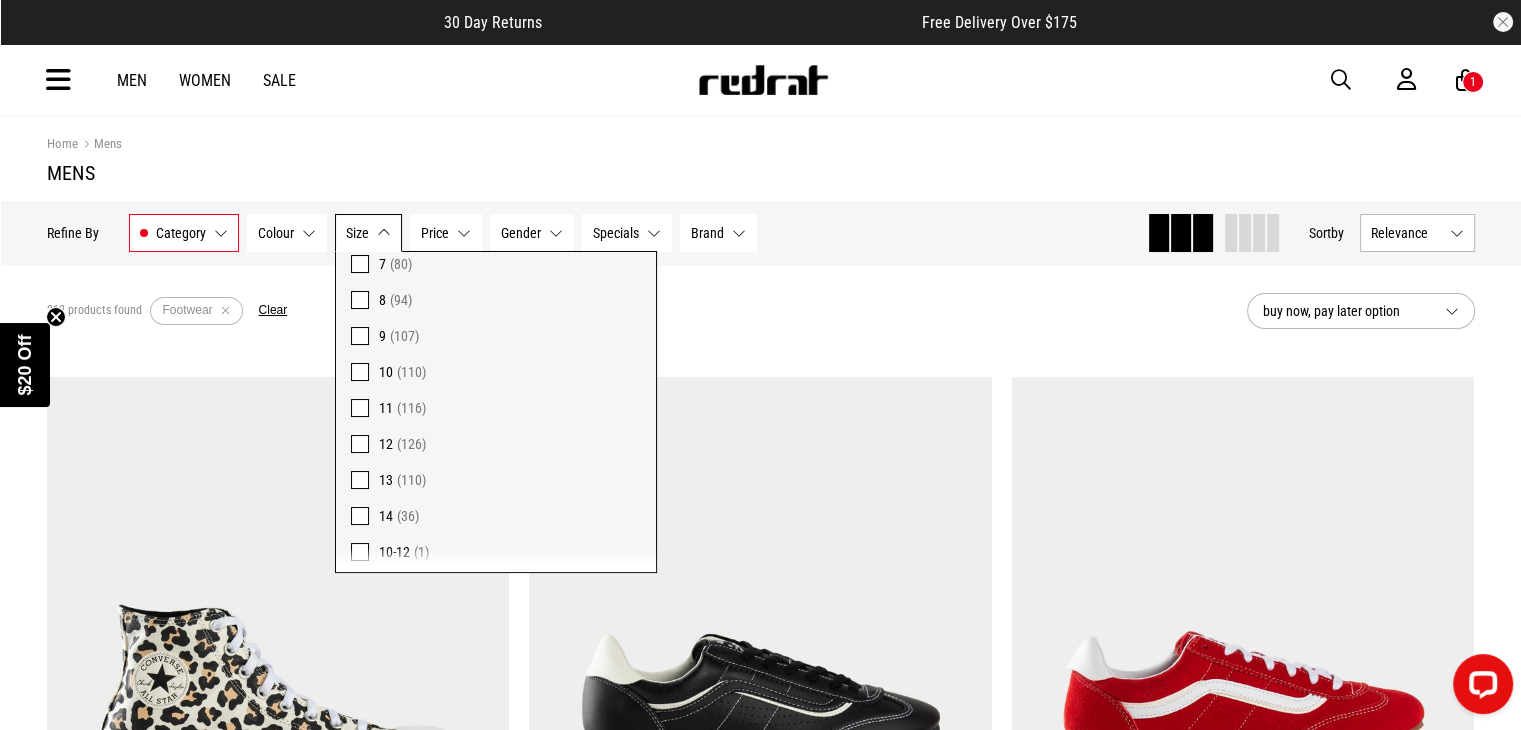 scroll, scrollTop: 212, scrollLeft: 0, axis: vertical 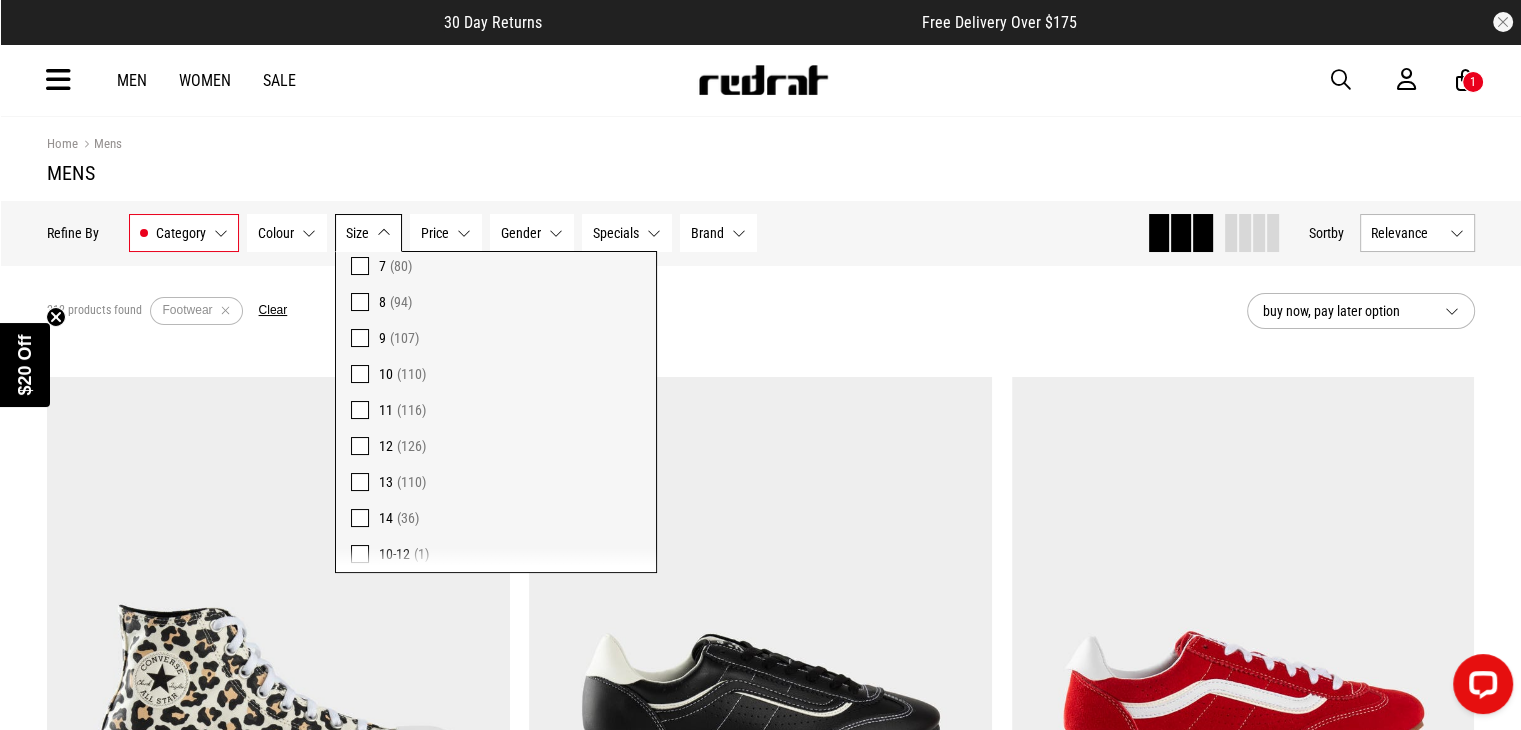 click at bounding box center (360, 410) 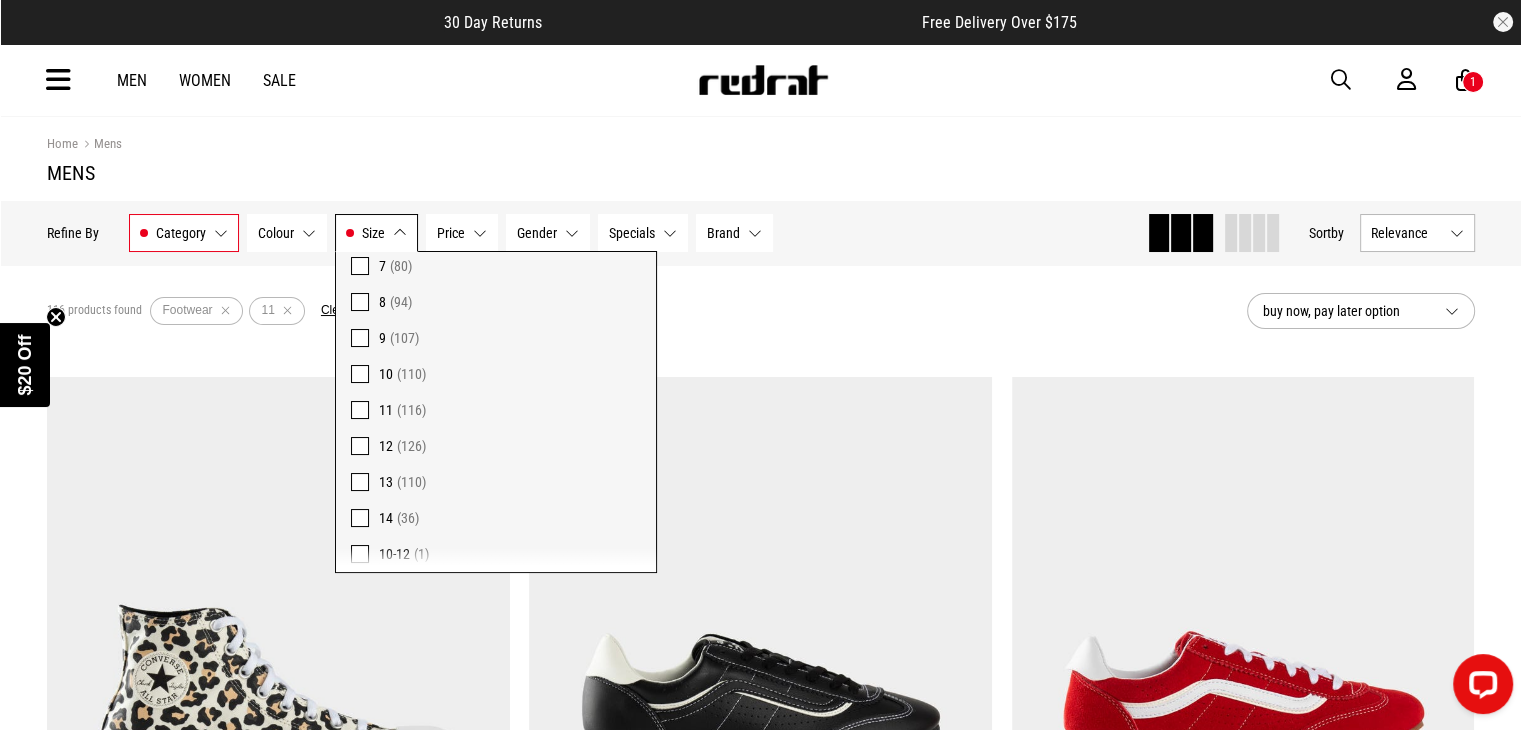 click on "116 products found   Active Filters Footwear 11 Clear" at bounding box center [639, 311] 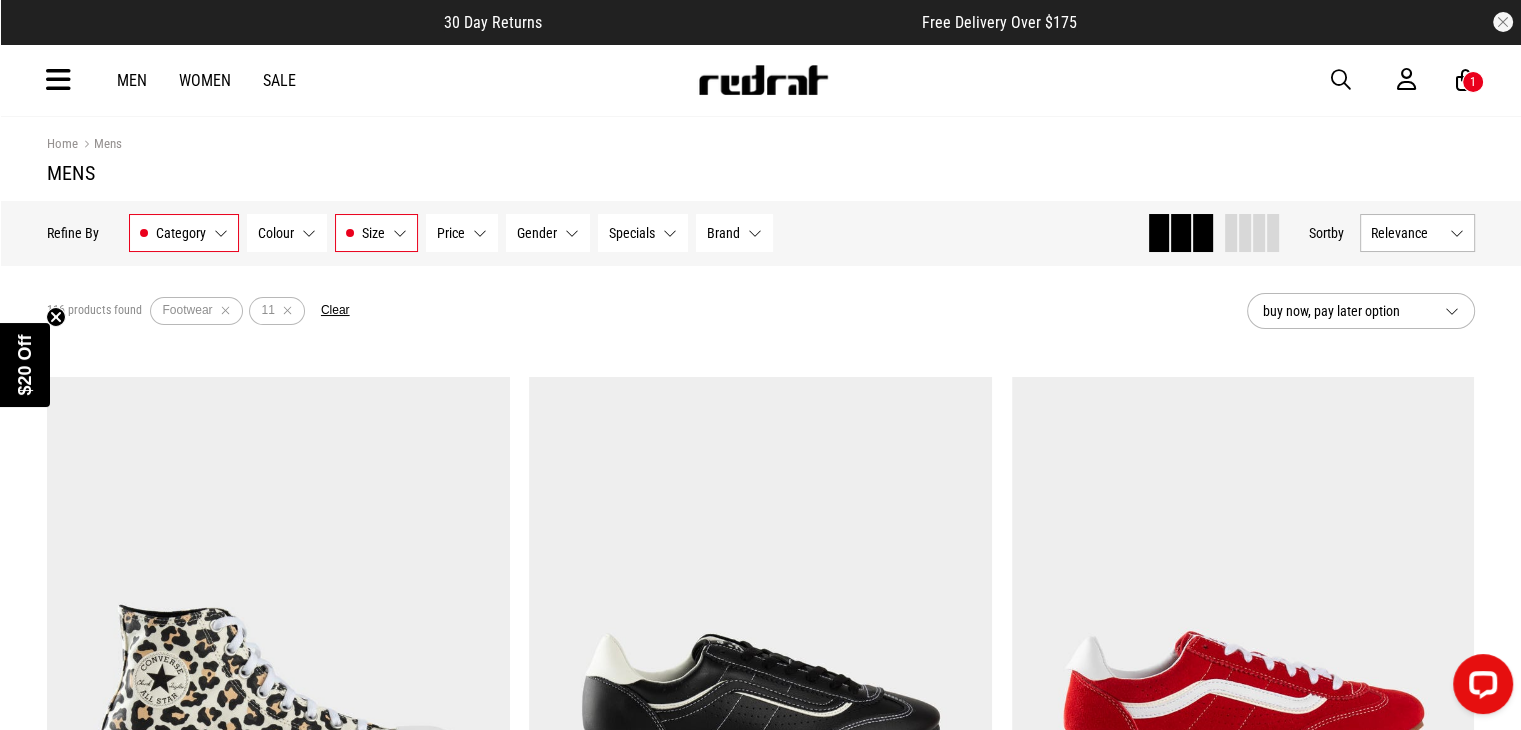 click on "Price  None selected" at bounding box center [462, 233] 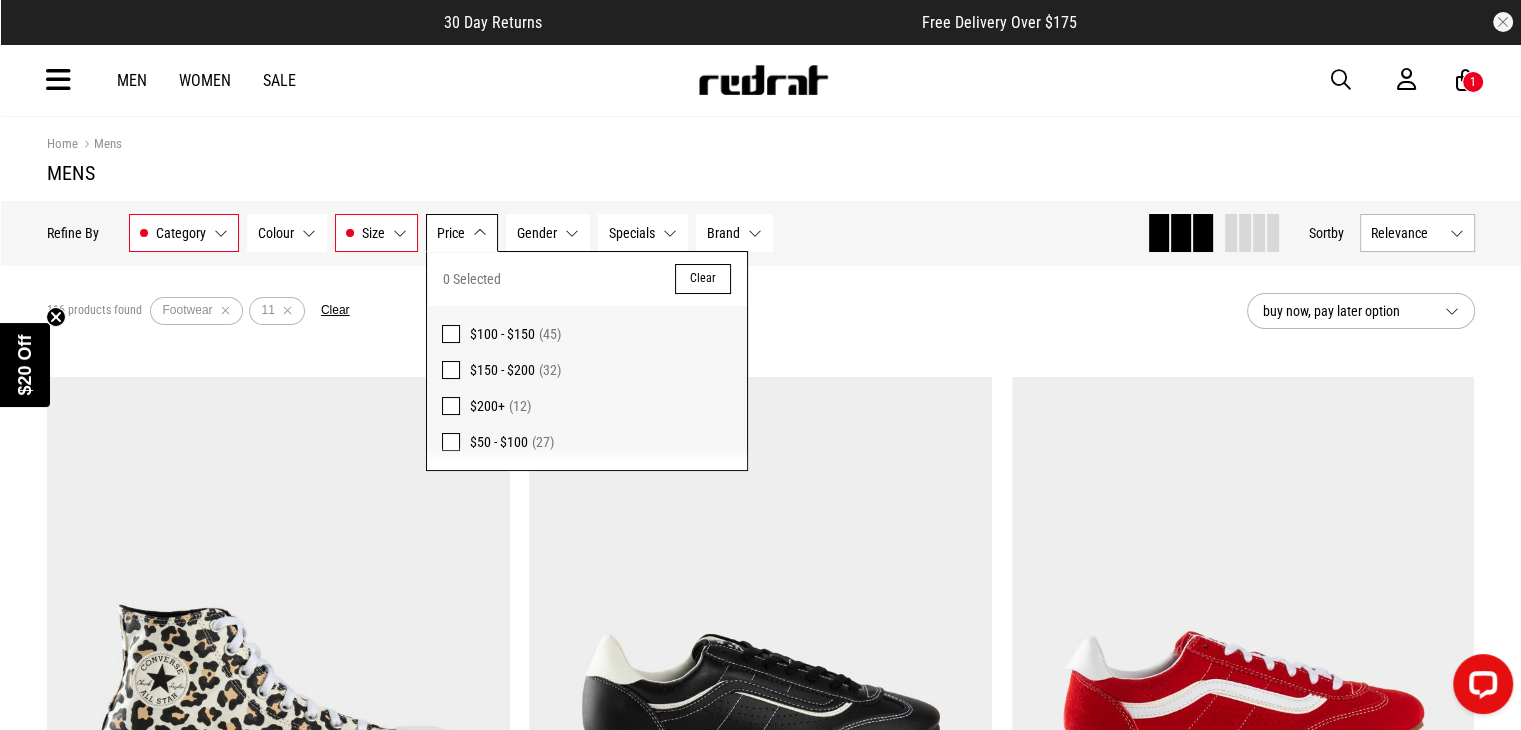 click at bounding box center (451, 370) 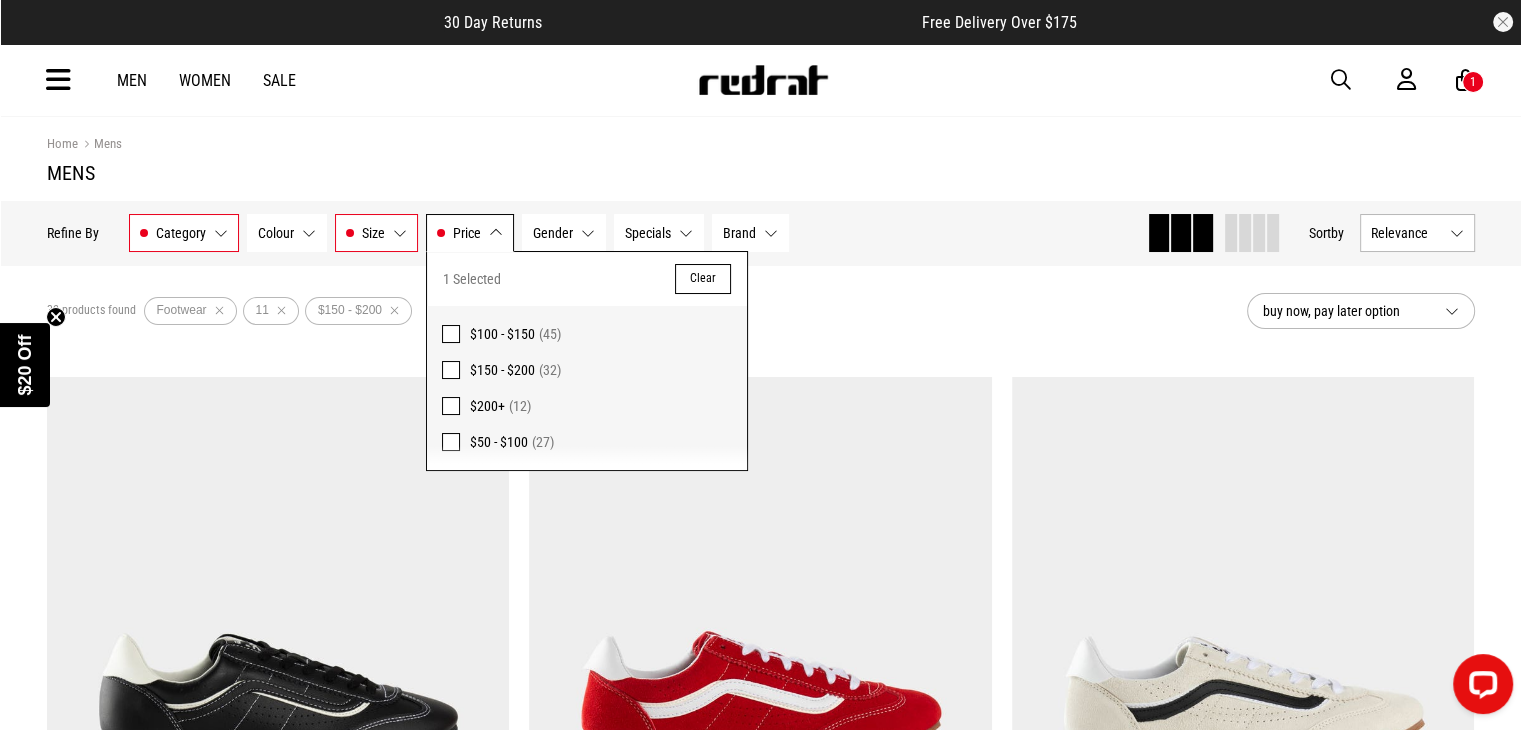 click at bounding box center [451, 334] 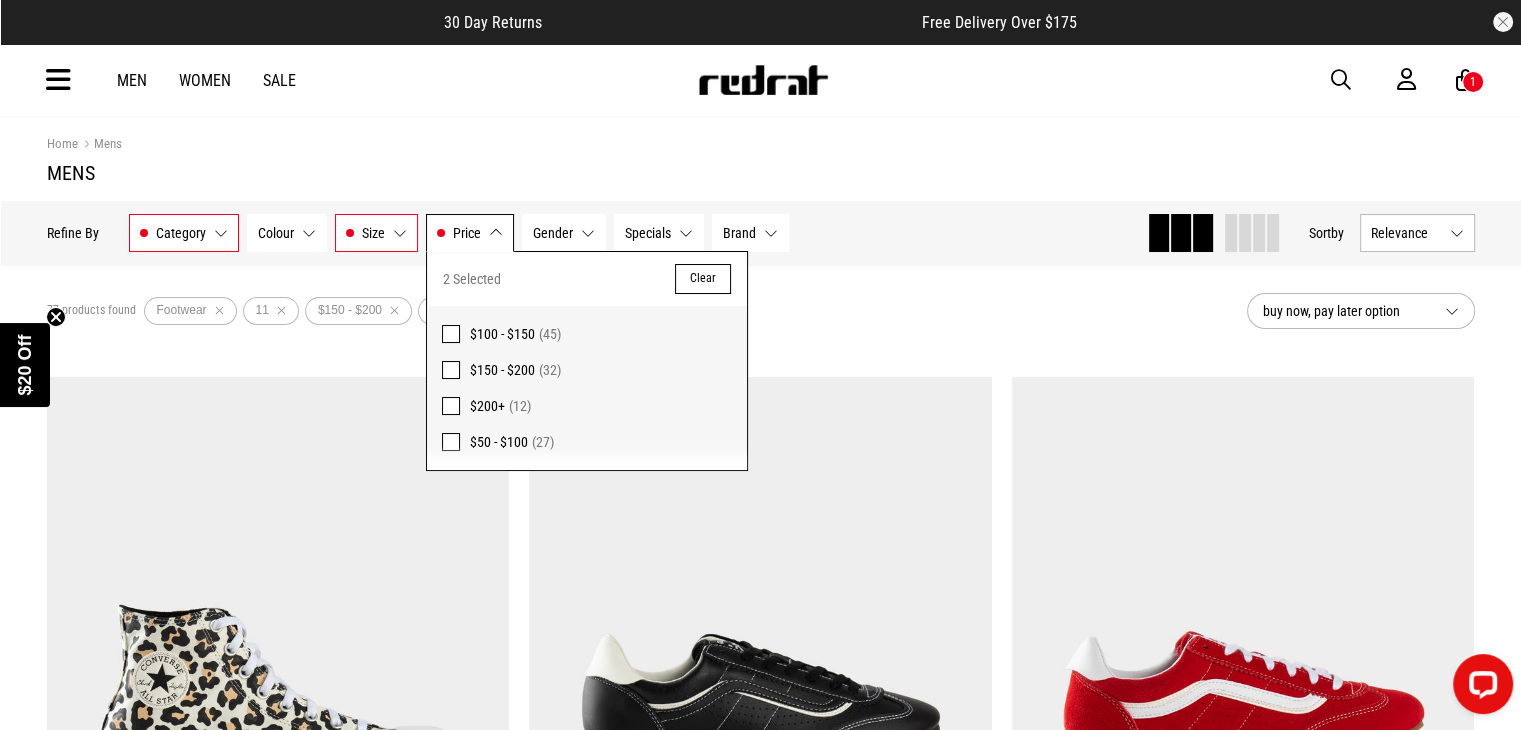 click on "77 products found   Active Filters Footwear 11 $150 - $200 $100 - $150 Clear" at bounding box center (639, 311) 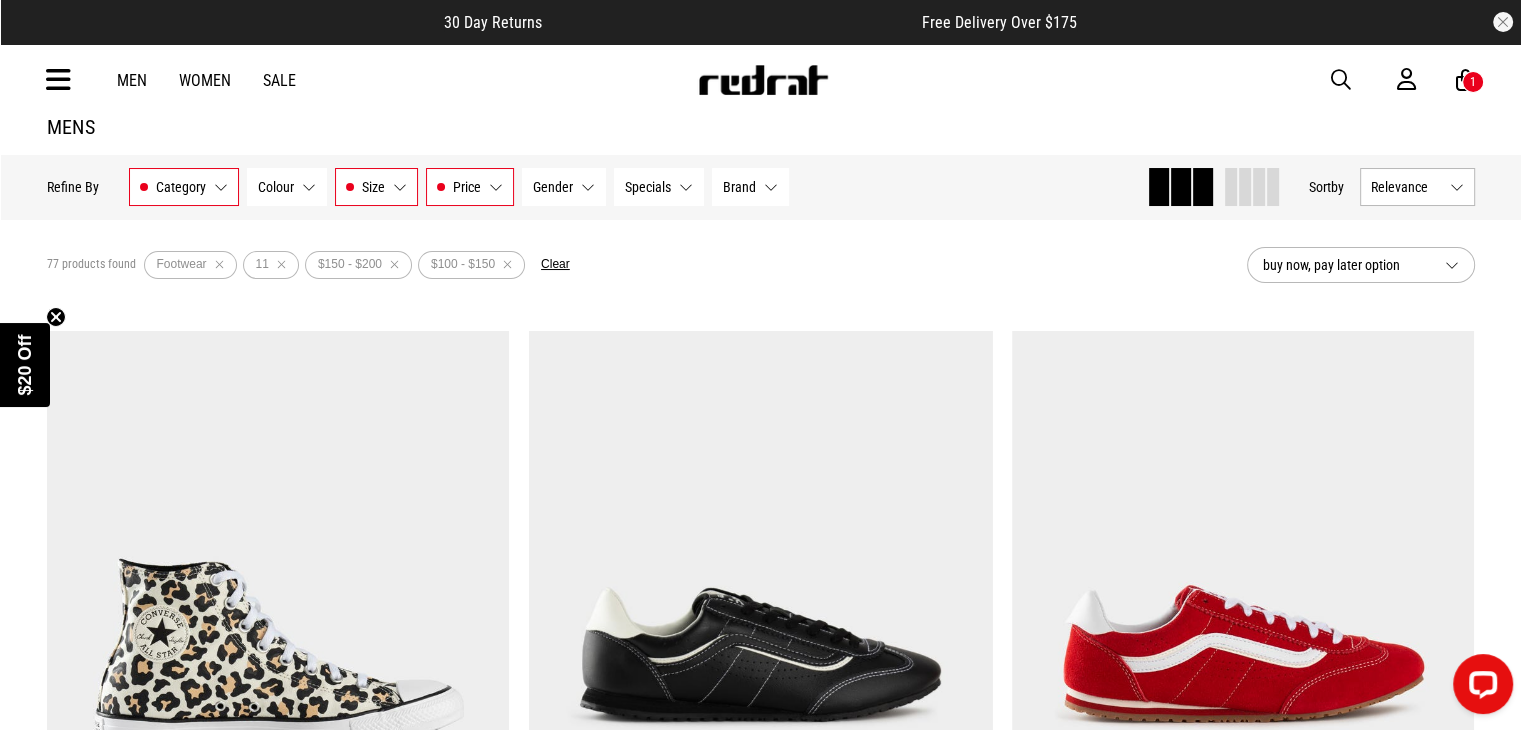 scroll, scrollTop: 0, scrollLeft: 0, axis: both 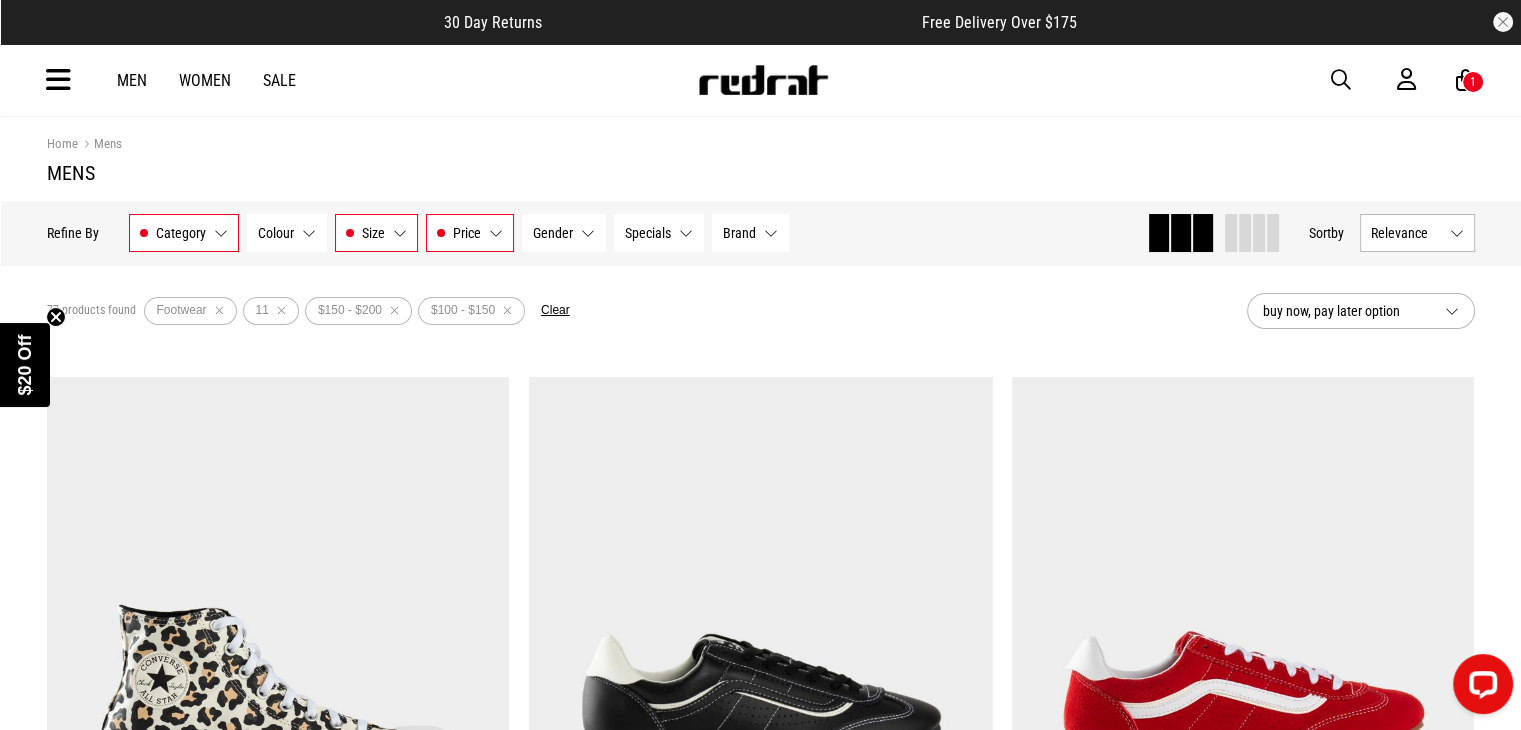 click on "Price  $150 - $200, $100 - $150" at bounding box center (470, 233) 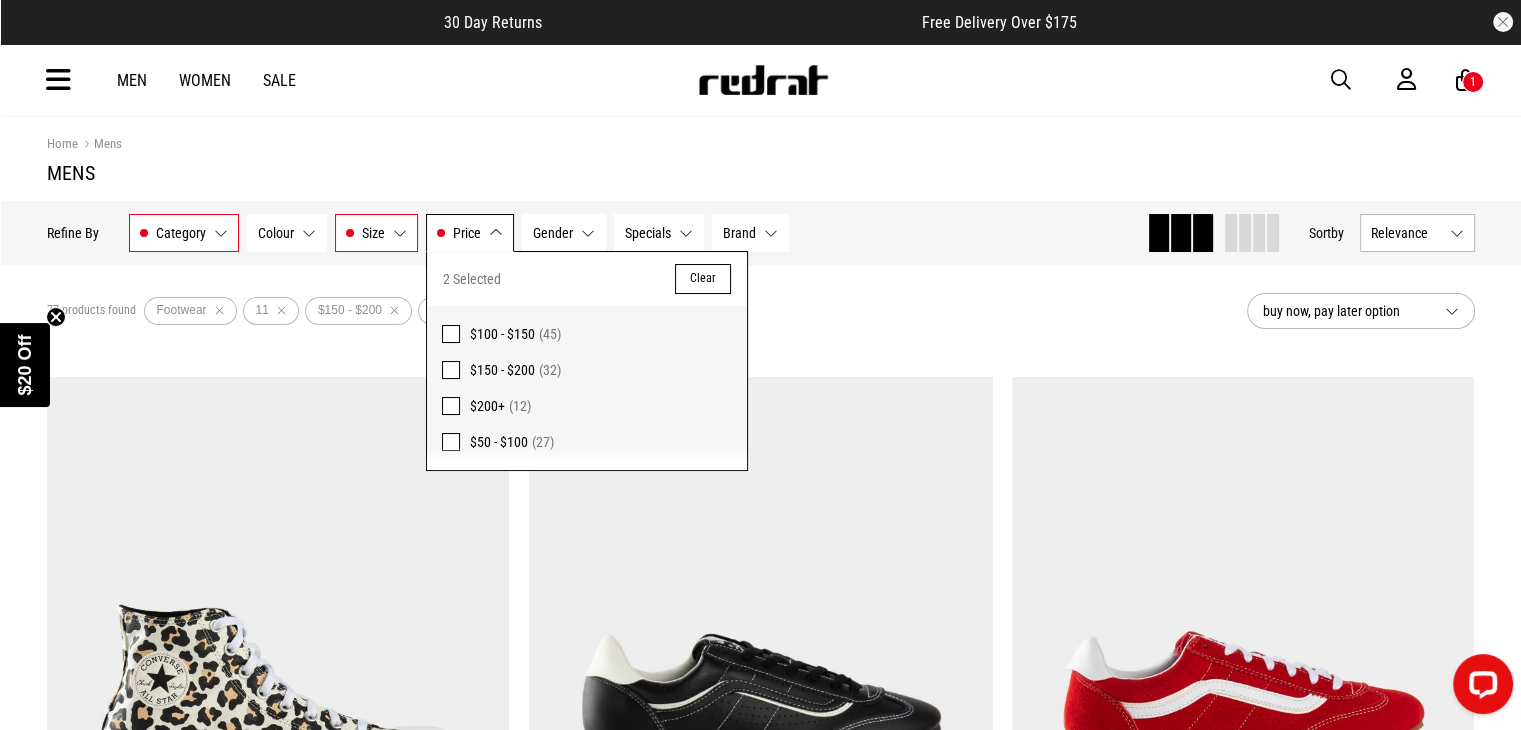 click at bounding box center [451, 370] 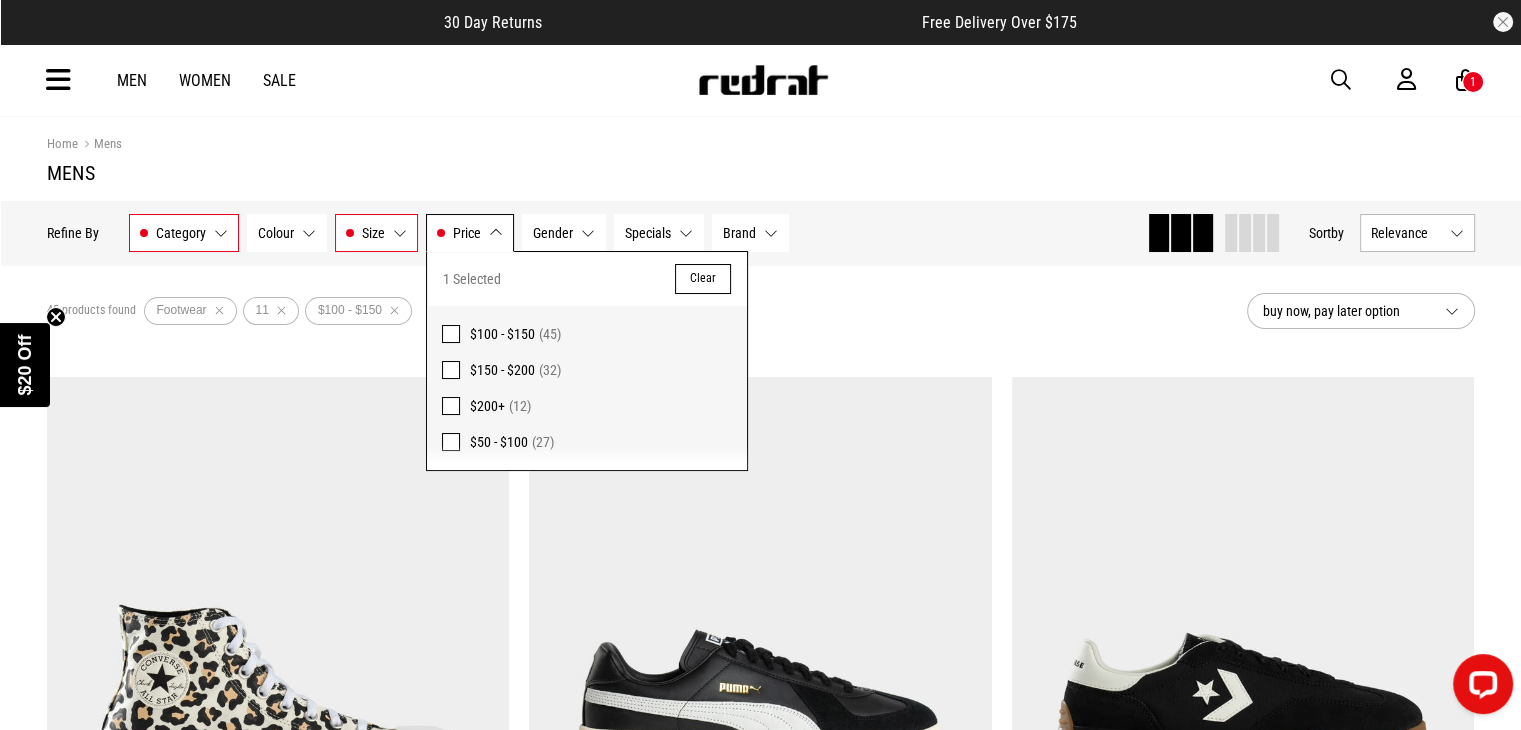 click on "45 products found   Active Filters Footwear 11 $100 - $150 Clear" at bounding box center (639, 311) 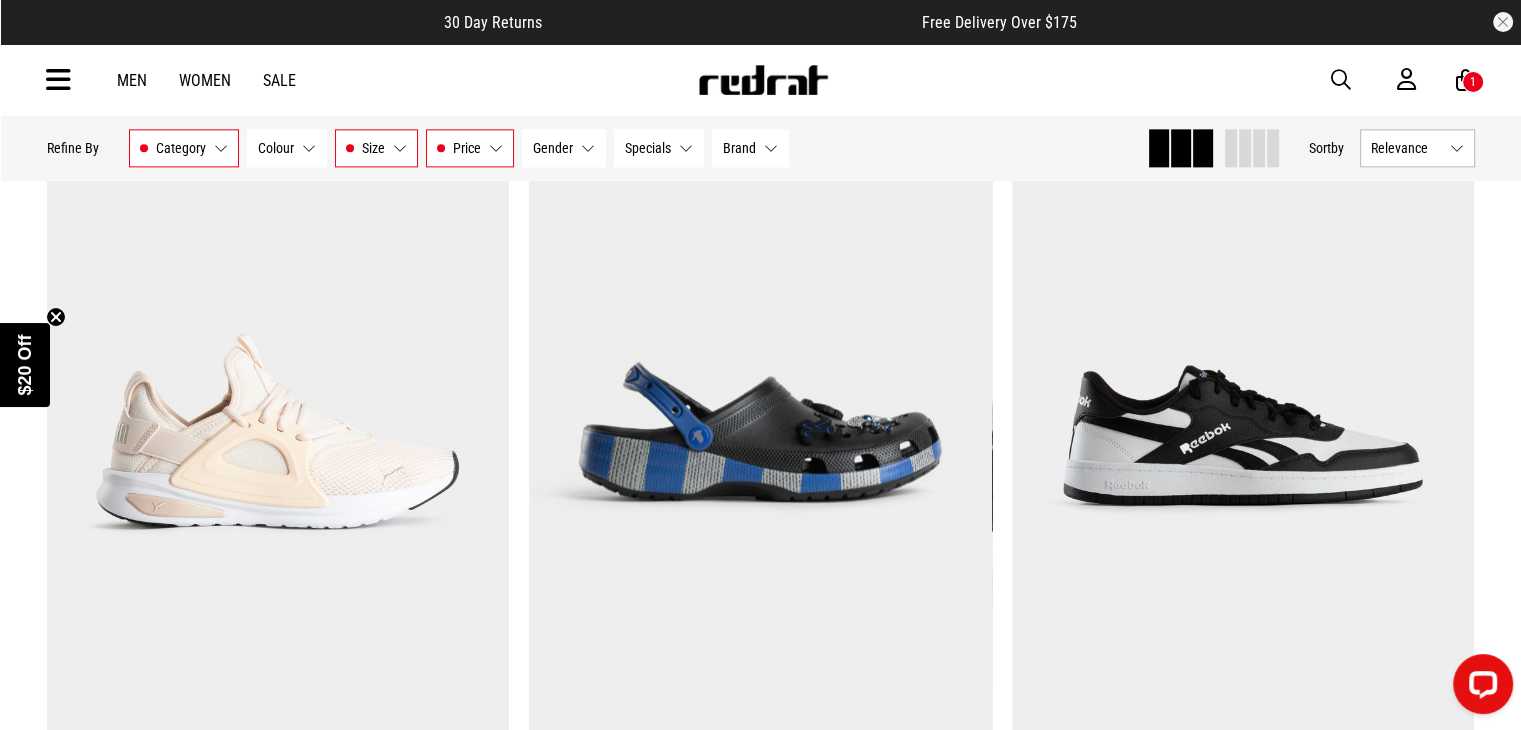 scroll, scrollTop: 2742, scrollLeft: 0, axis: vertical 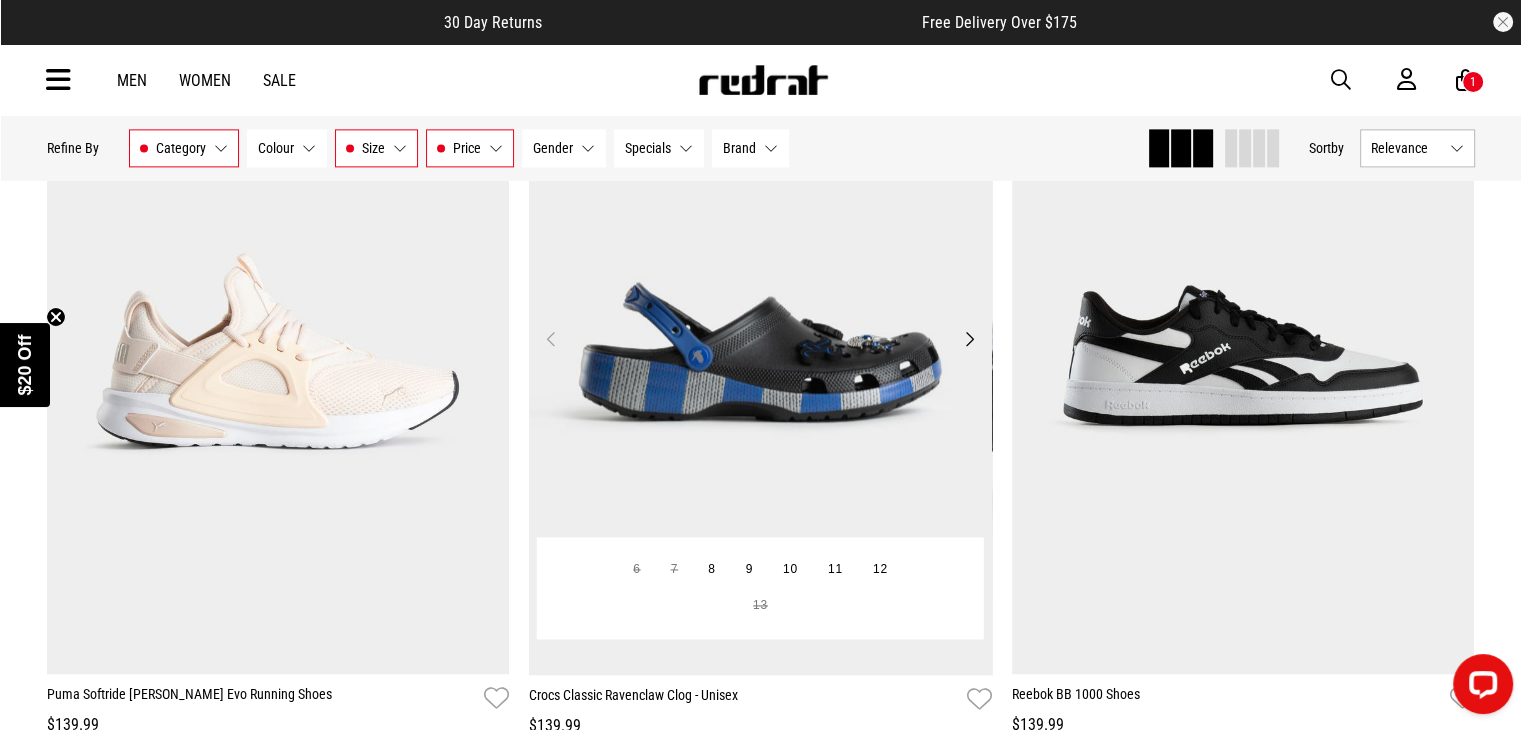click on "Next" at bounding box center [969, 339] 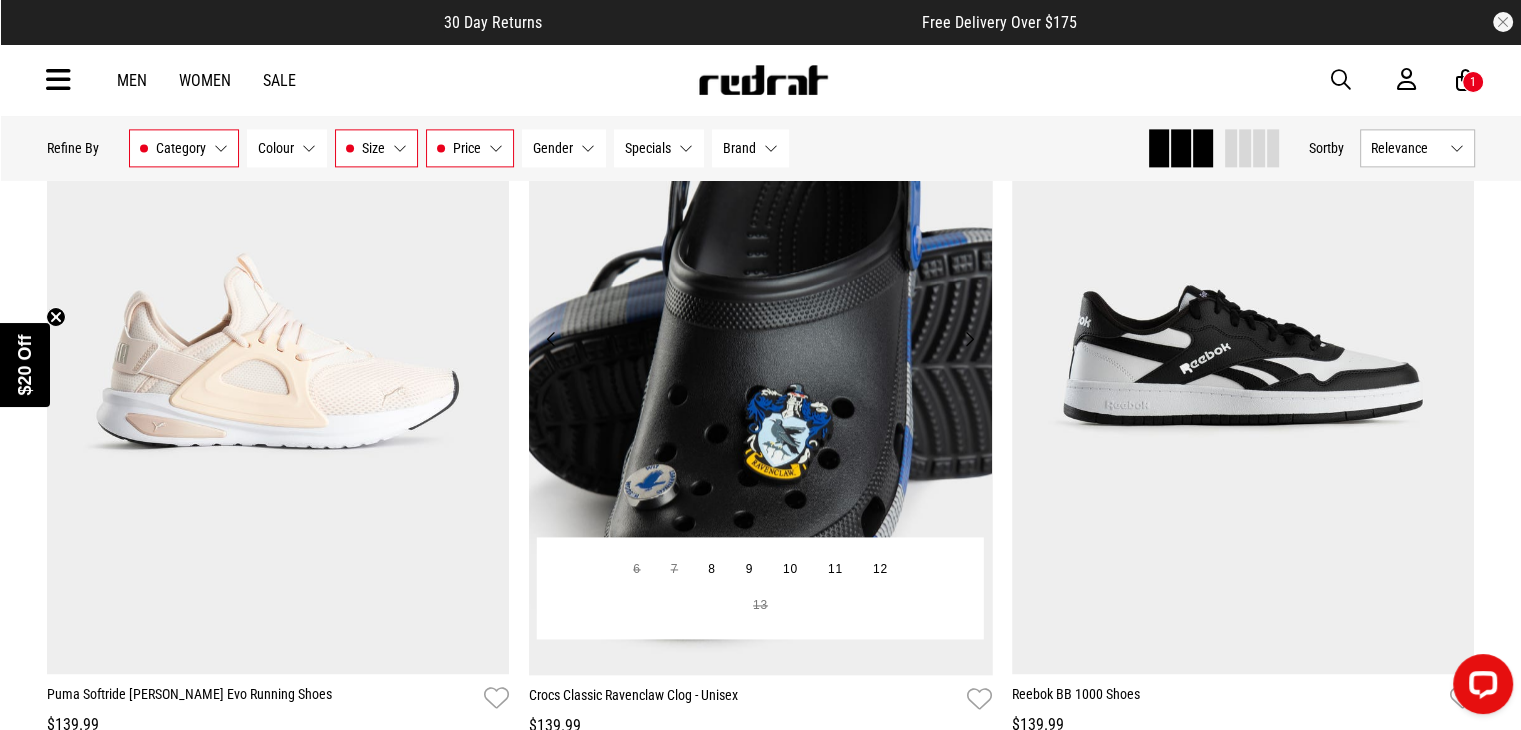 click on "Next" at bounding box center [969, 339] 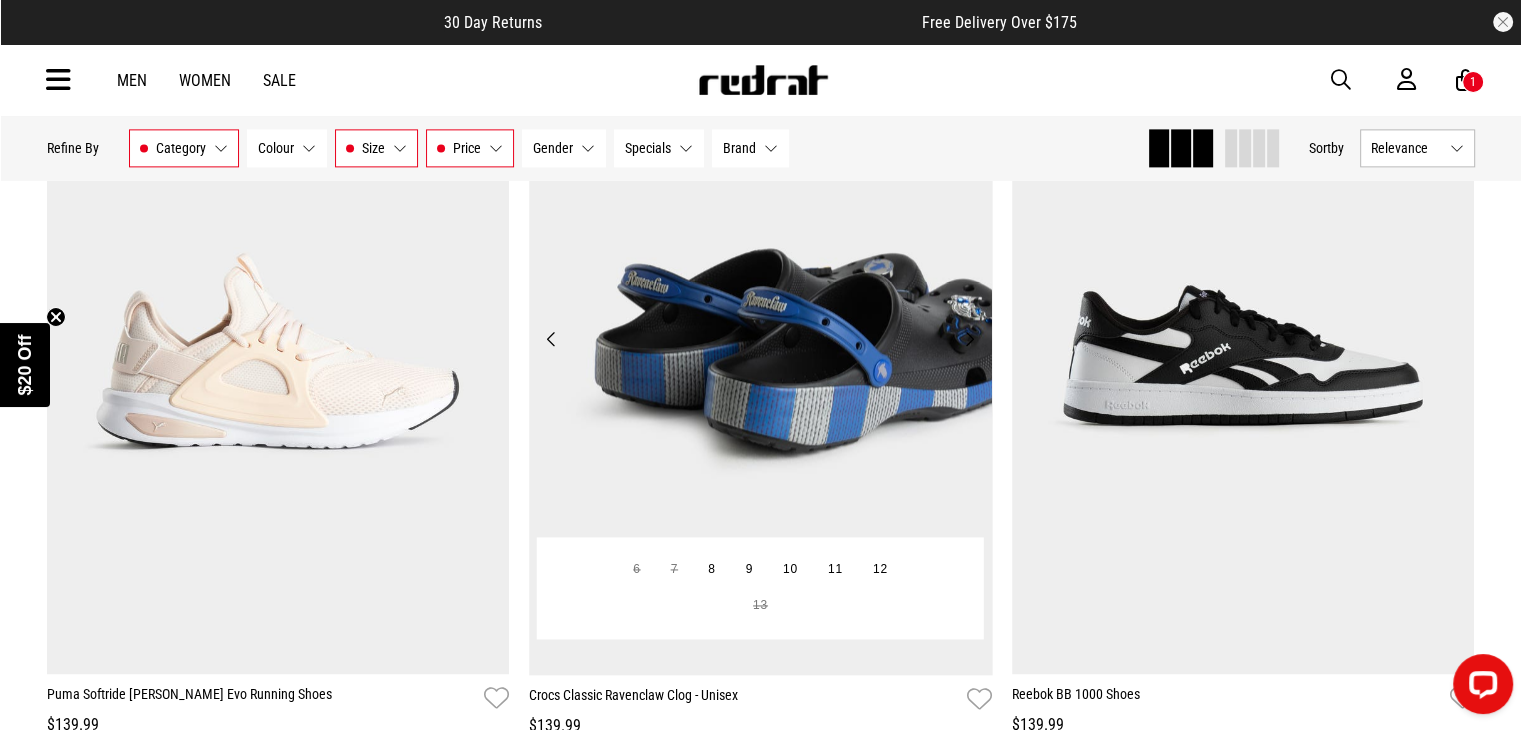 click at bounding box center (760, 351) 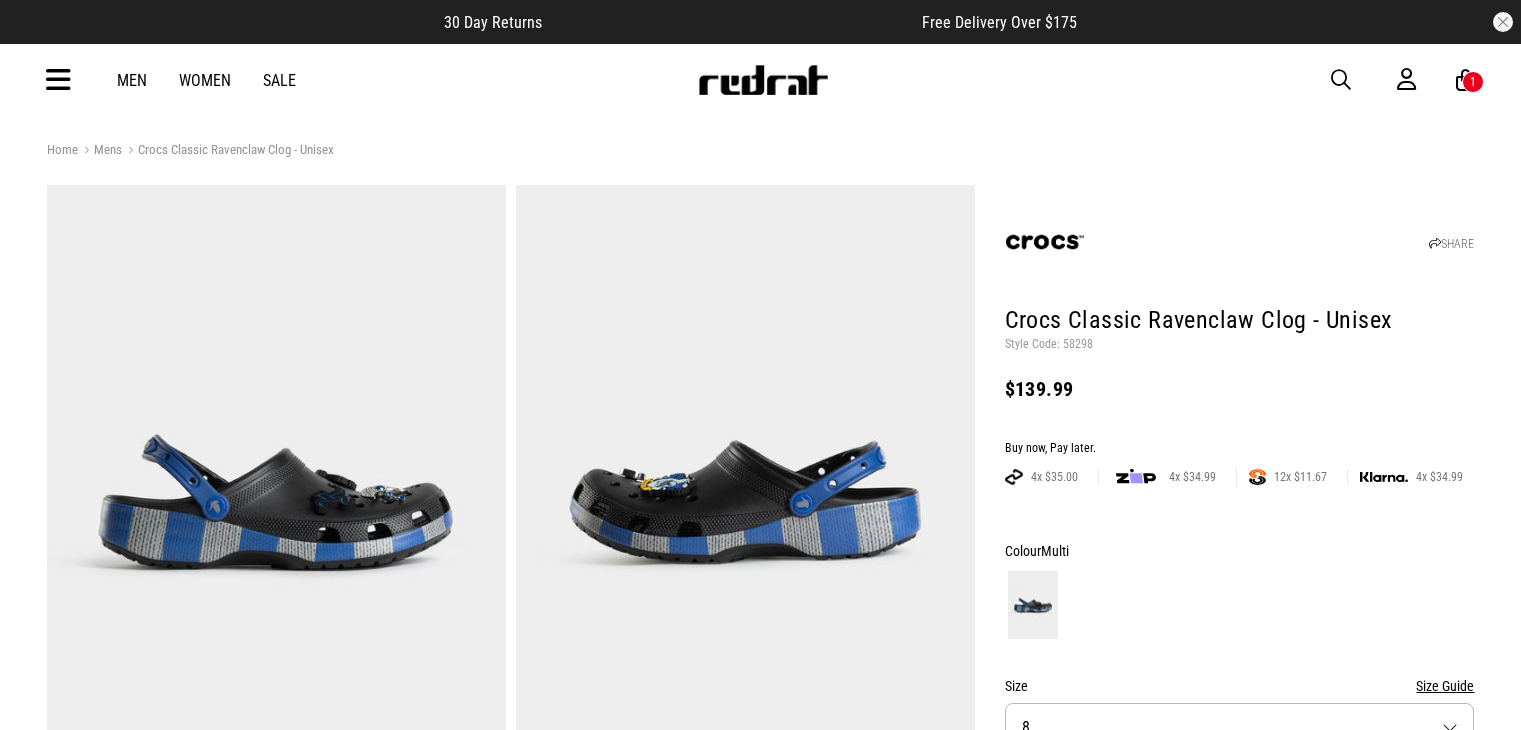 scroll, scrollTop: 0, scrollLeft: 0, axis: both 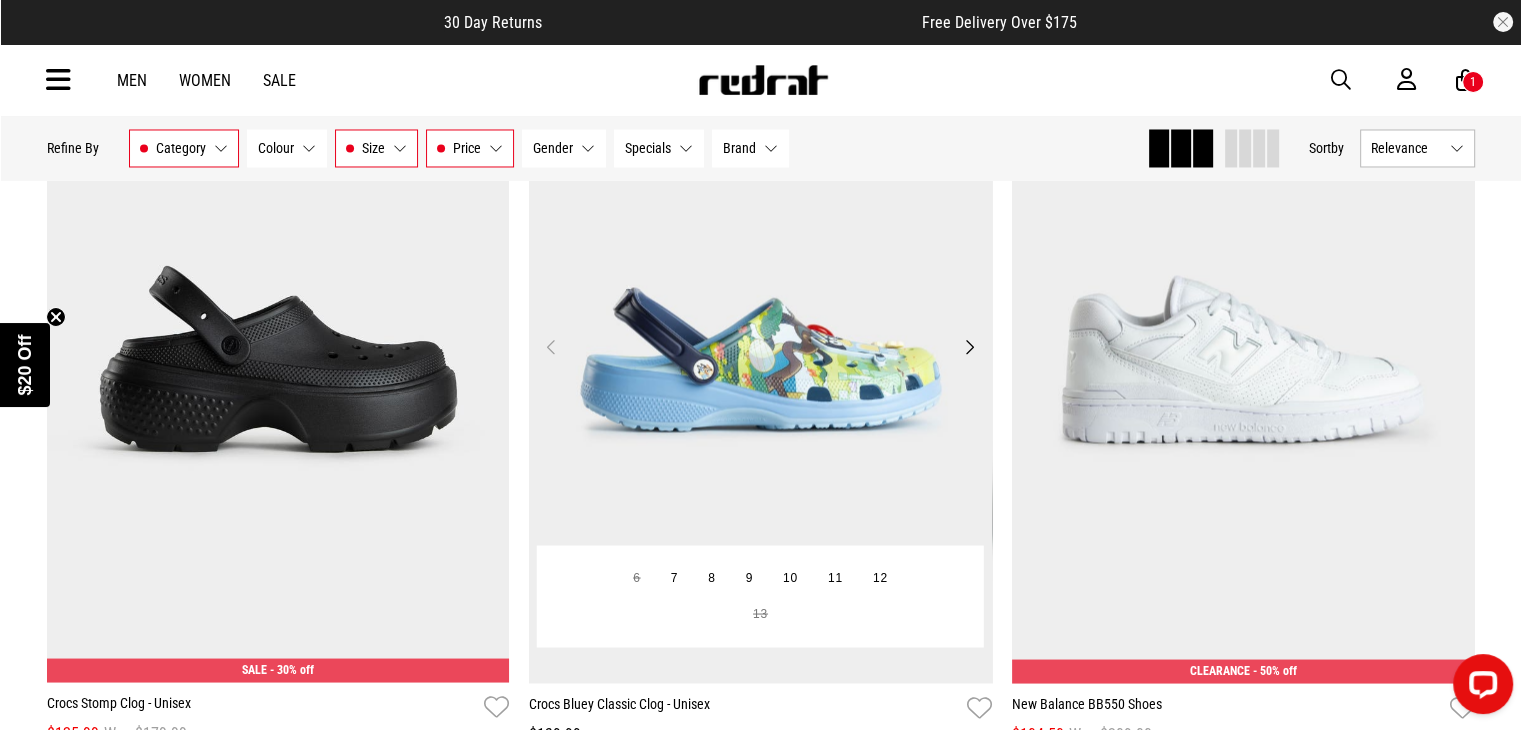 click on "Next" at bounding box center [969, 346] 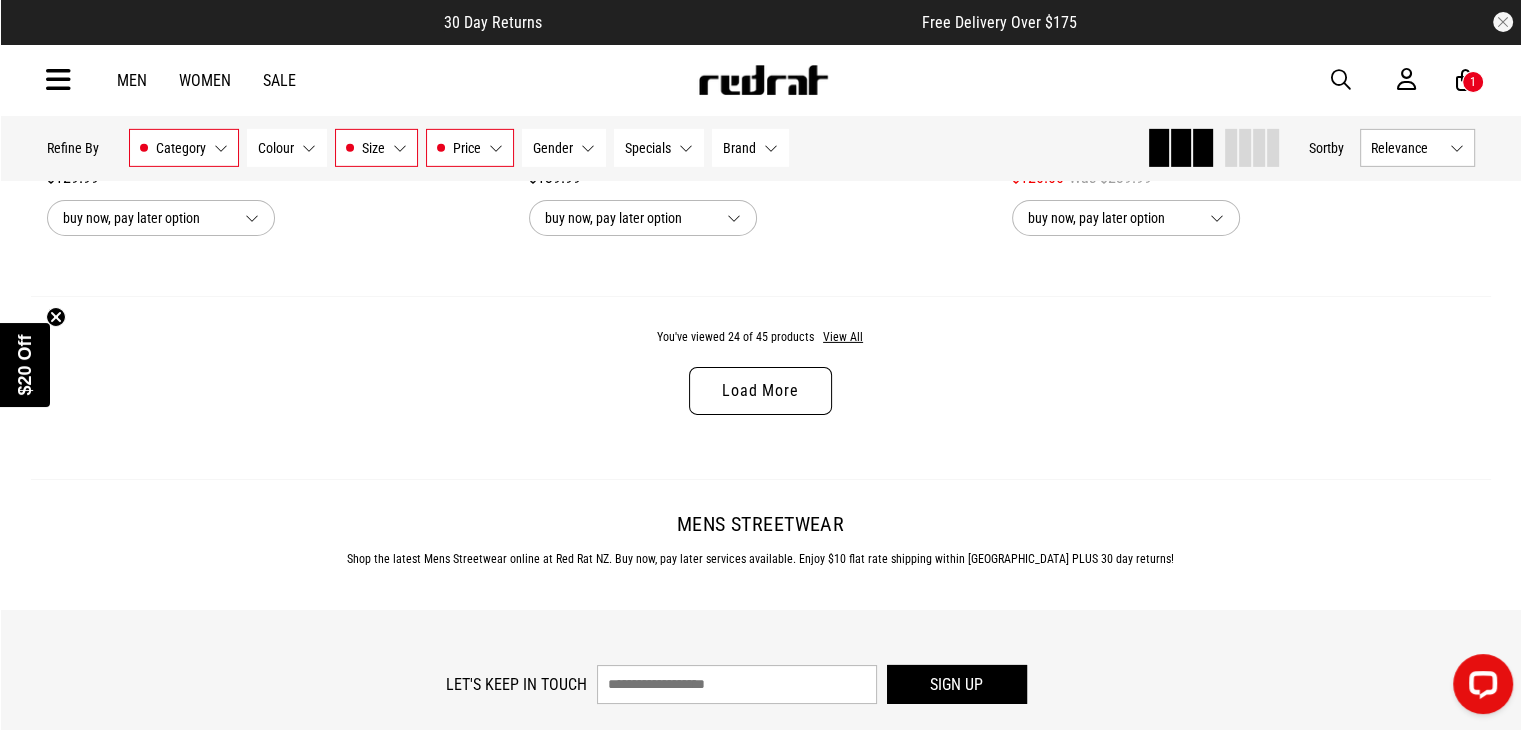 scroll, scrollTop: 6476, scrollLeft: 0, axis: vertical 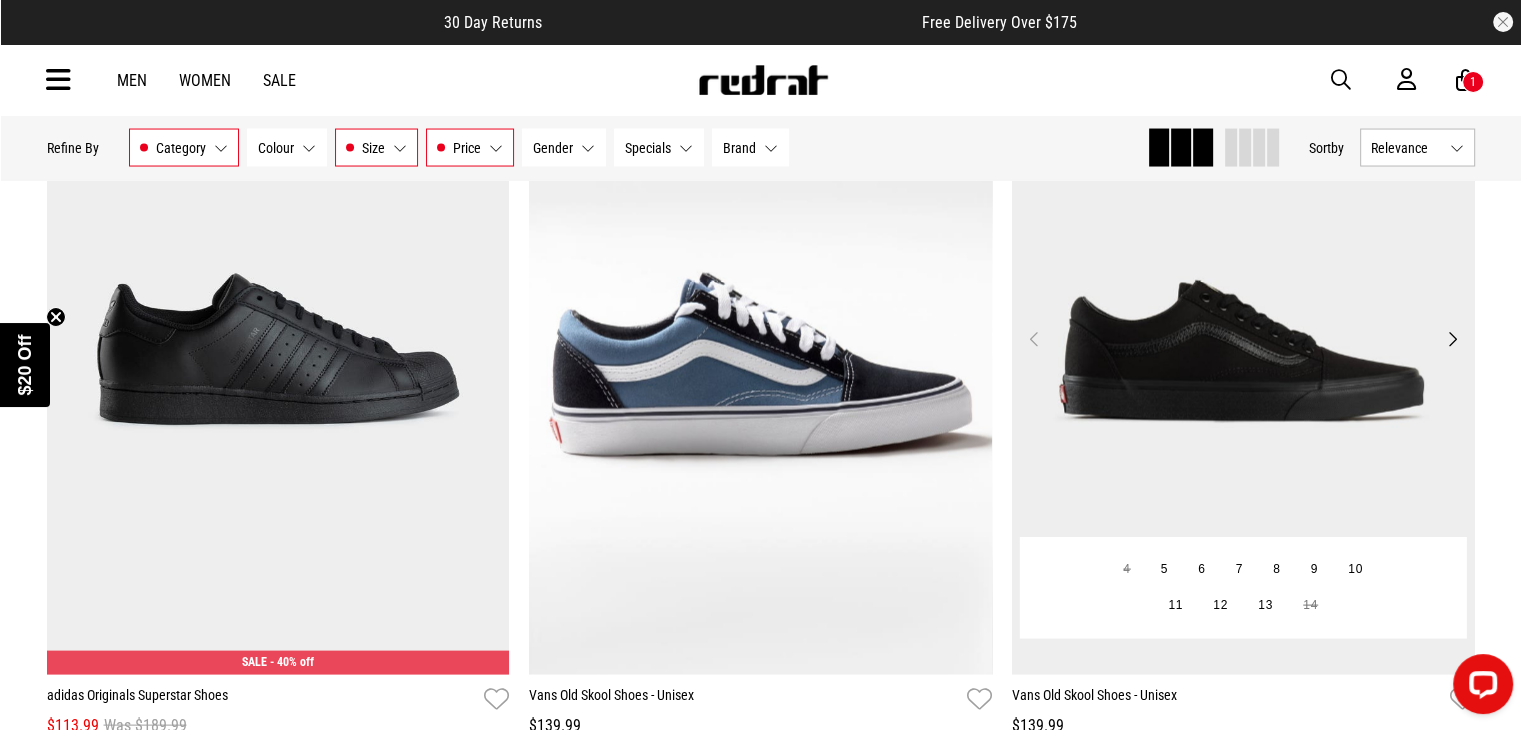 click on "Next" at bounding box center [1451, 339] 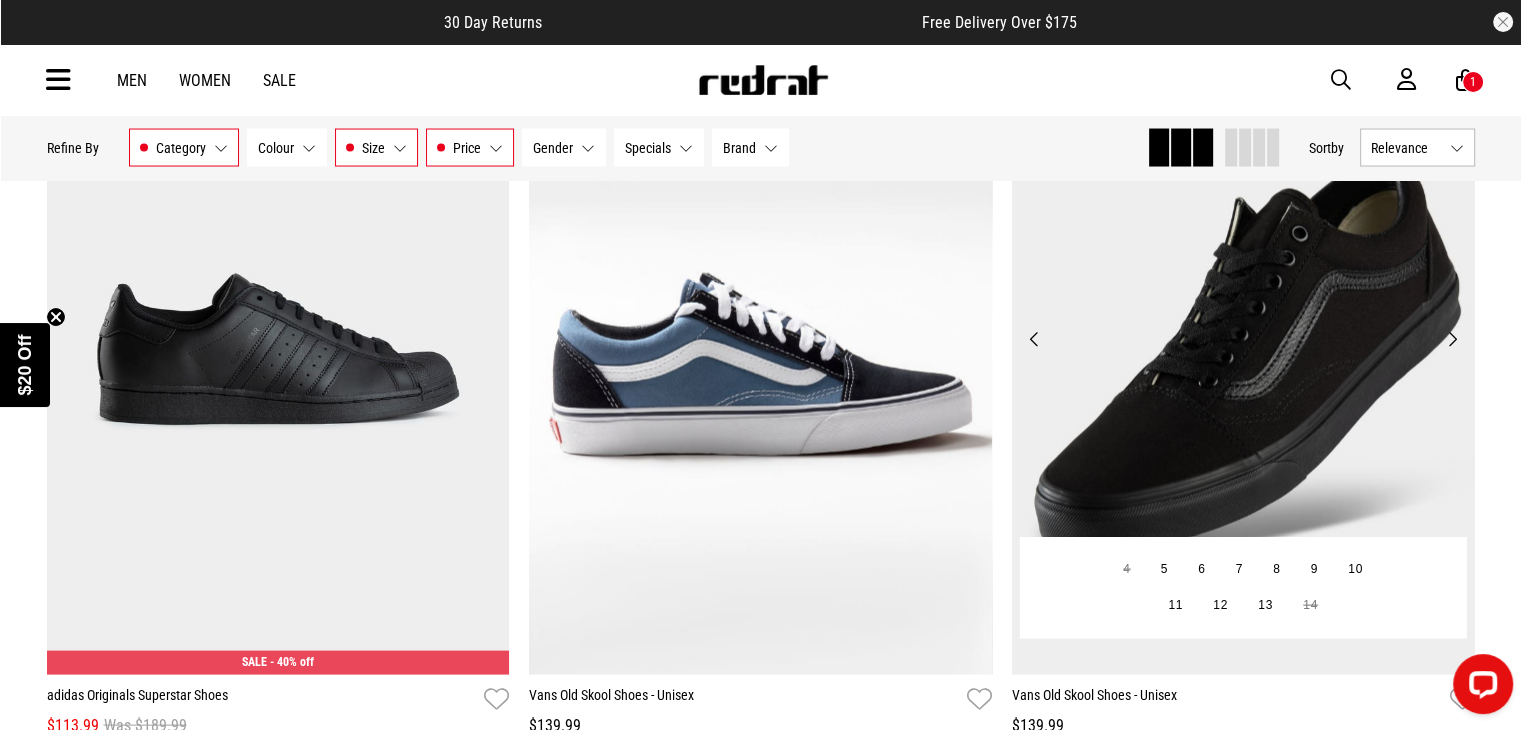 click on "Next" at bounding box center (1451, 339) 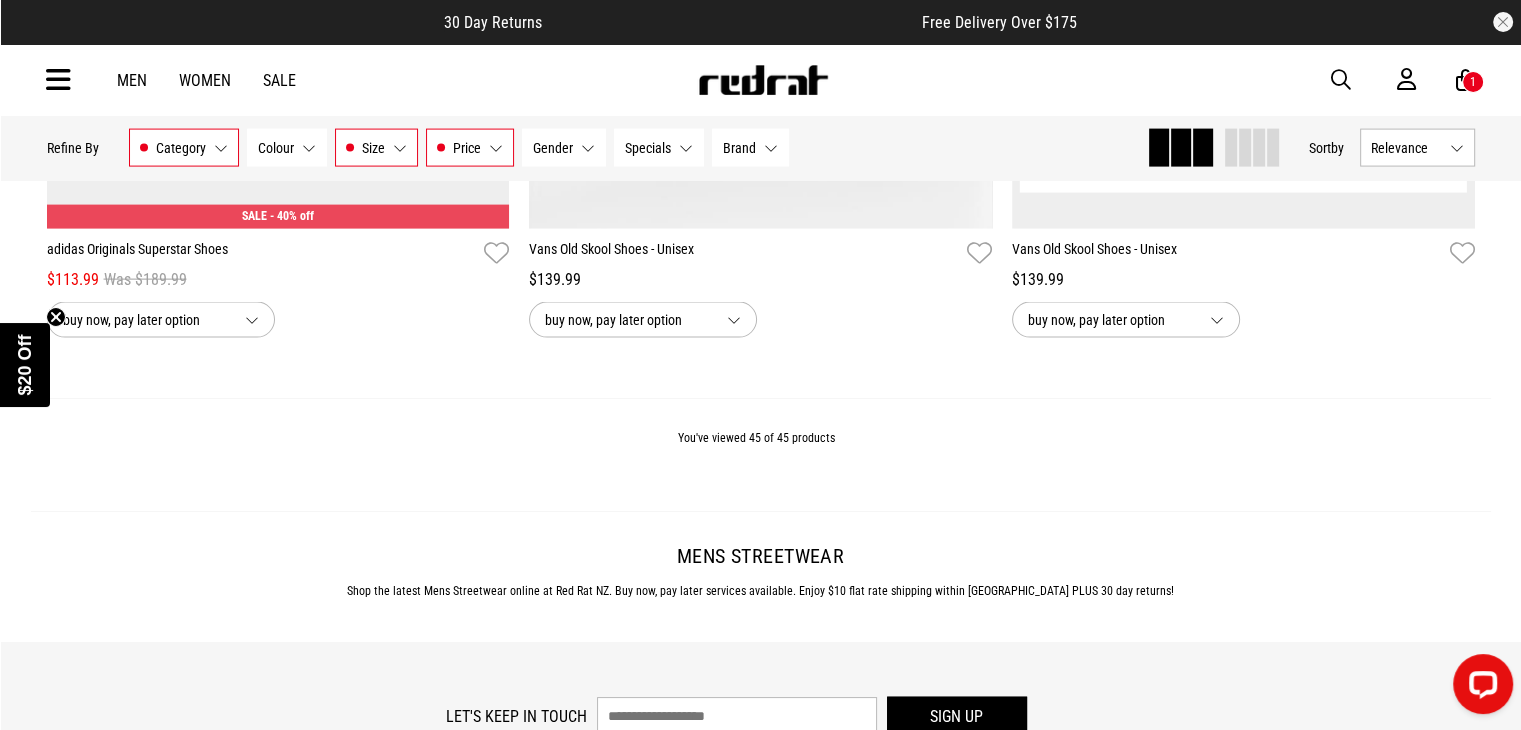 scroll, scrollTop: 11953, scrollLeft: 0, axis: vertical 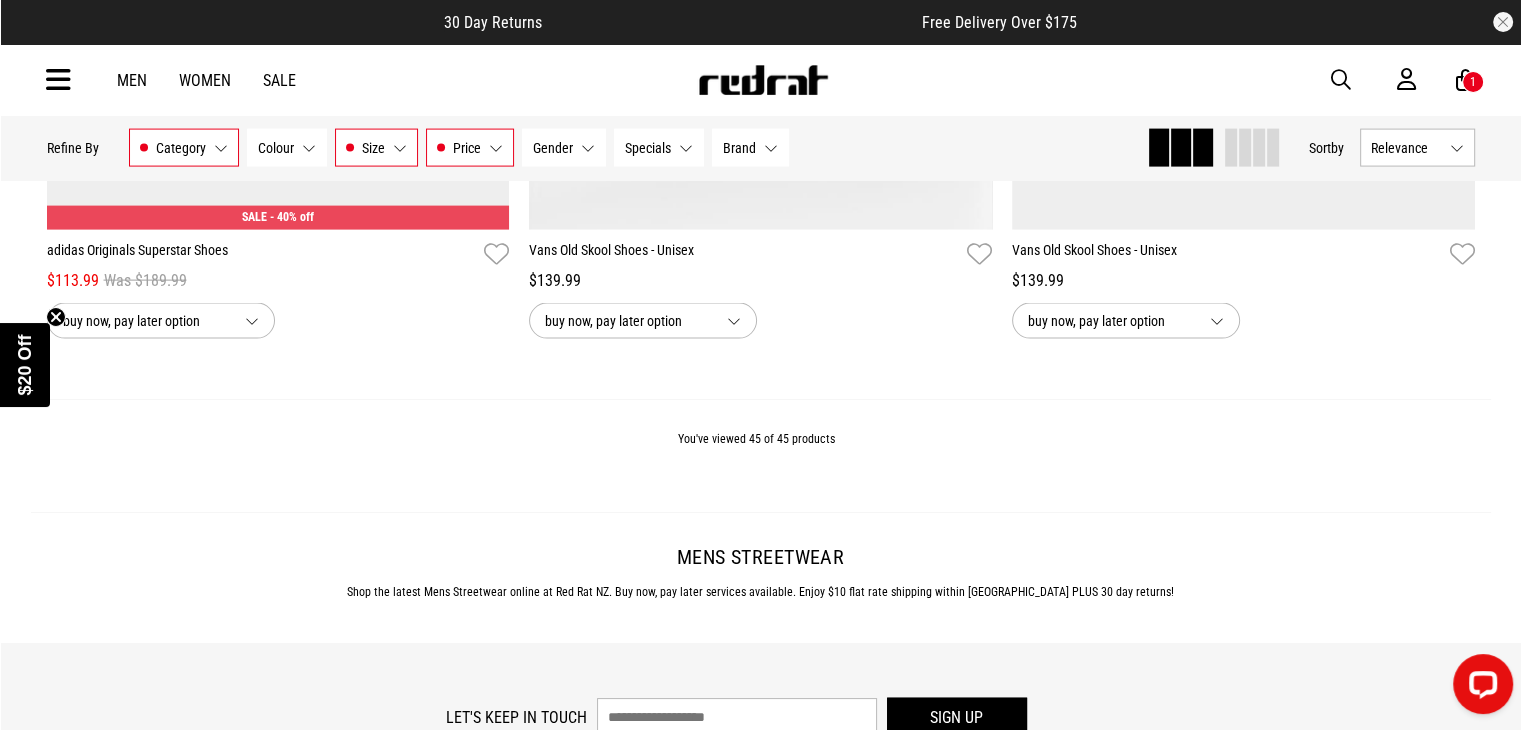 click on "You've viewed 45 of 45 products" at bounding box center [761, 455] 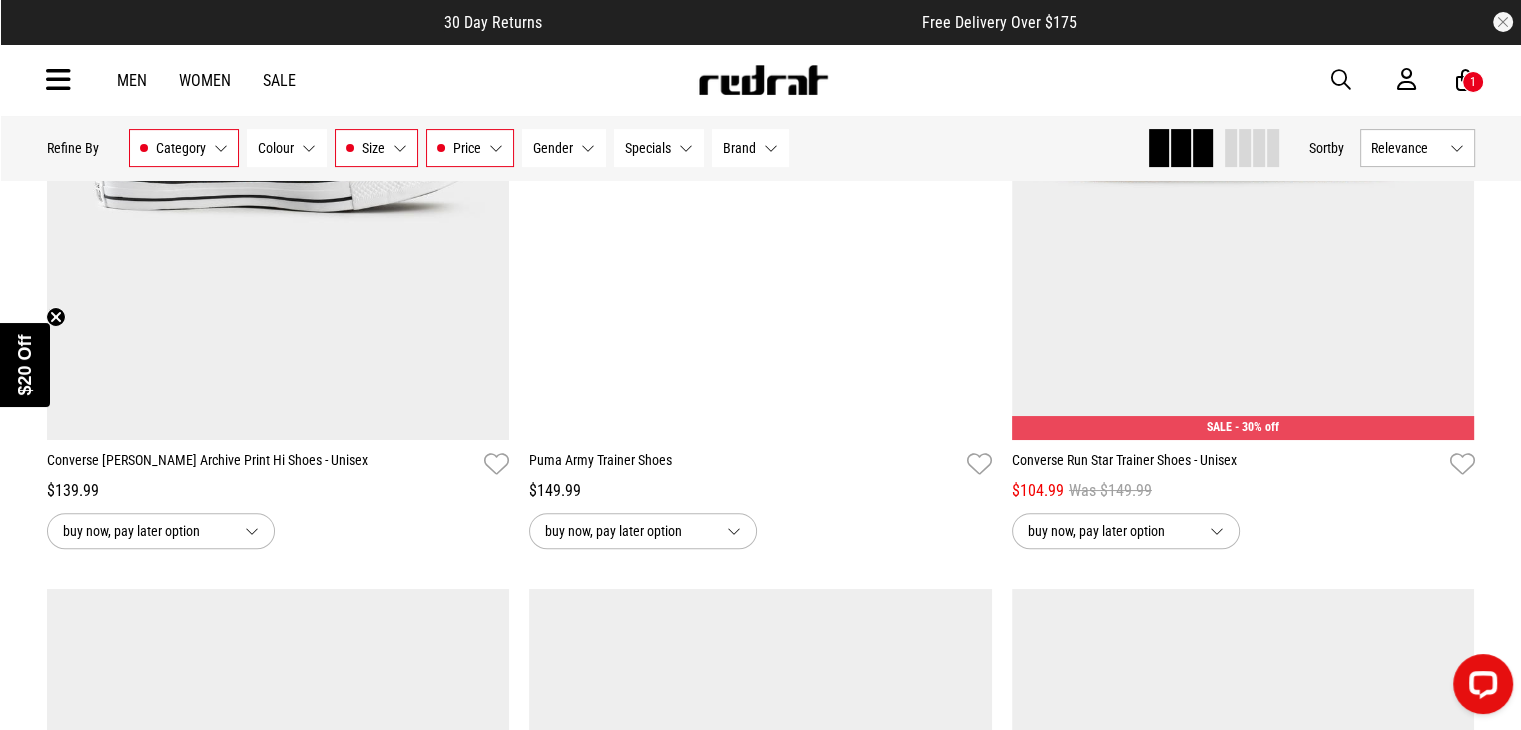 scroll, scrollTop: 0, scrollLeft: 0, axis: both 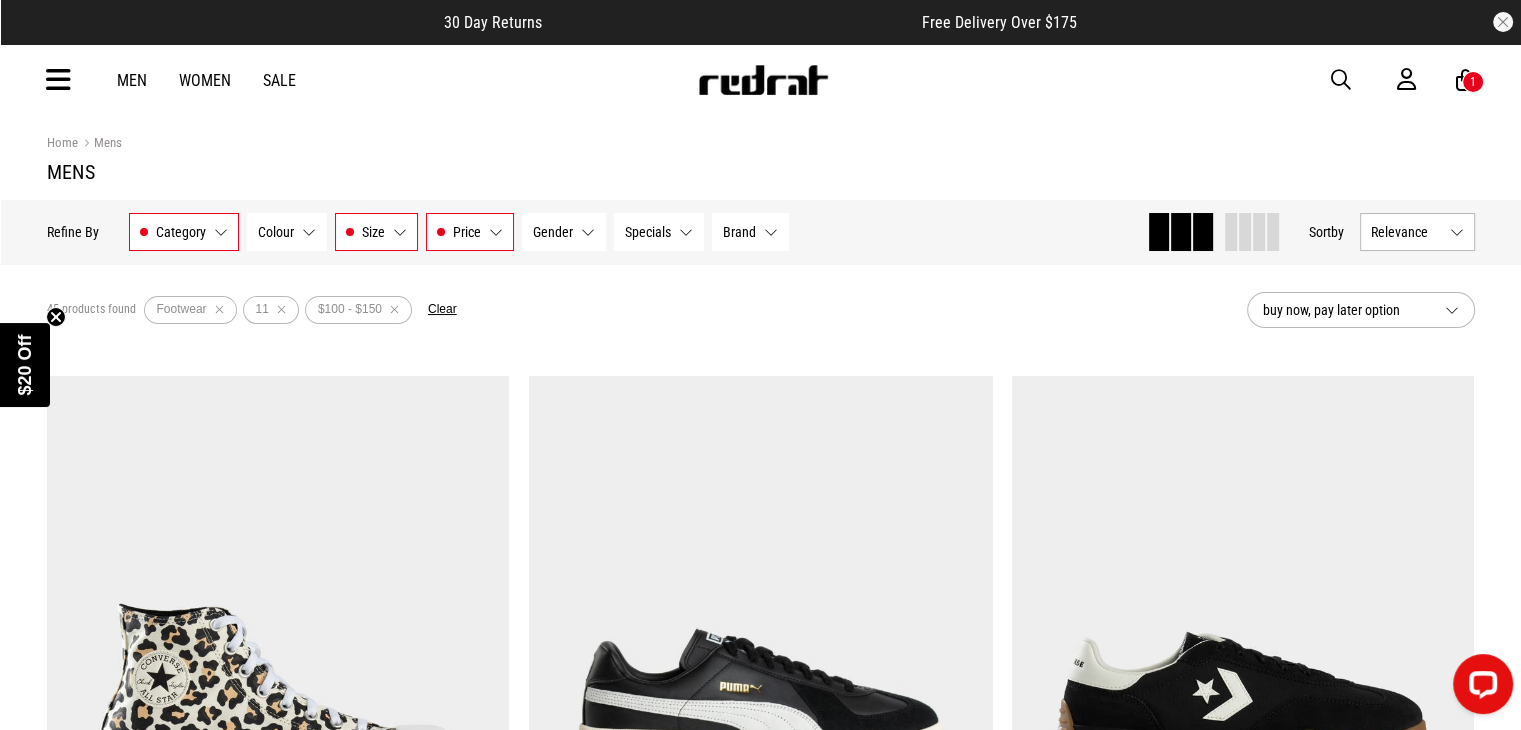 click on "Price  $100 - $150" at bounding box center [470, 232] 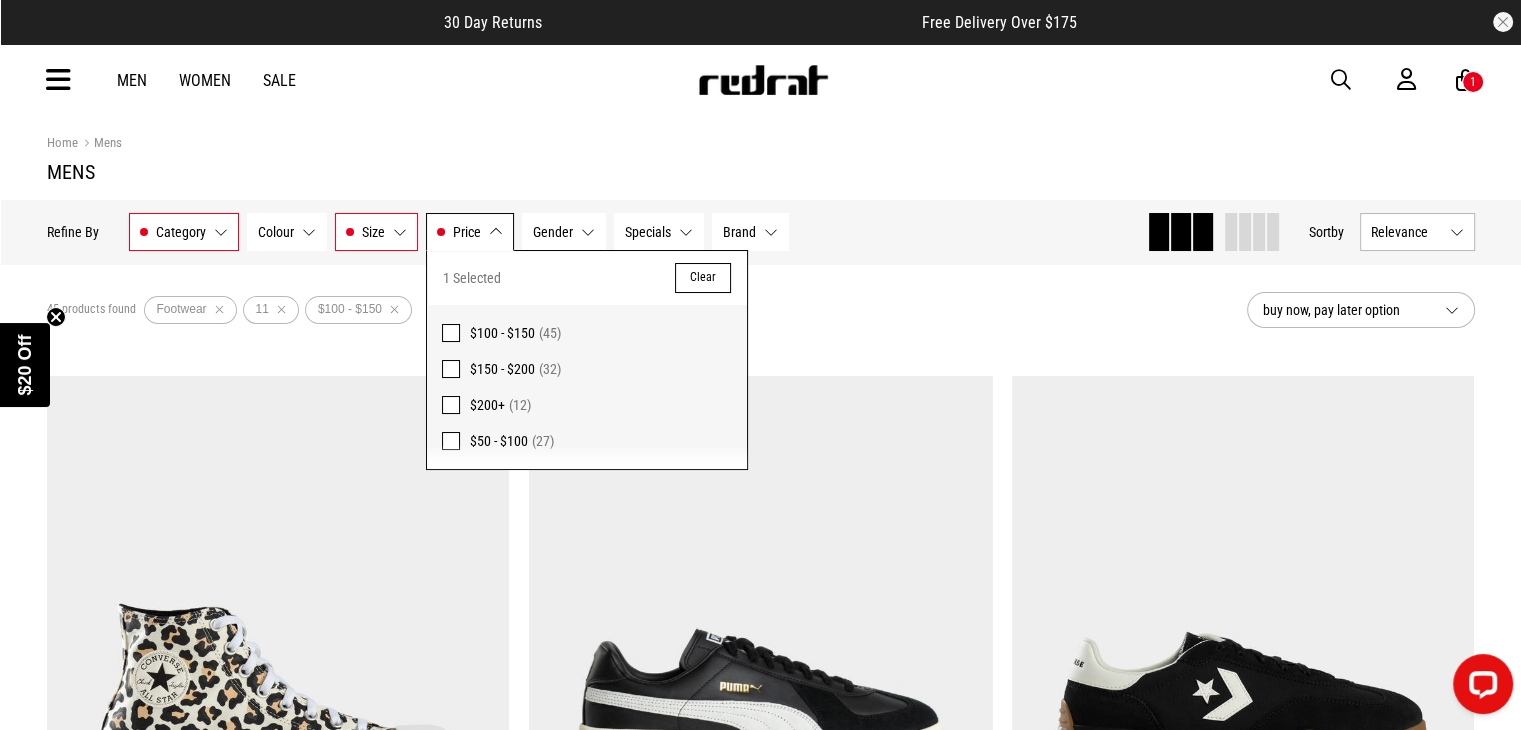 click at bounding box center [451, 333] 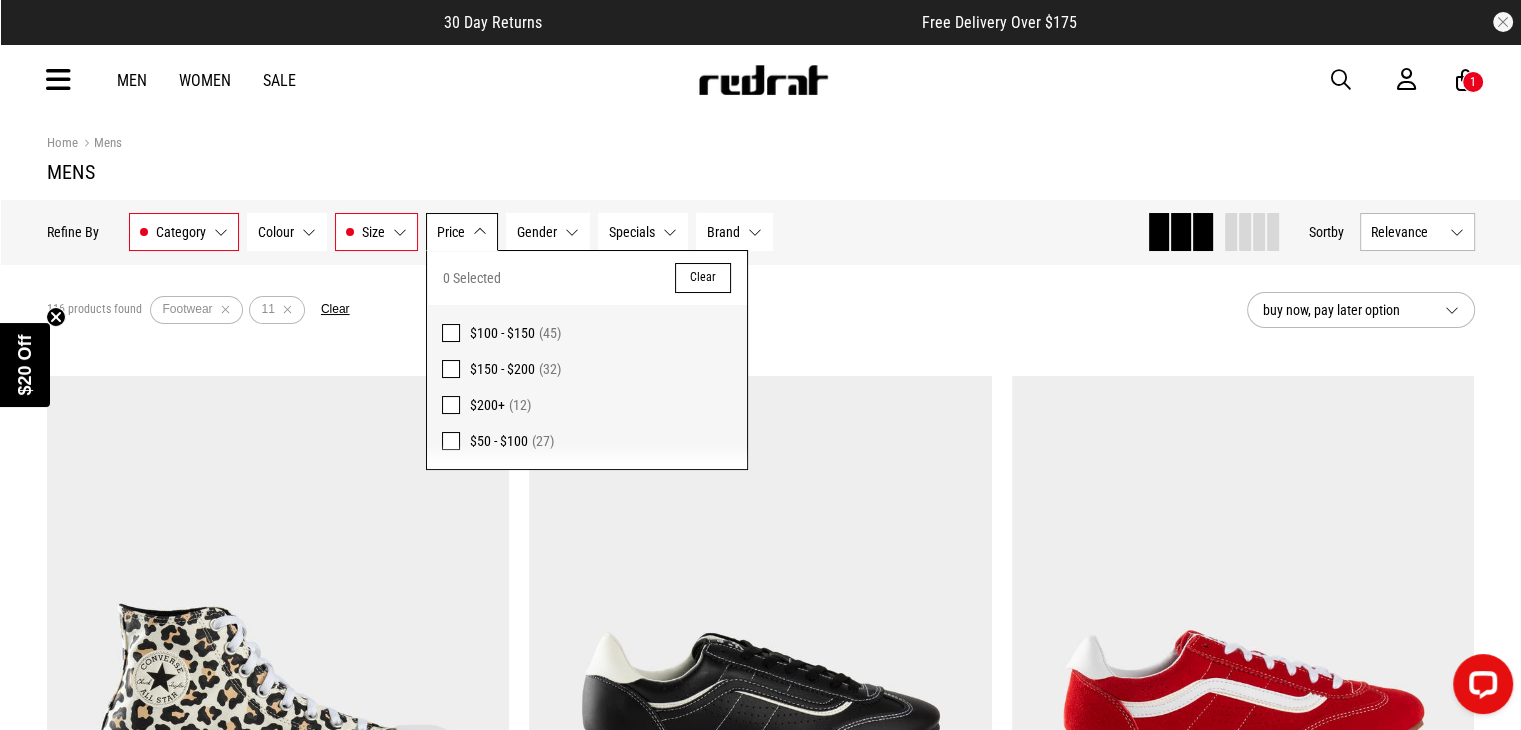 click on "Clear" at bounding box center [703, 278] 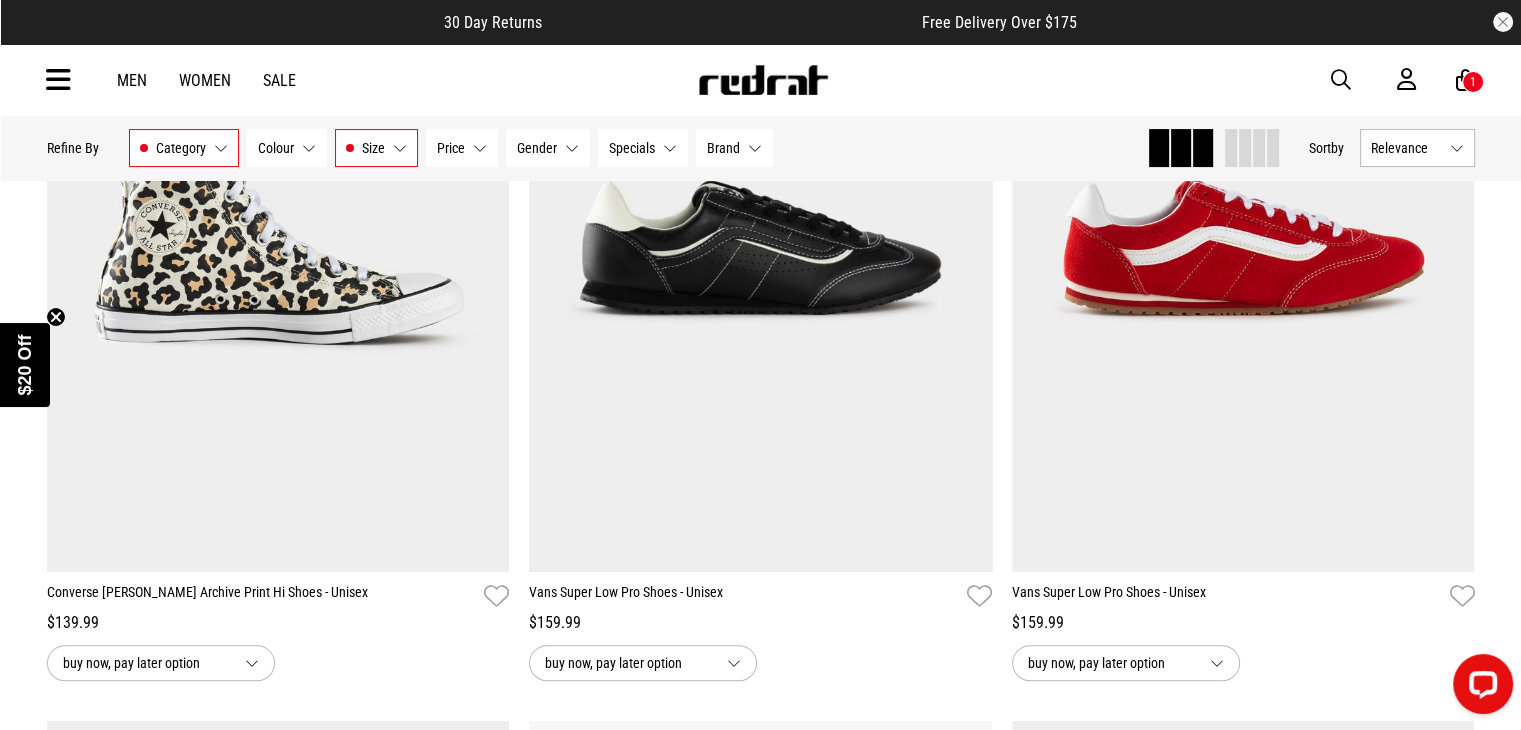 scroll, scrollTop: 446, scrollLeft: 0, axis: vertical 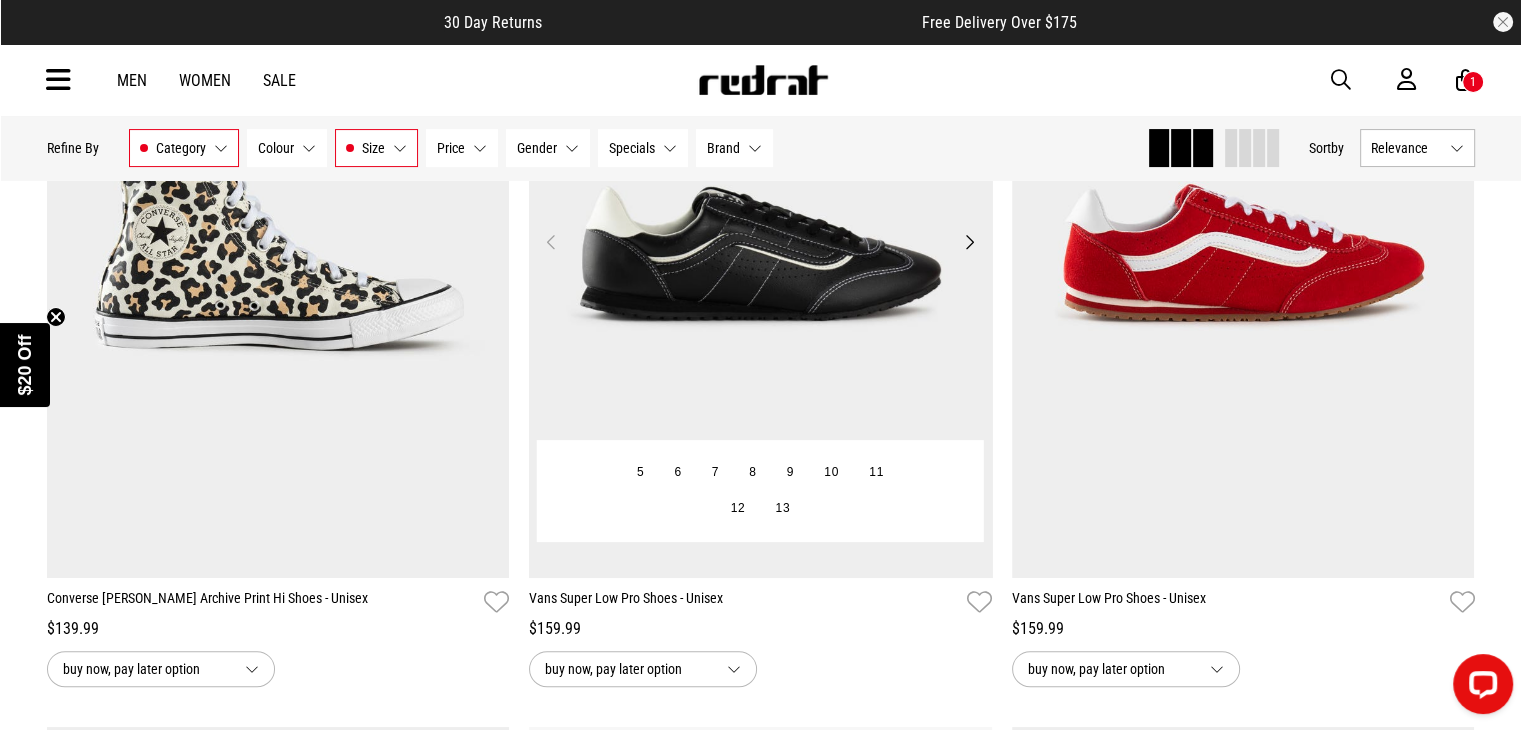 click on "Next" at bounding box center (969, 242) 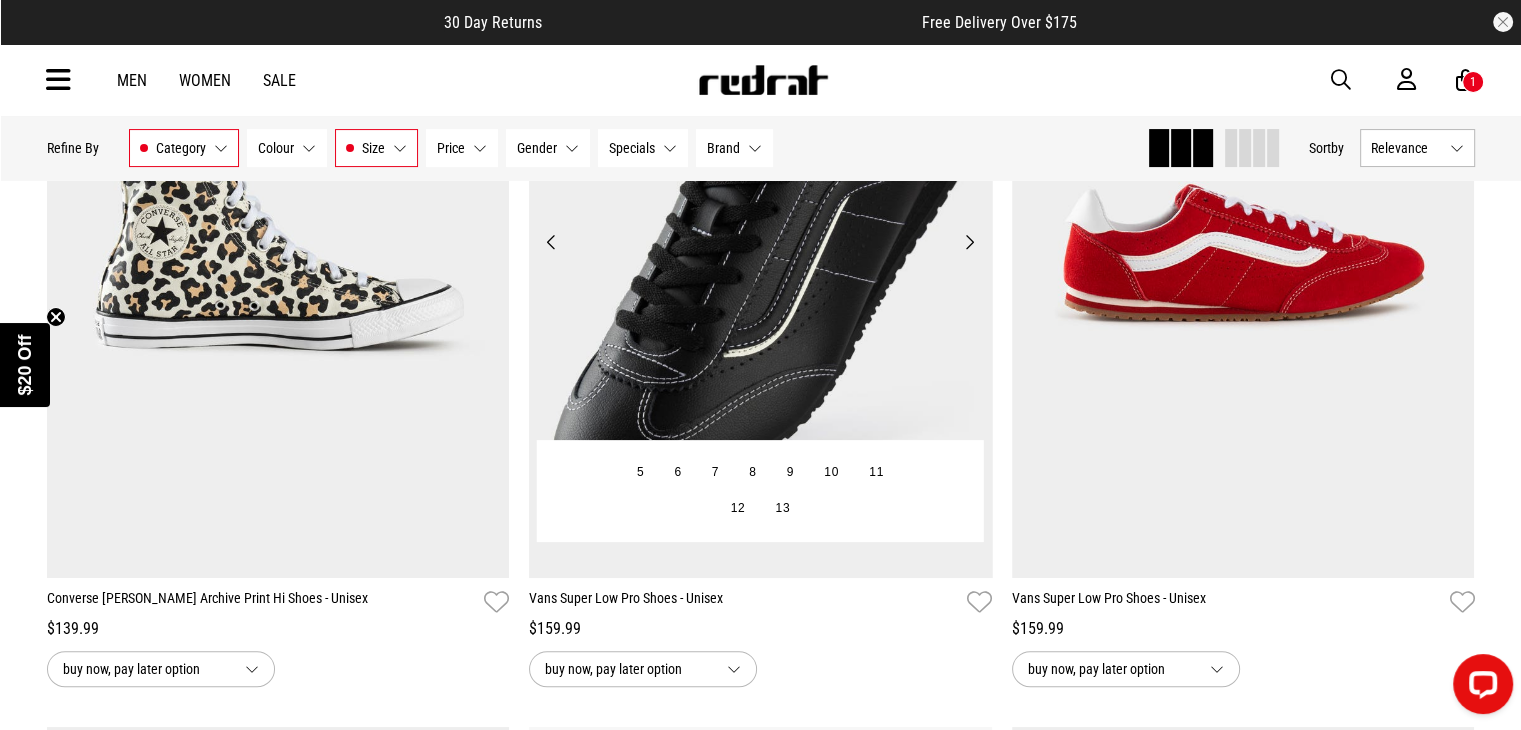 click on "Next" at bounding box center [969, 242] 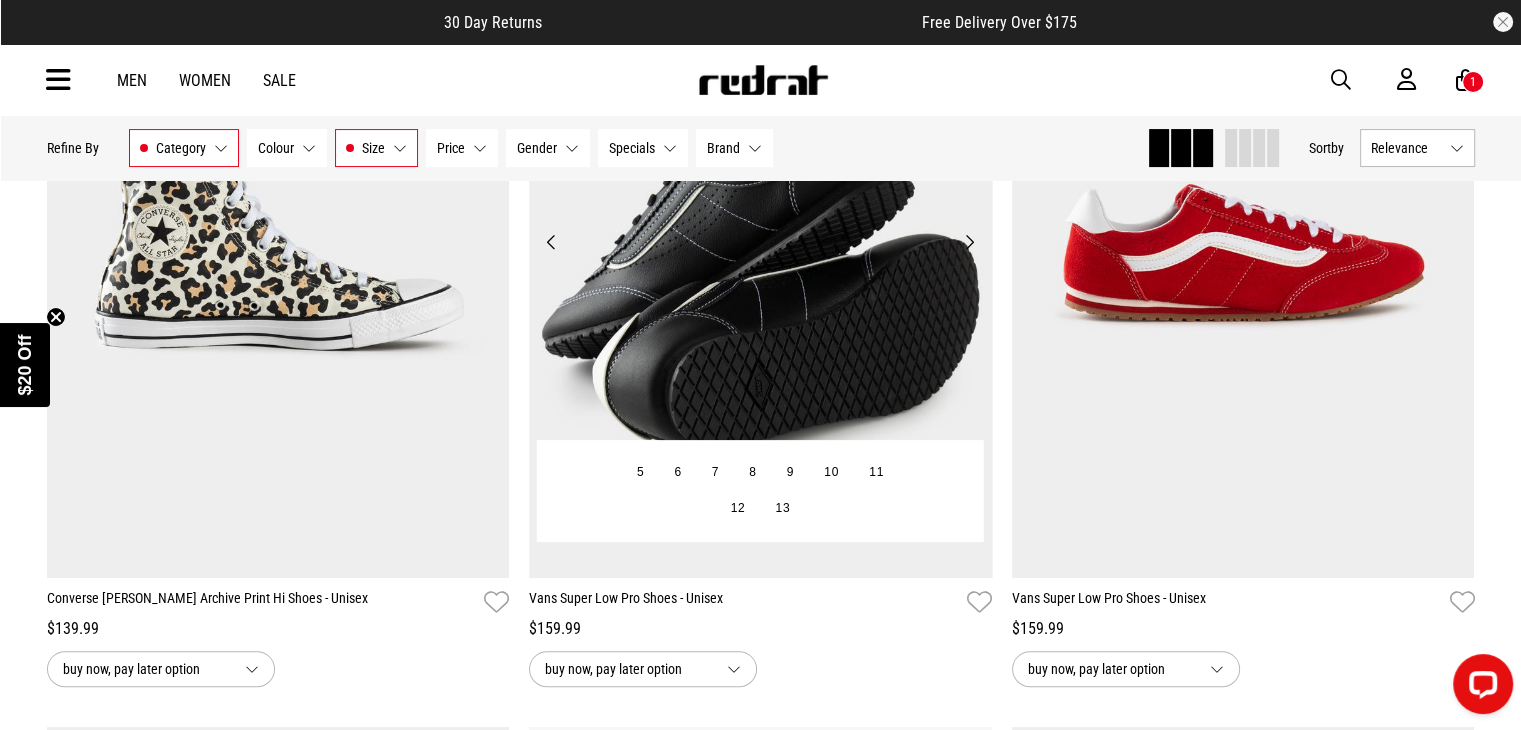 click on "Next" at bounding box center (969, 242) 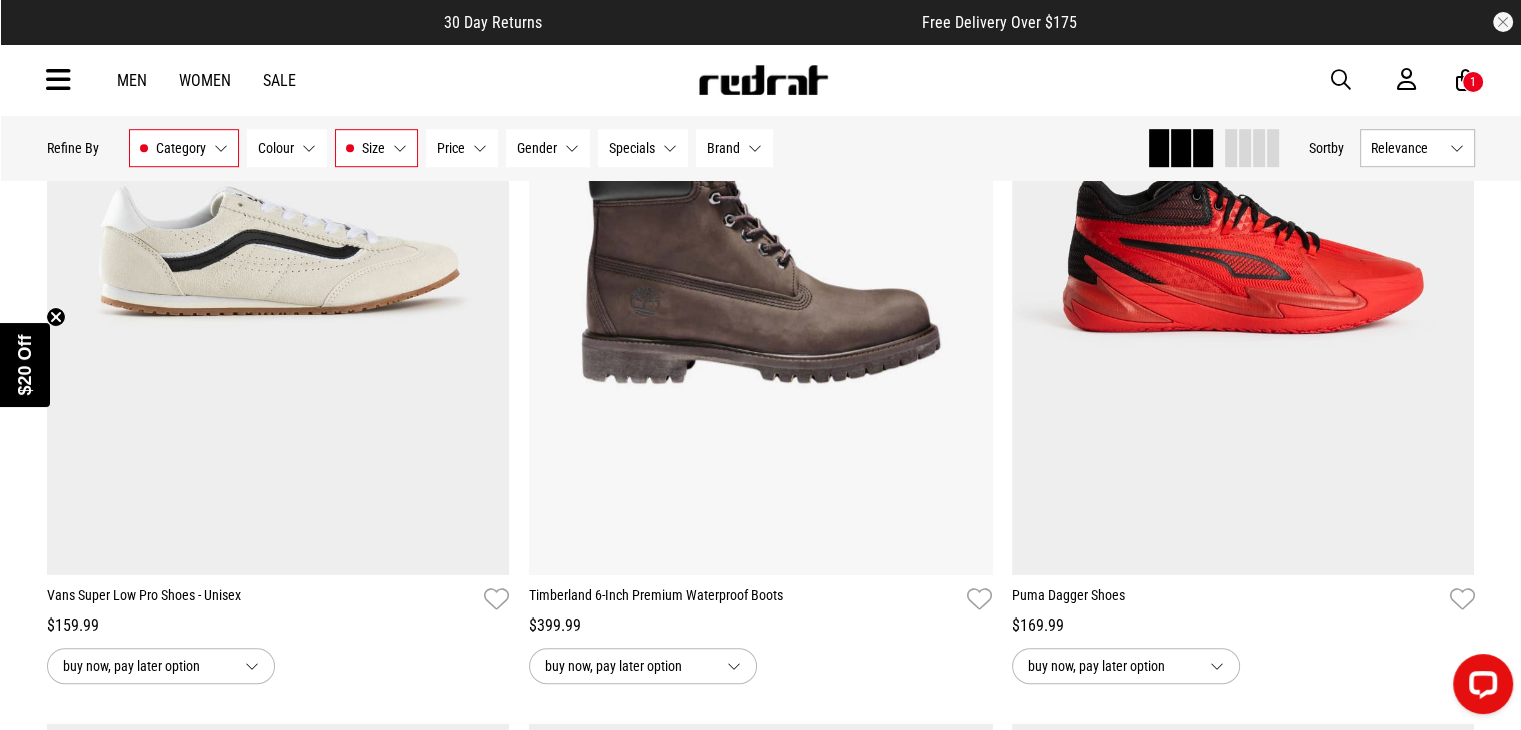 scroll, scrollTop: 1226, scrollLeft: 0, axis: vertical 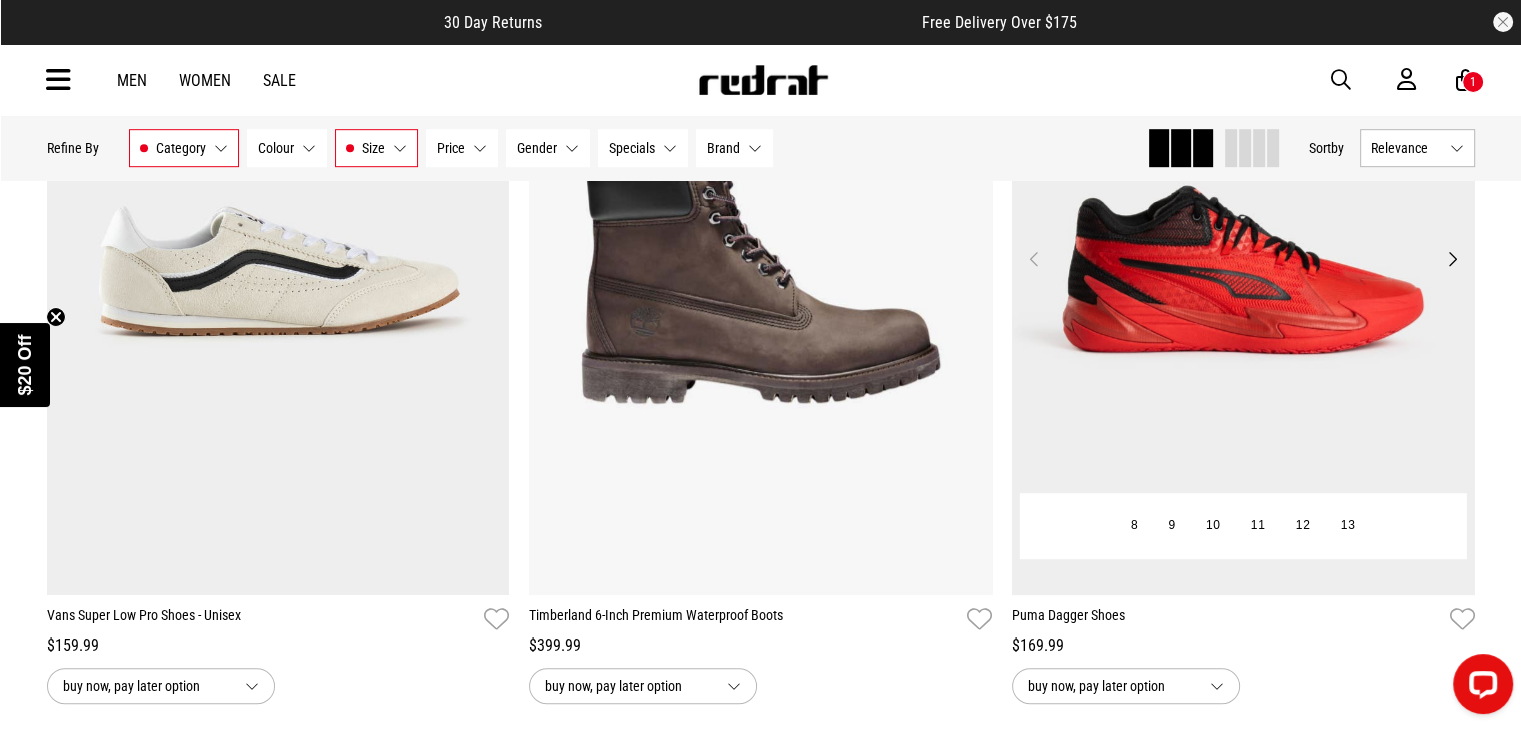 click on "Next" at bounding box center [1451, 259] 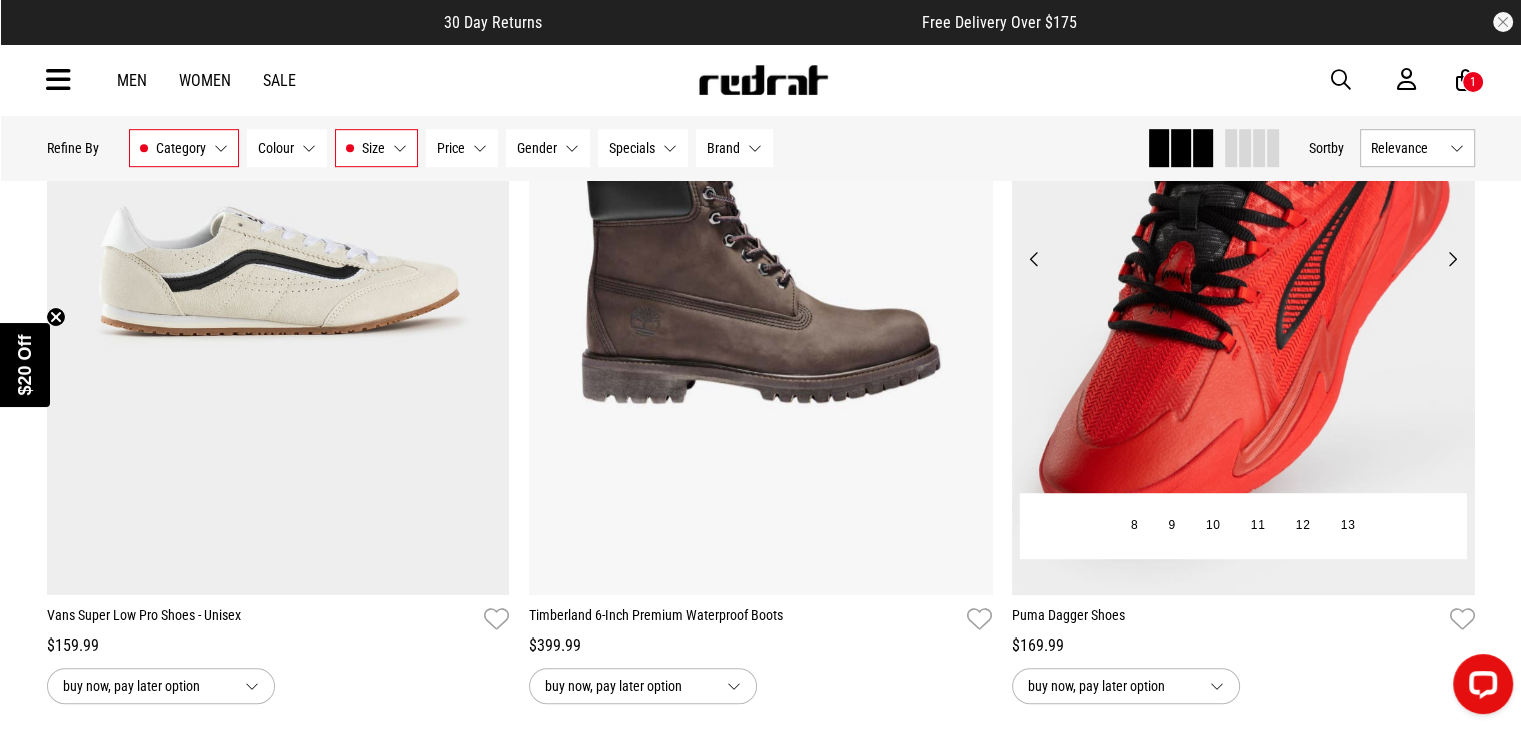 click on "Next" at bounding box center (1451, 259) 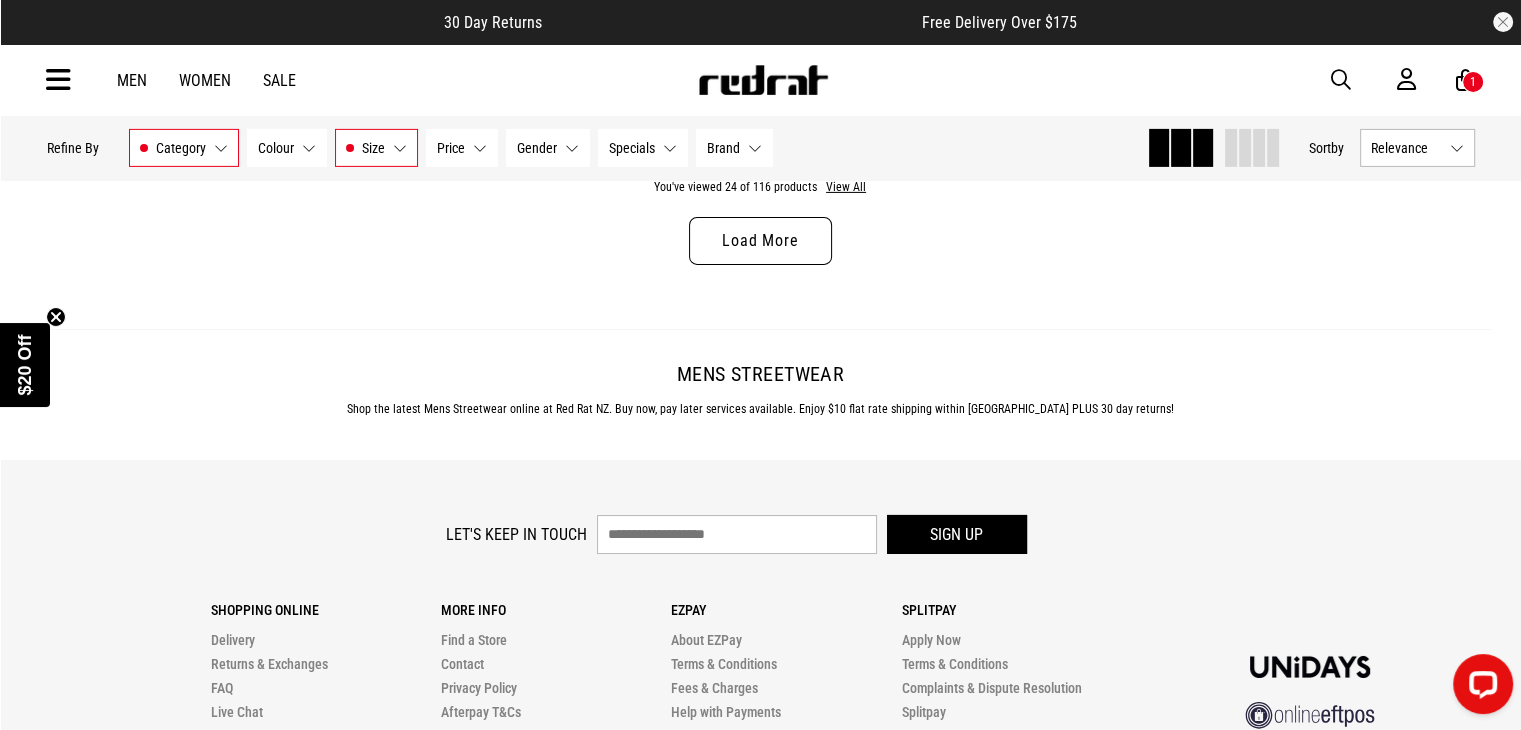 scroll, scrollTop: 6632, scrollLeft: 0, axis: vertical 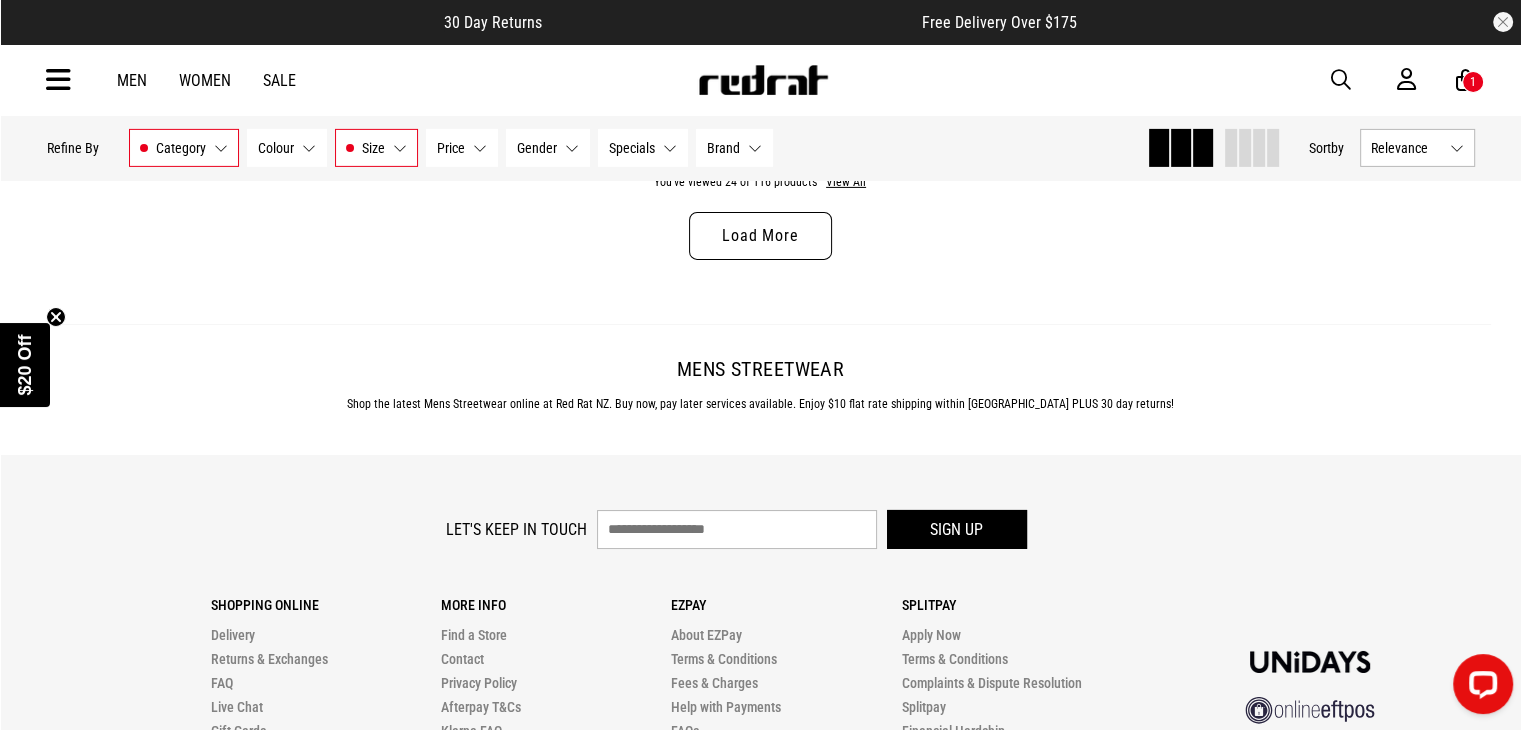 click on "Load More" at bounding box center [760, 236] 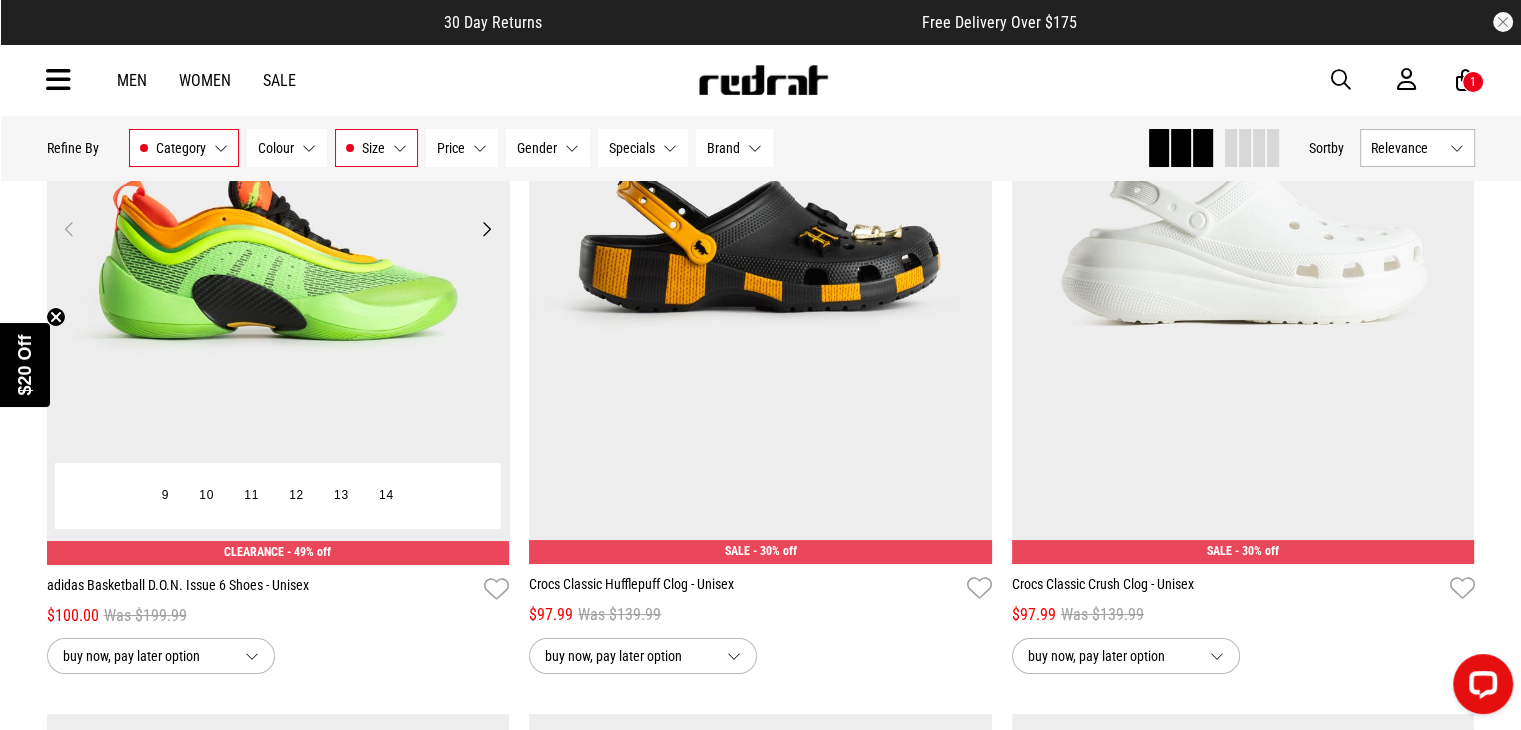scroll, scrollTop: 7635, scrollLeft: 0, axis: vertical 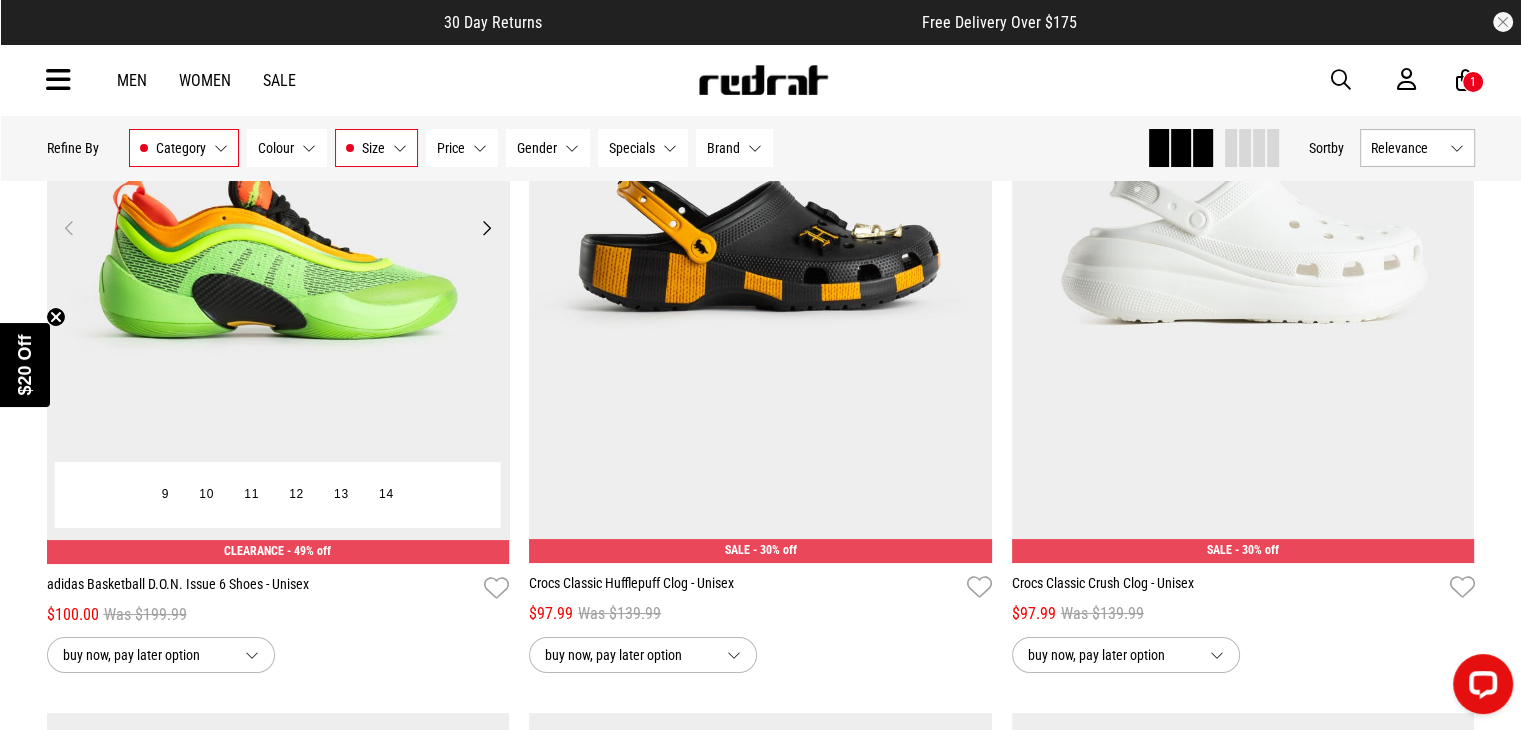 click on "Next" at bounding box center [486, 228] 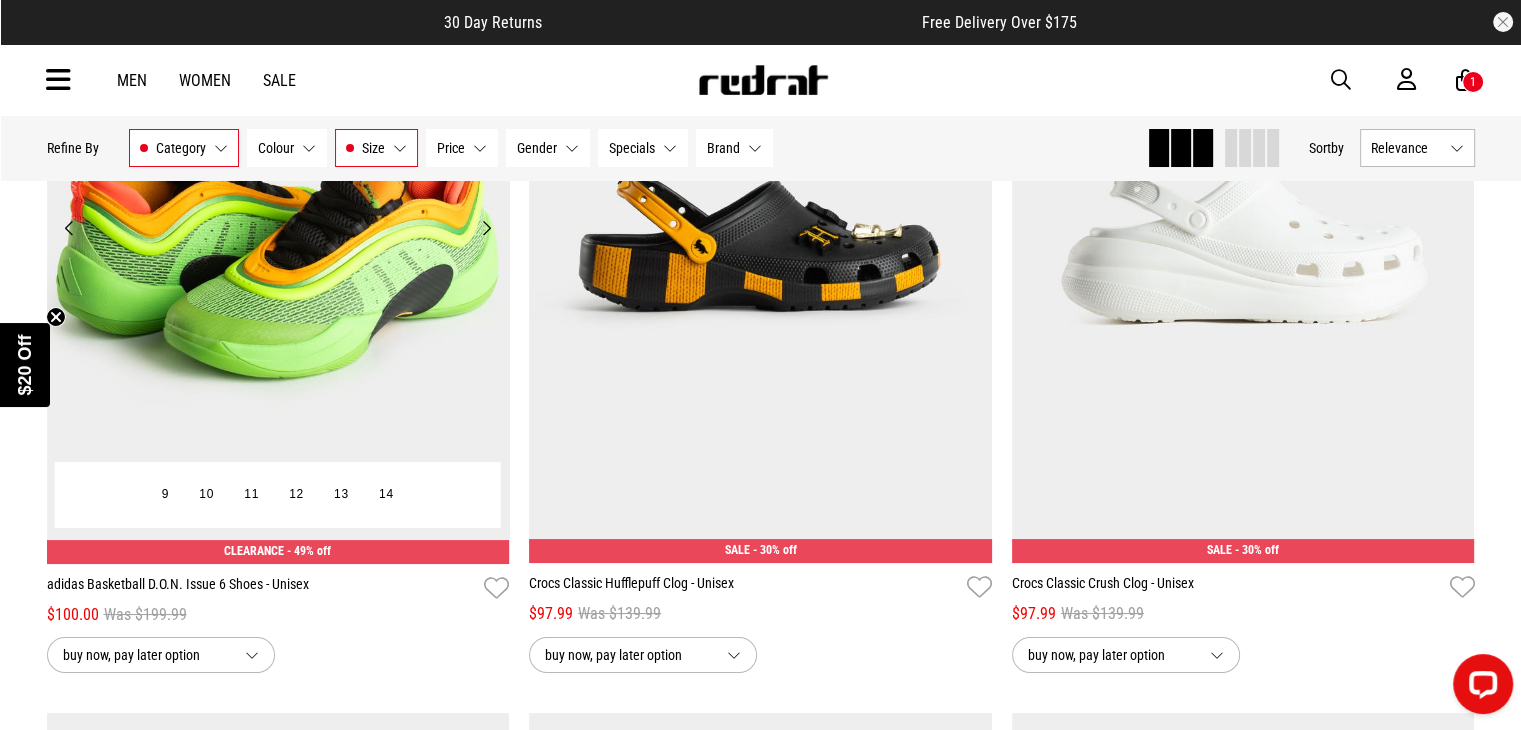 click on "Next" at bounding box center (486, 228) 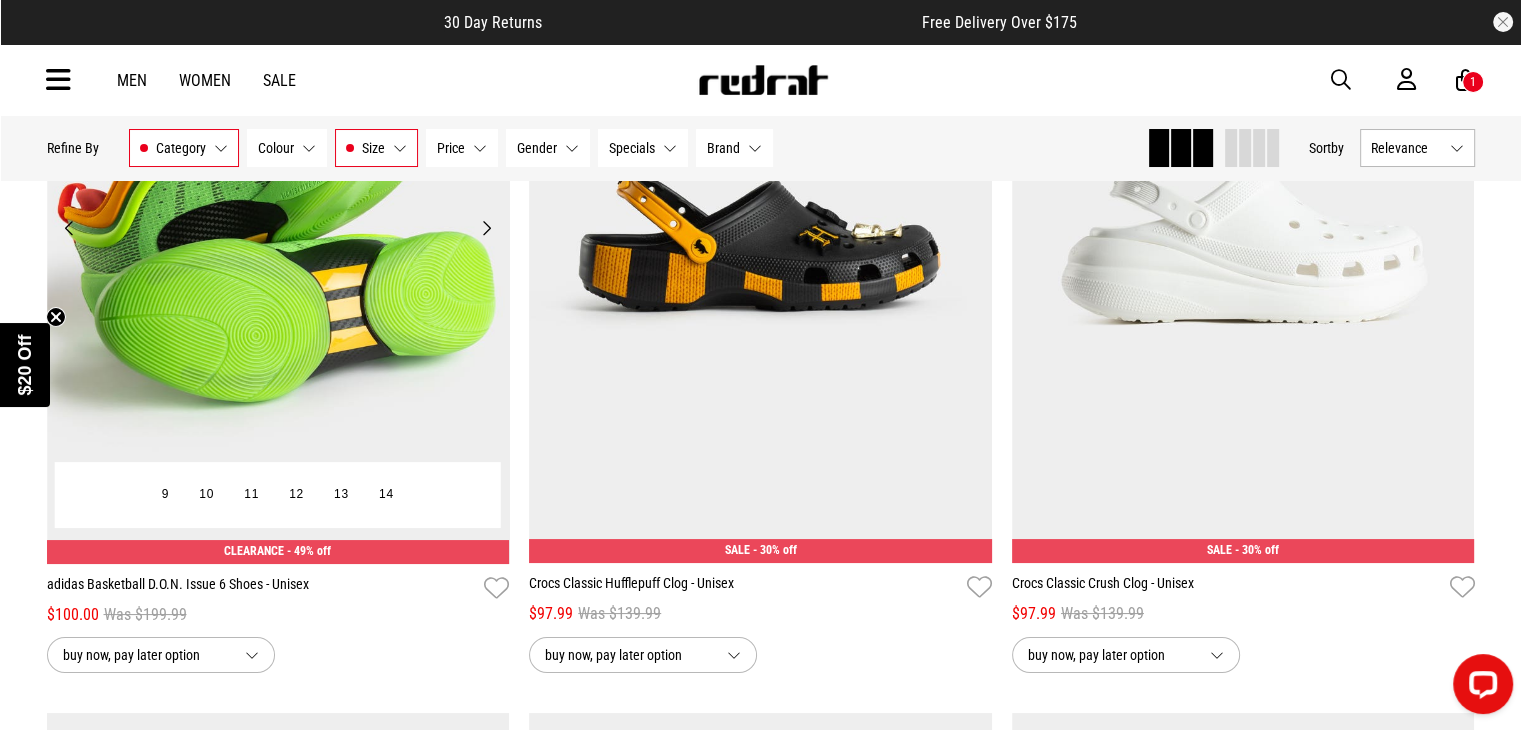 click on "Next" at bounding box center [486, 228] 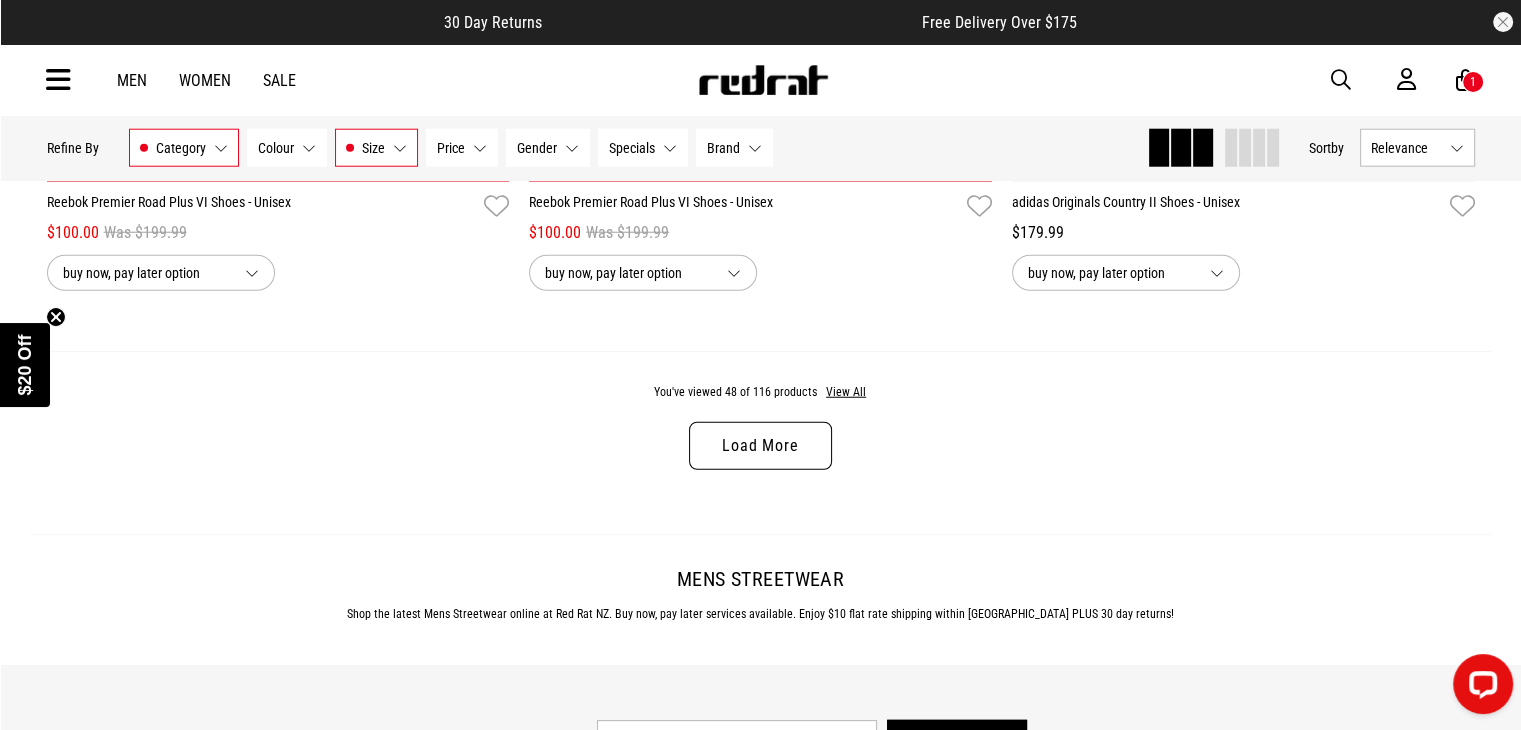 scroll, scrollTop: 12802, scrollLeft: 0, axis: vertical 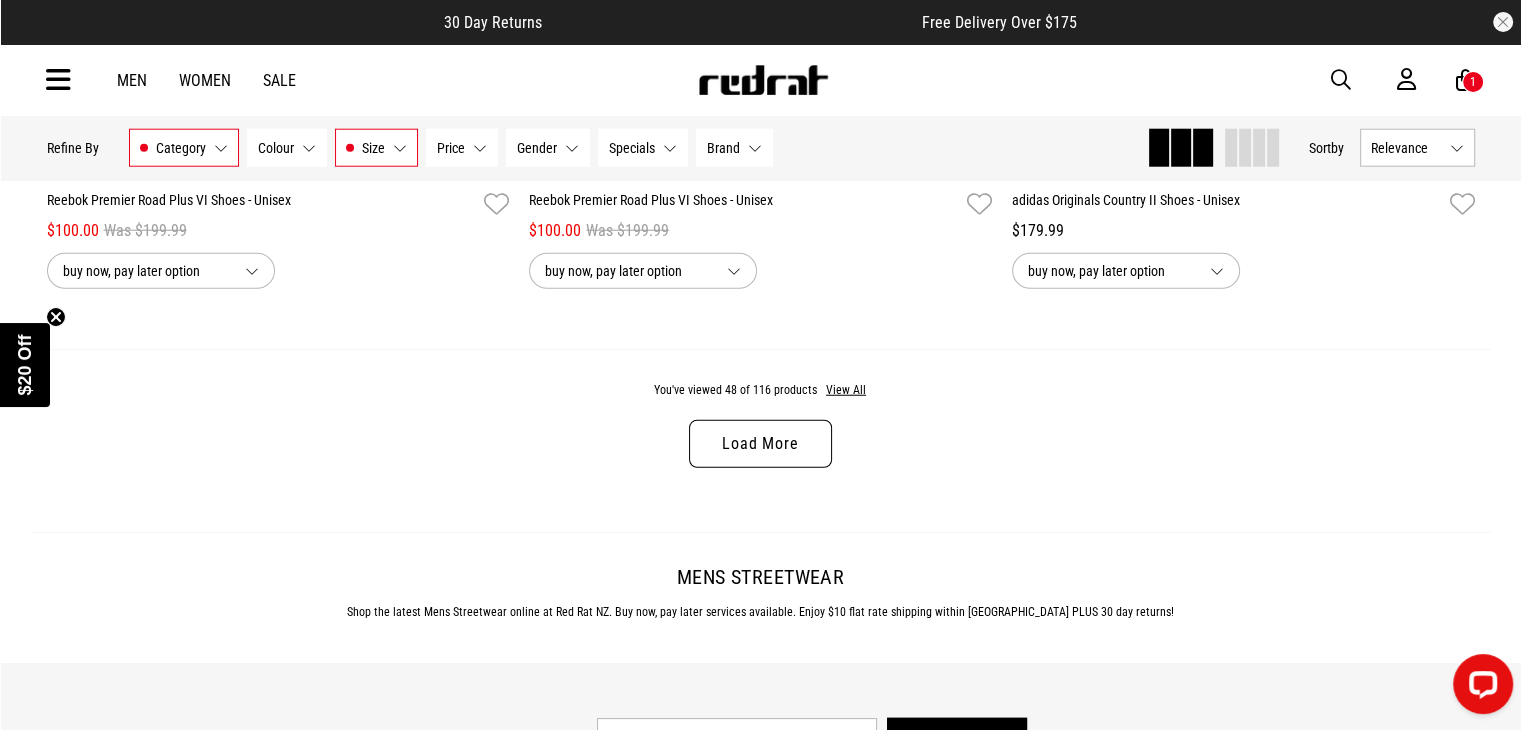 click on "Load More" at bounding box center (760, 444) 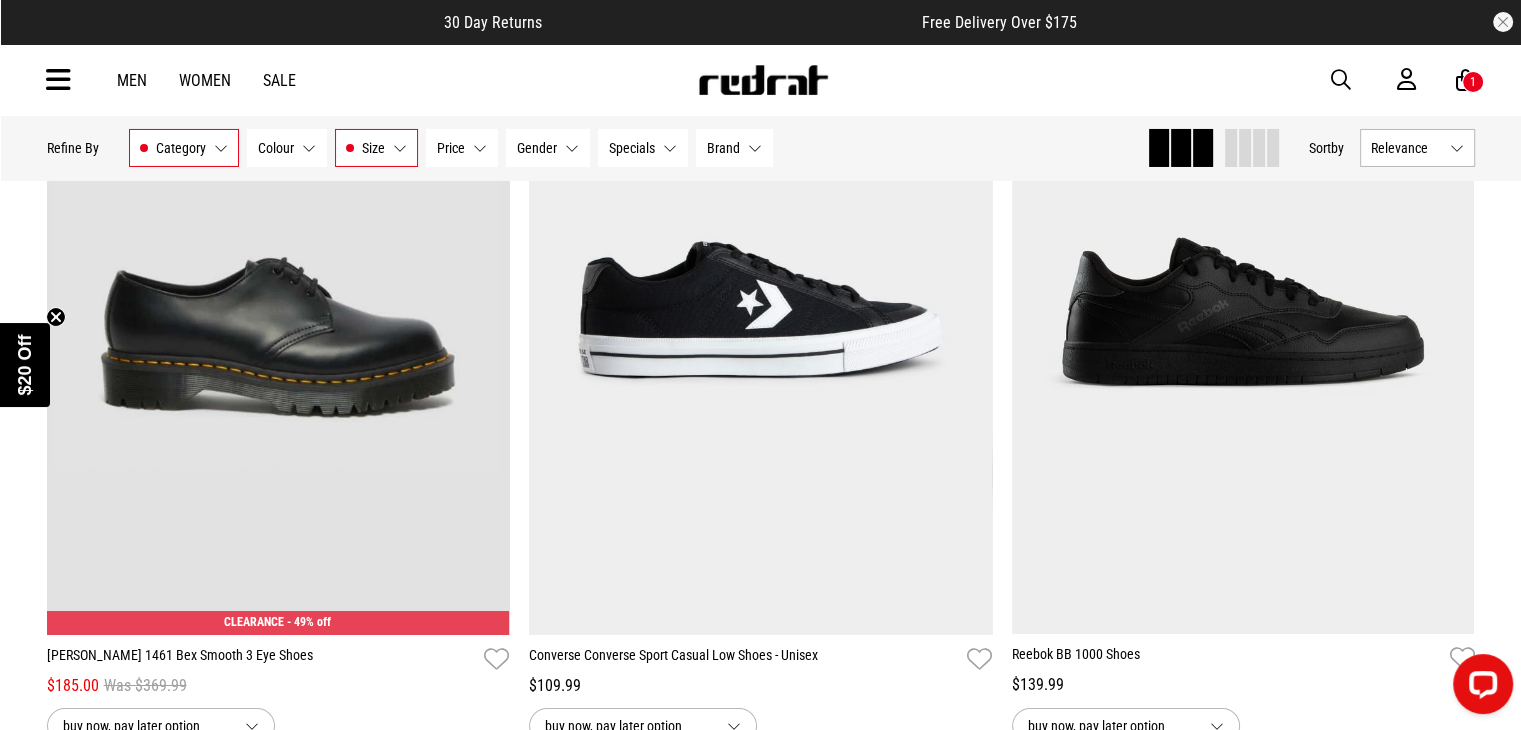 scroll, scrollTop: 14738, scrollLeft: 0, axis: vertical 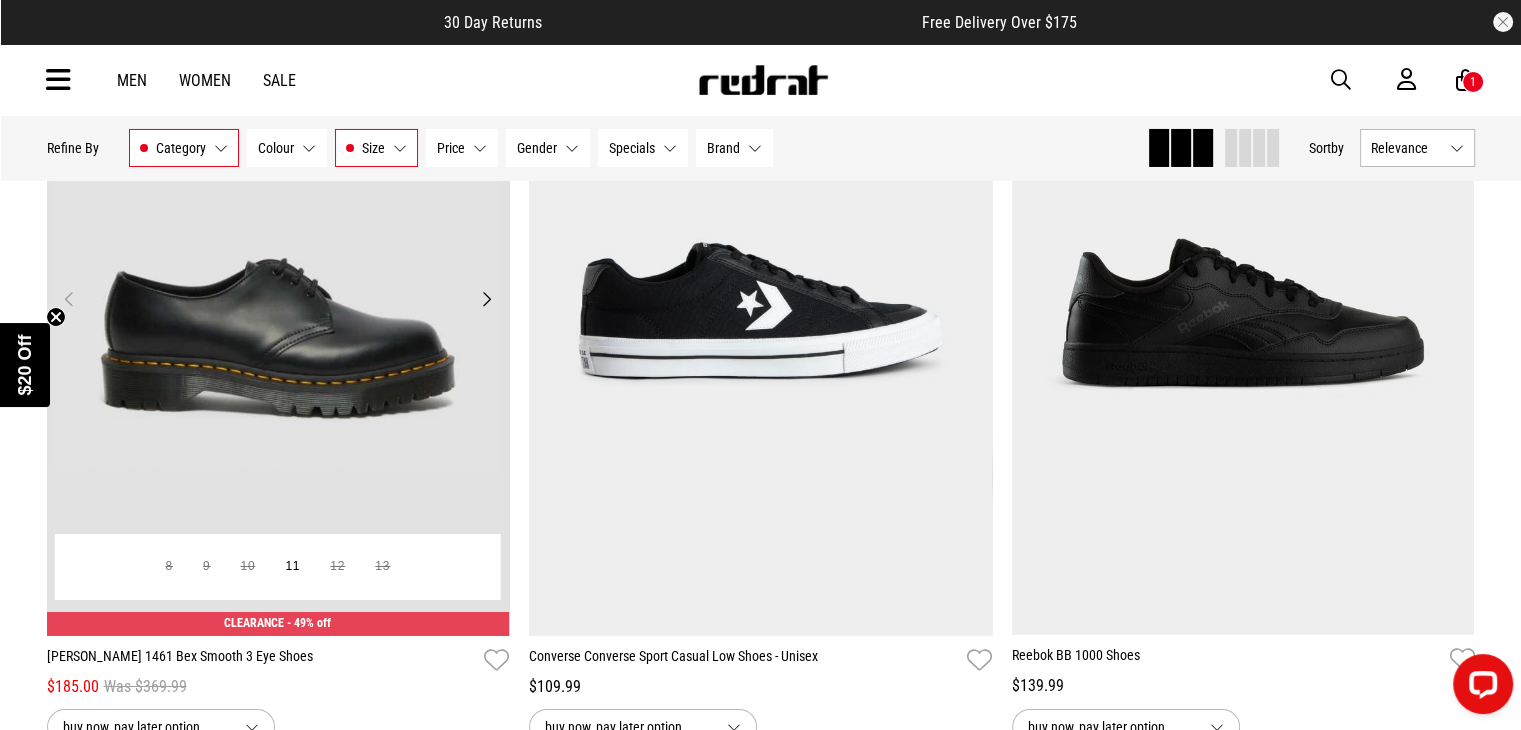 click on "Next" at bounding box center (486, 299) 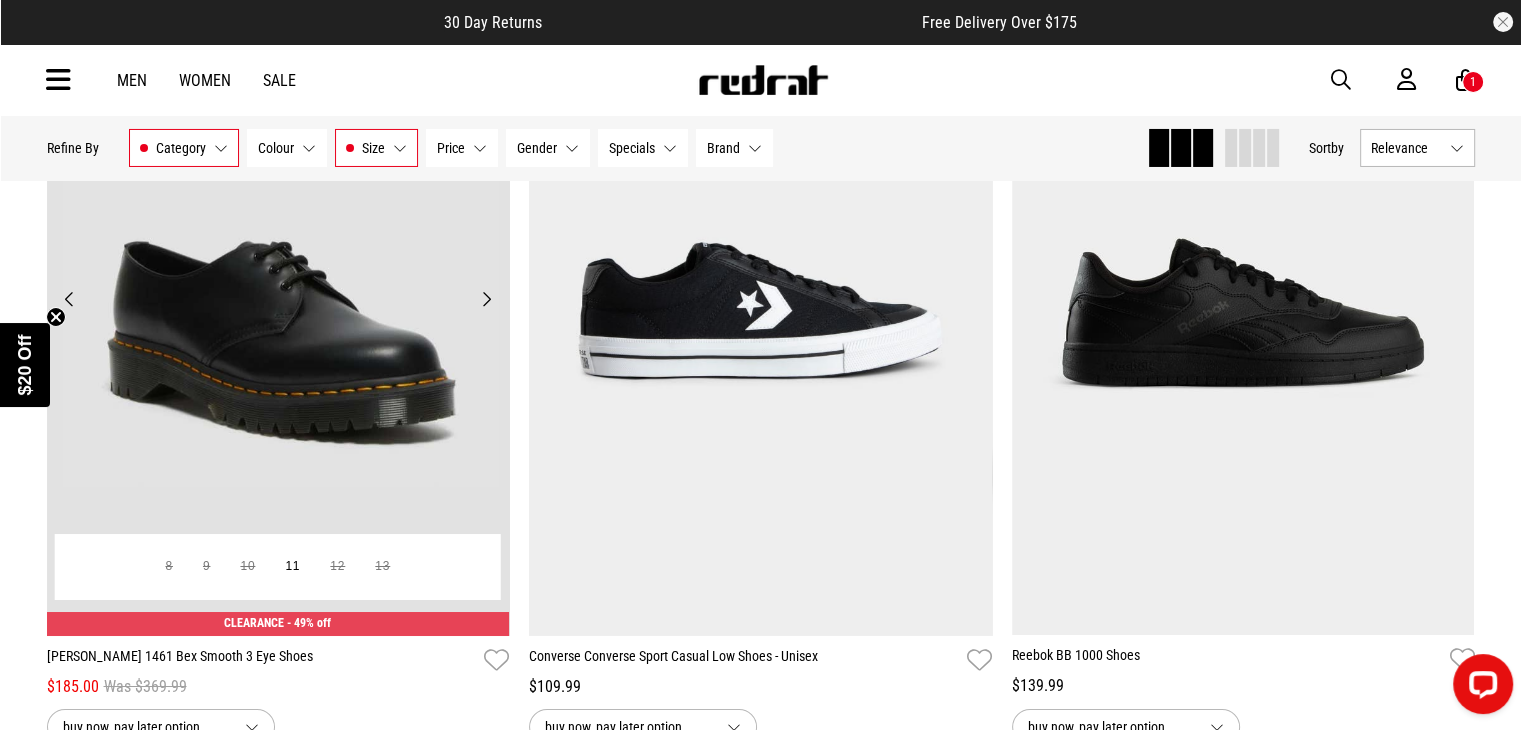 click on "Next" at bounding box center (486, 299) 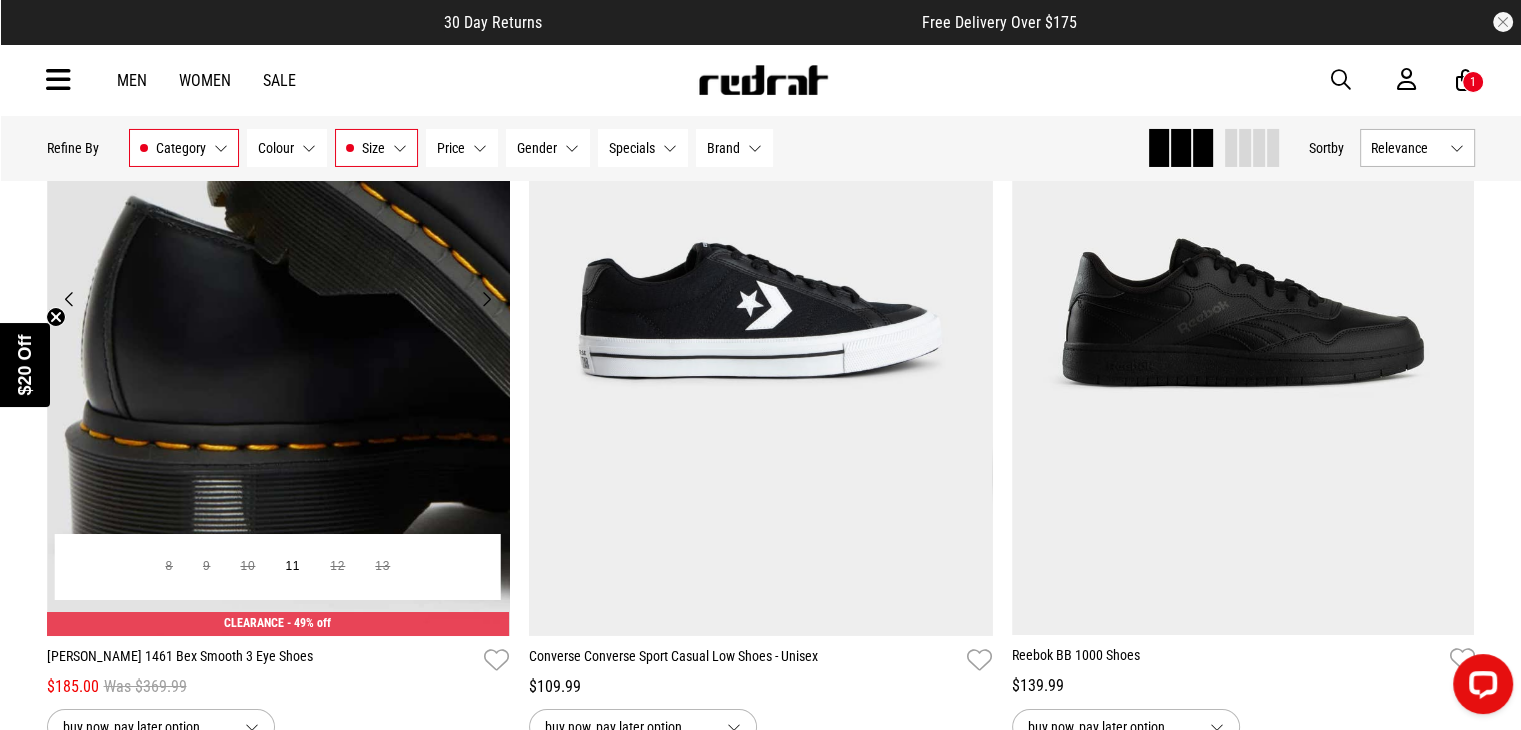 click on "Next" at bounding box center [486, 299] 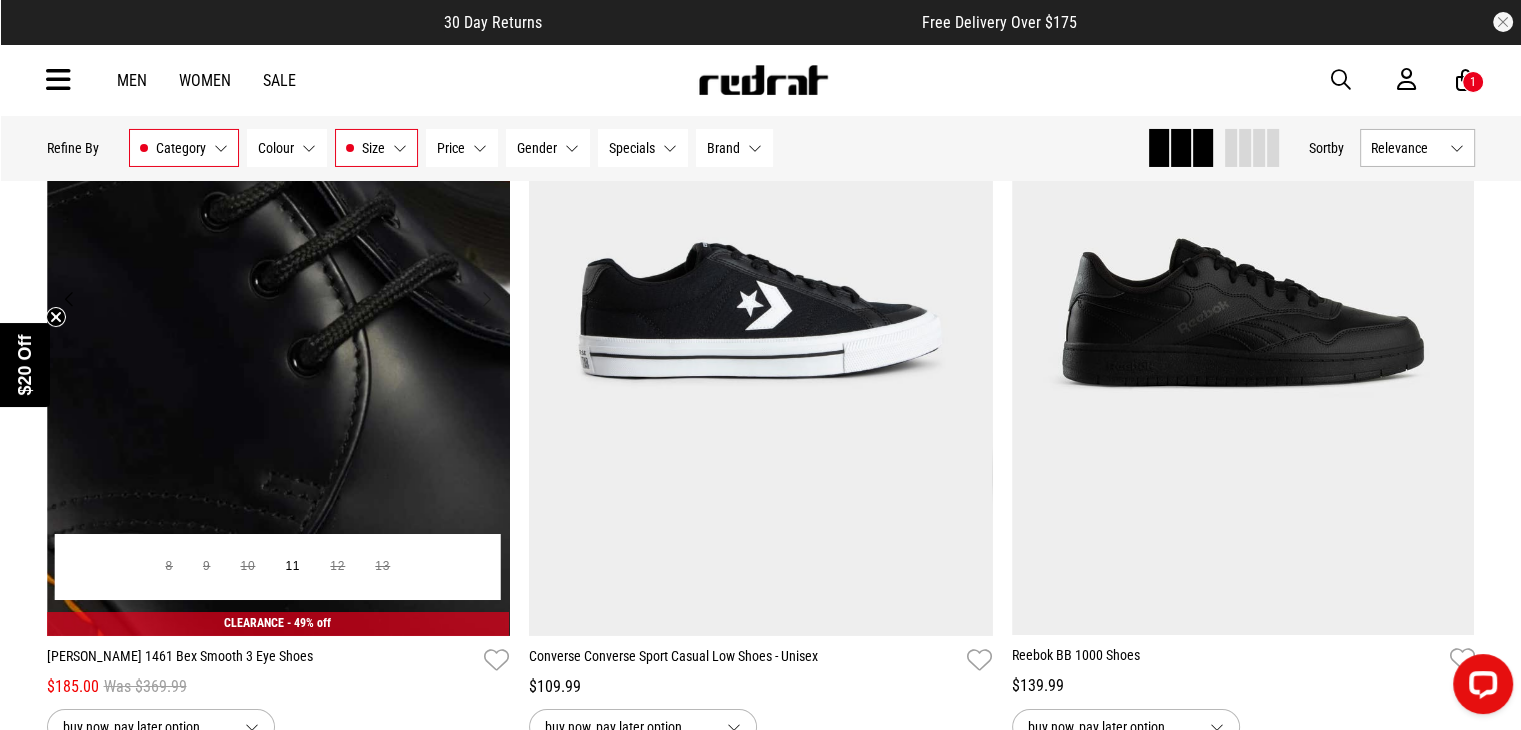 click on "Next" at bounding box center (486, 299) 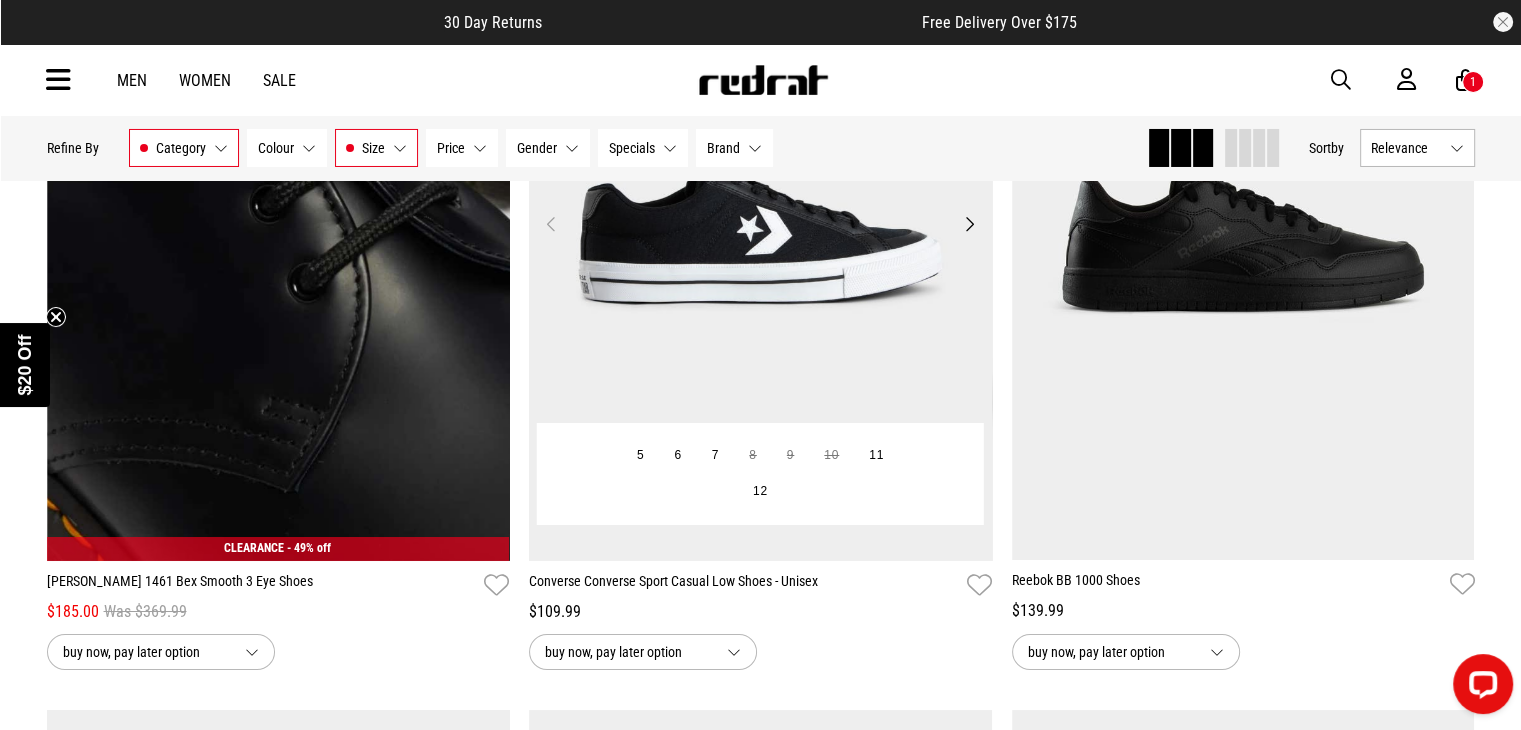 scroll, scrollTop: 14714, scrollLeft: 0, axis: vertical 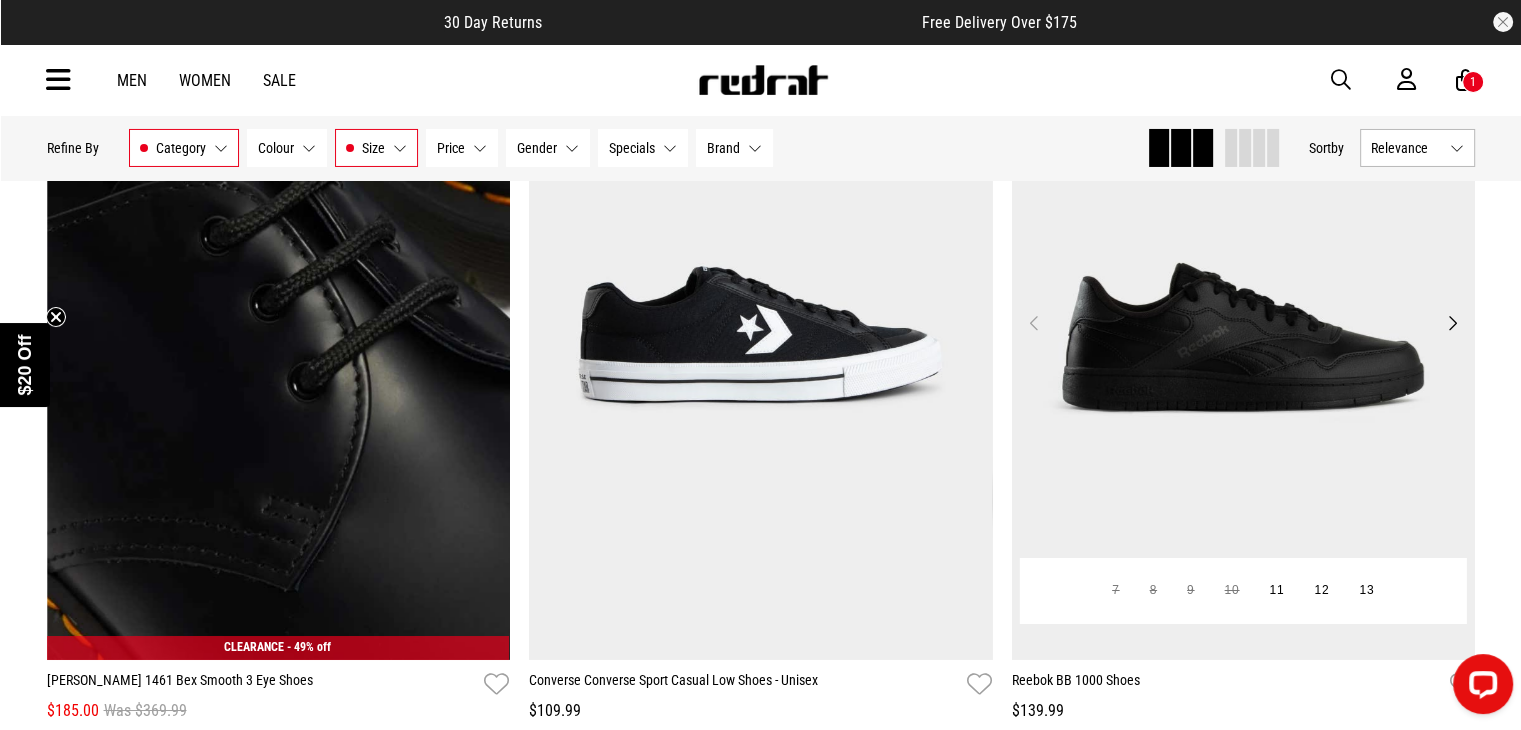 click on "Next" at bounding box center (1451, 323) 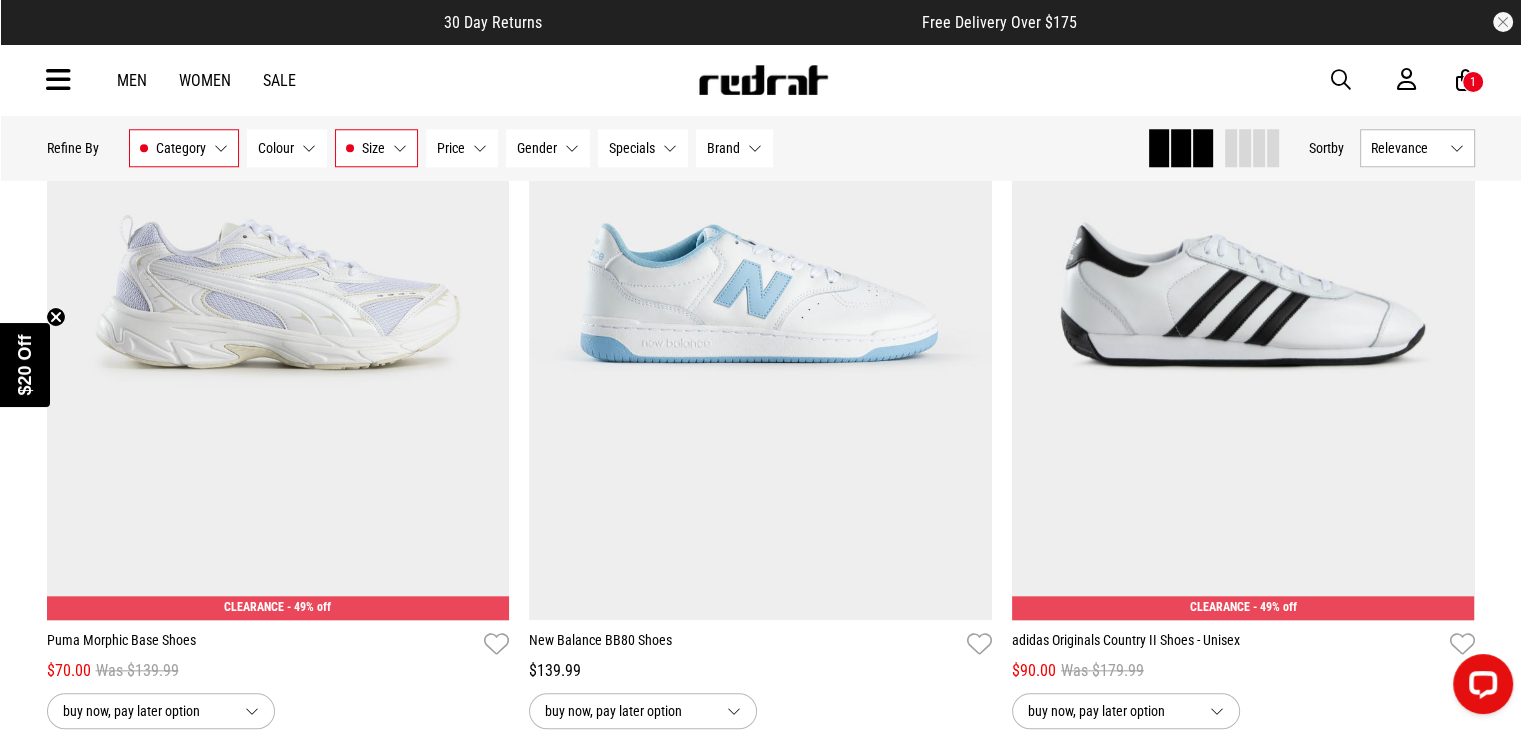 scroll, scrollTop: 17134, scrollLeft: 0, axis: vertical 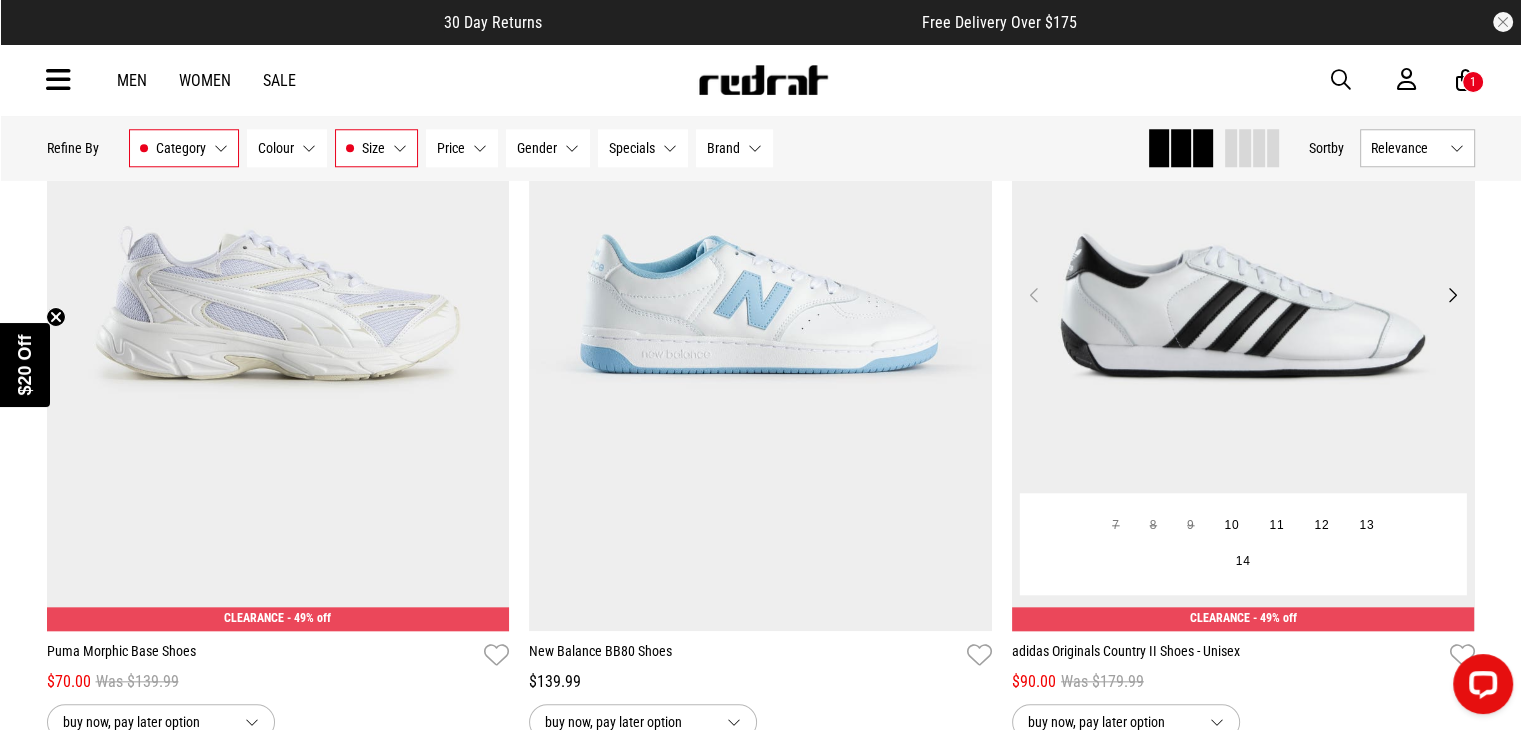 click on "Next" at bounding box center (1451, 295) 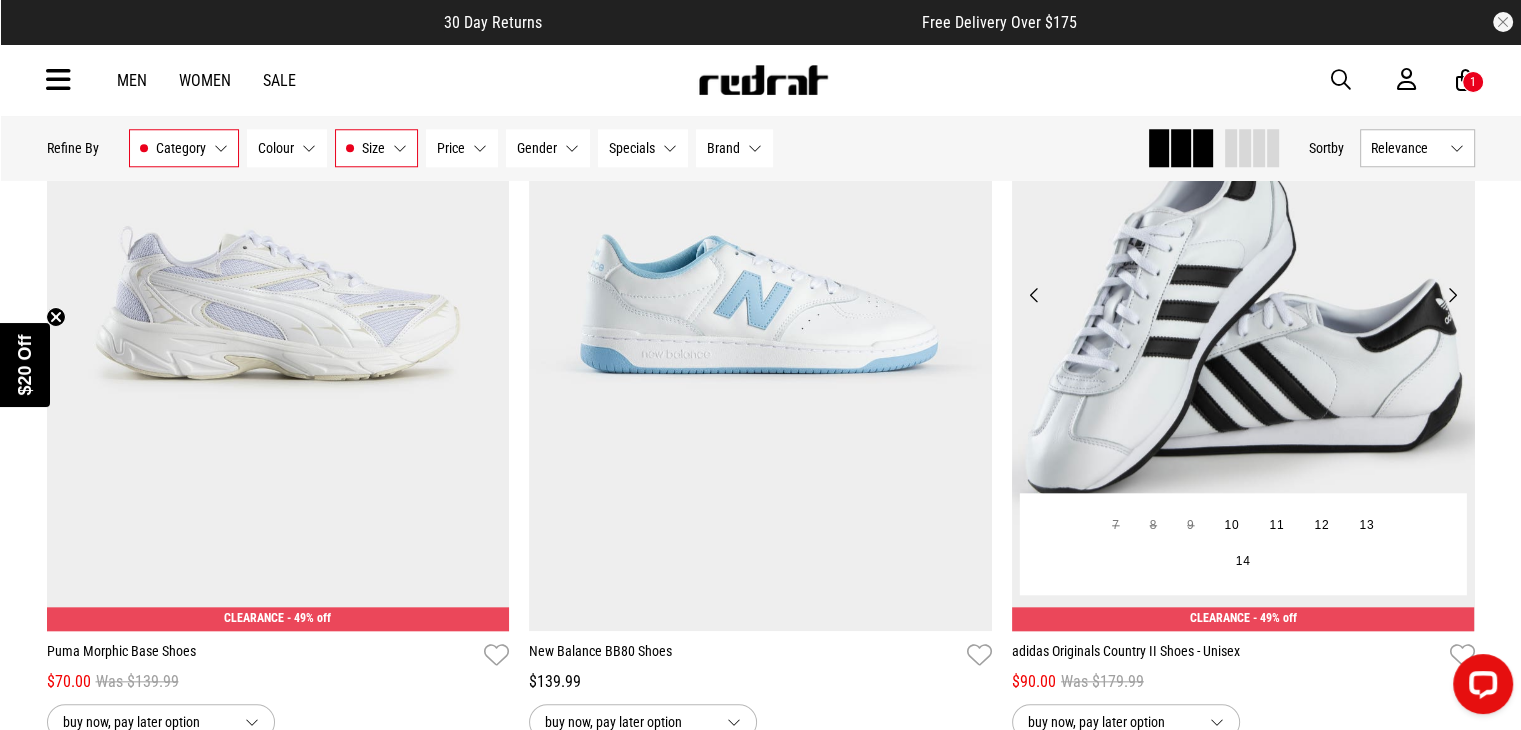 click on "Next" at bounding box center (1451, 295) 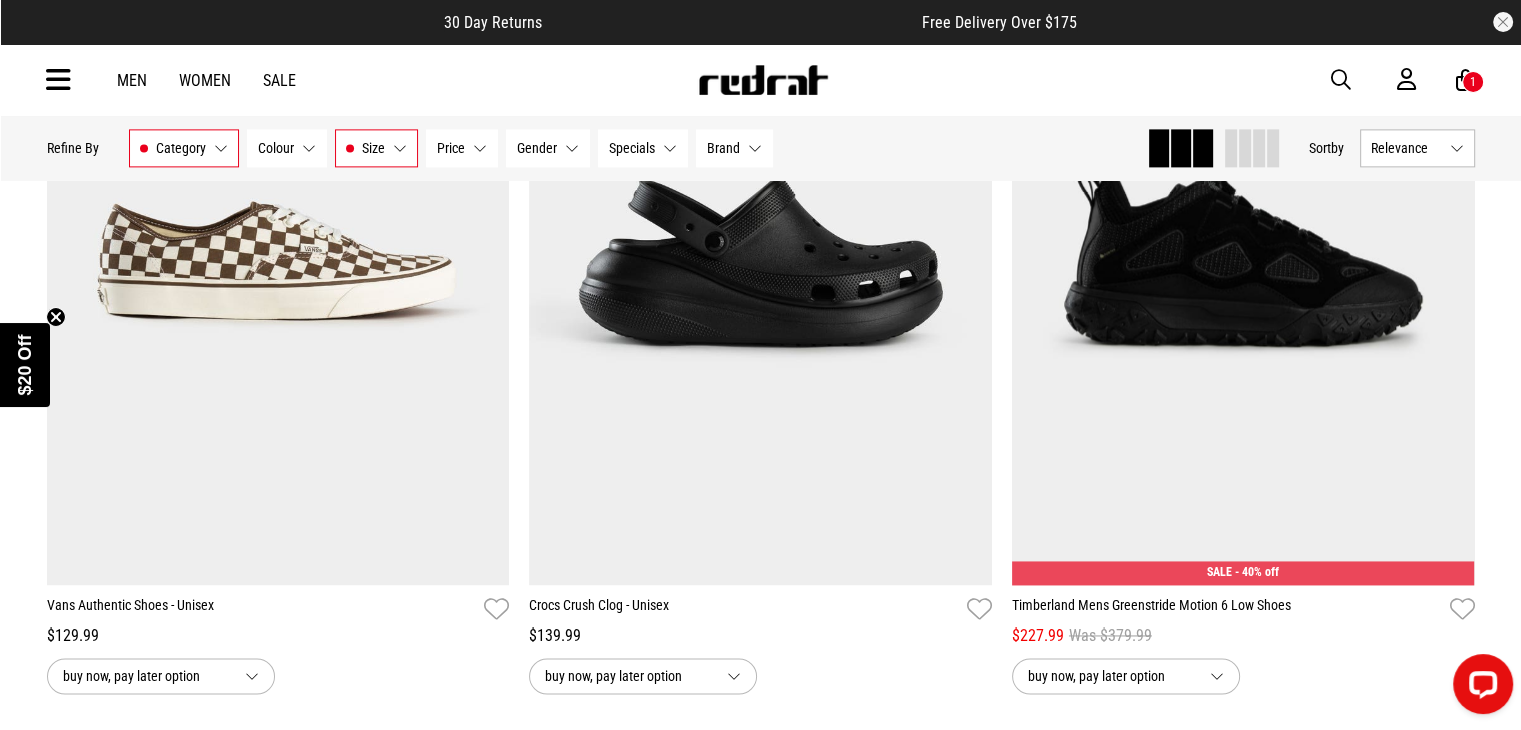 scroll, scrollTop: 17956, scrollLeft: 0, axis: vertical 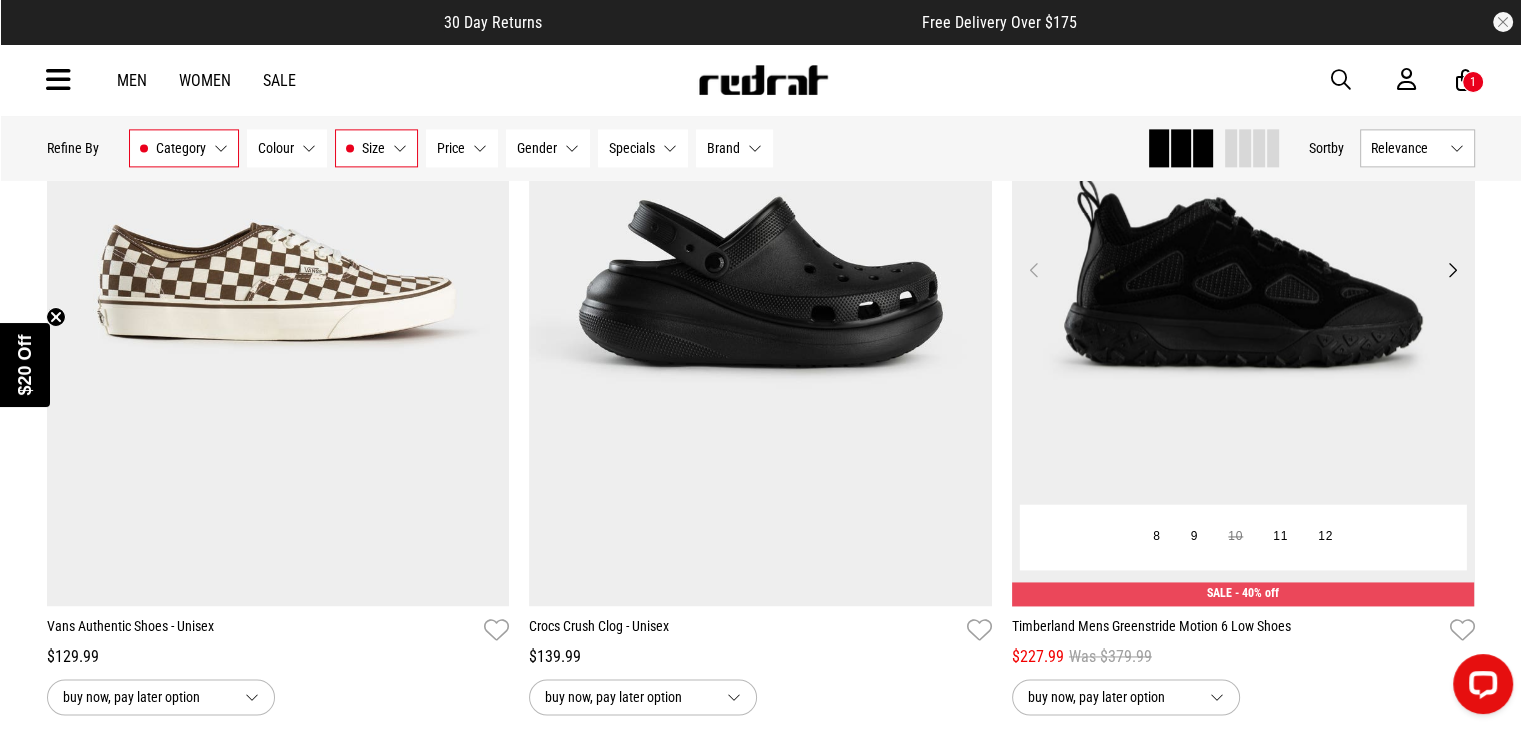 click on "Next" at bounding box center [1451, 270] 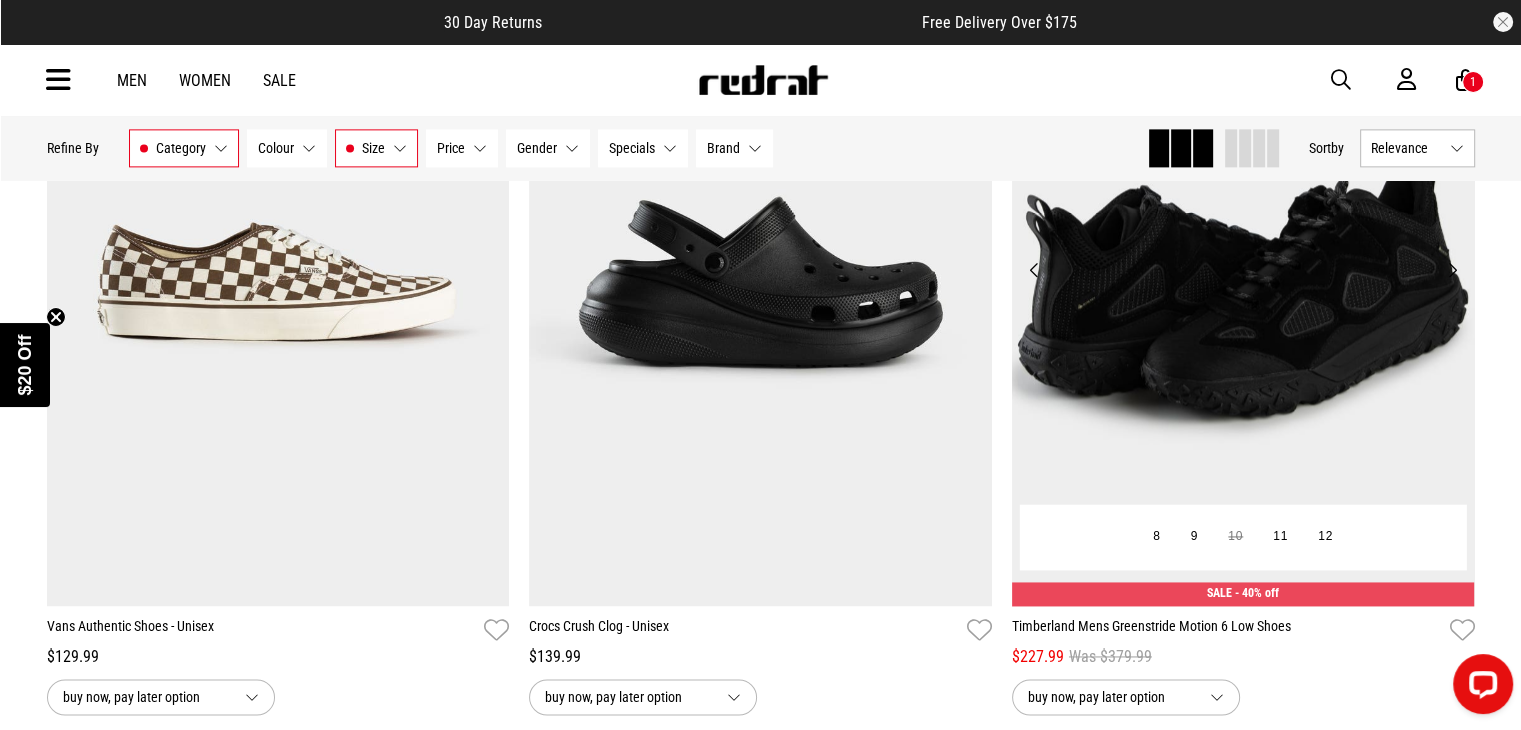 click on "Next" at bounding box center (1451, 270) 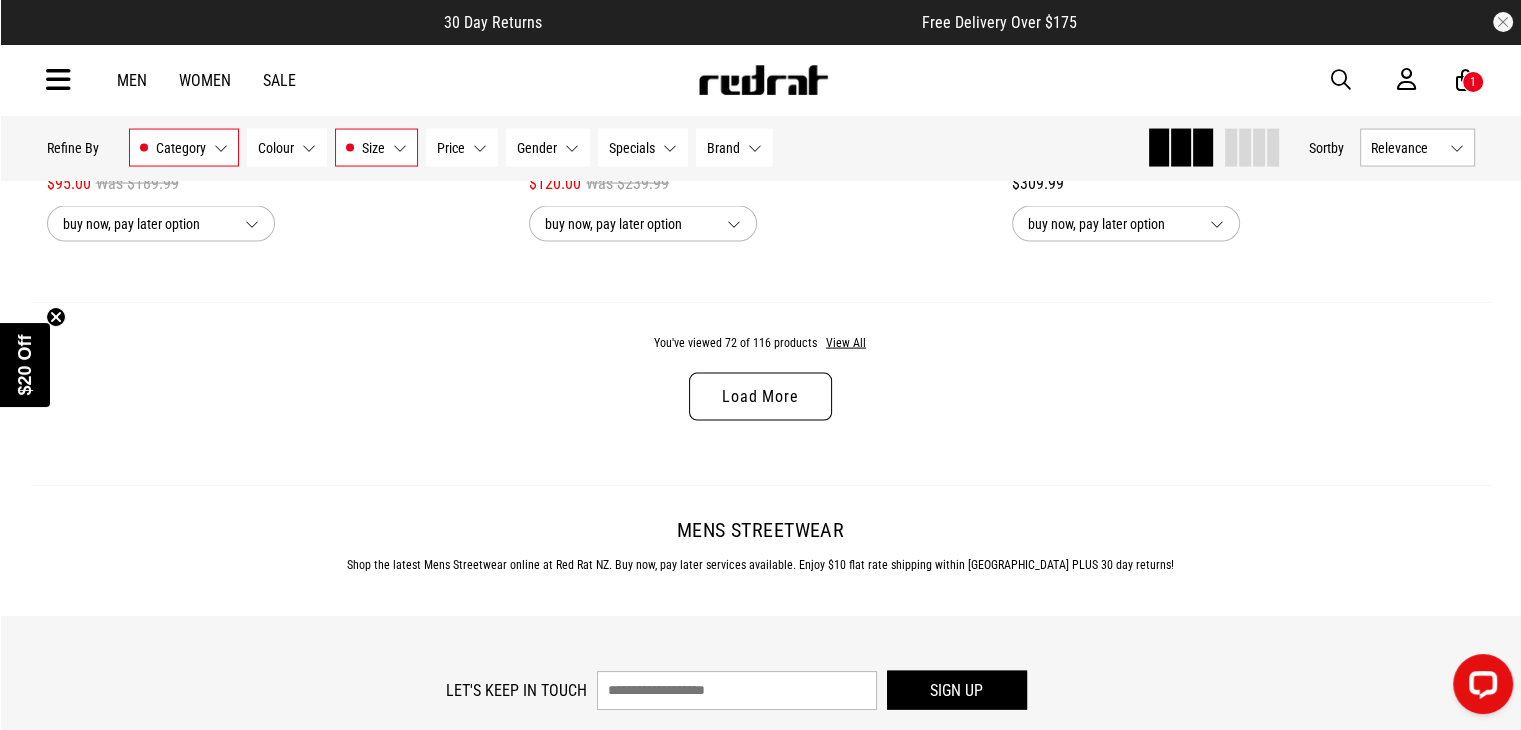 scroll, scrollTop: 19214, scrollLeft: 0, axis: vertical 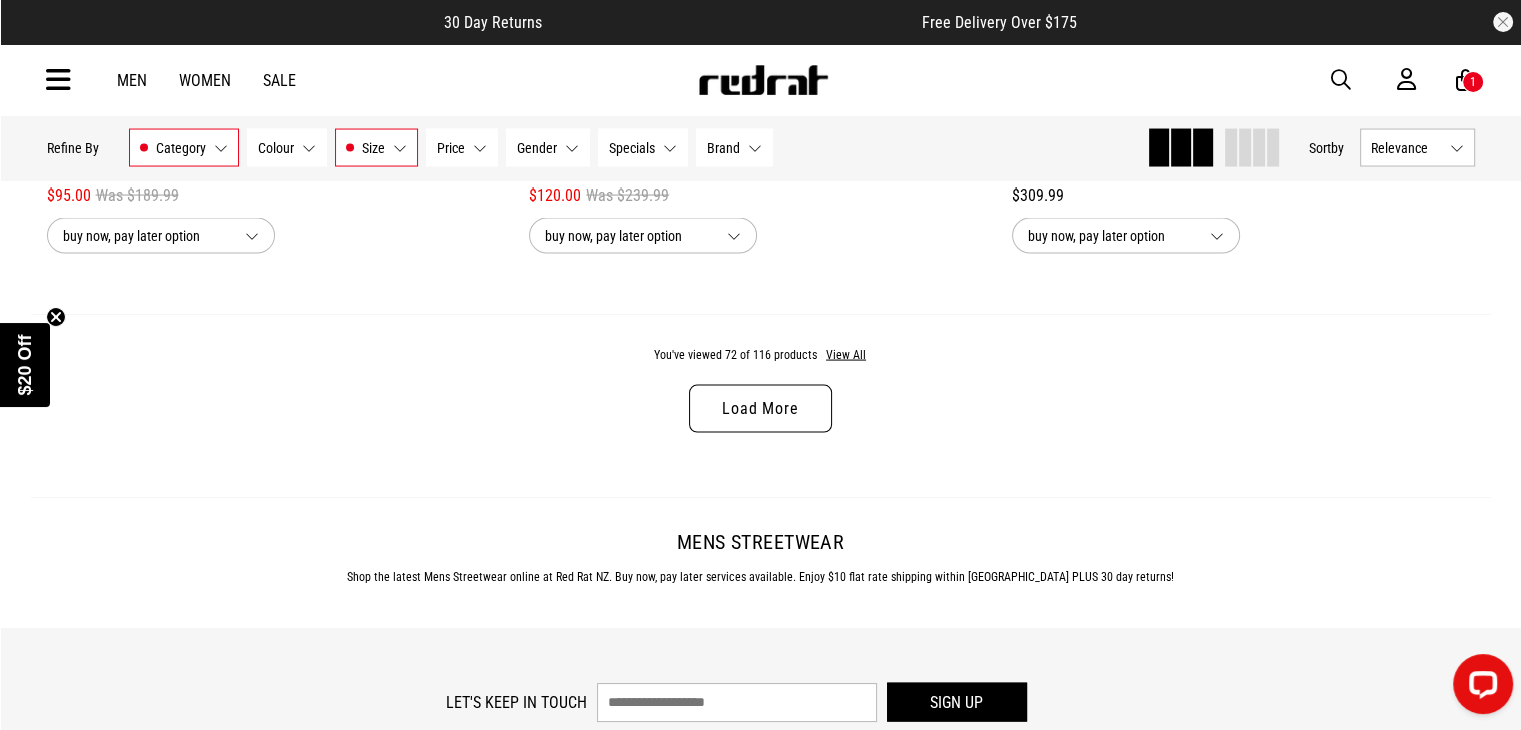 click on "Load More" at bounding box center [760, 409] 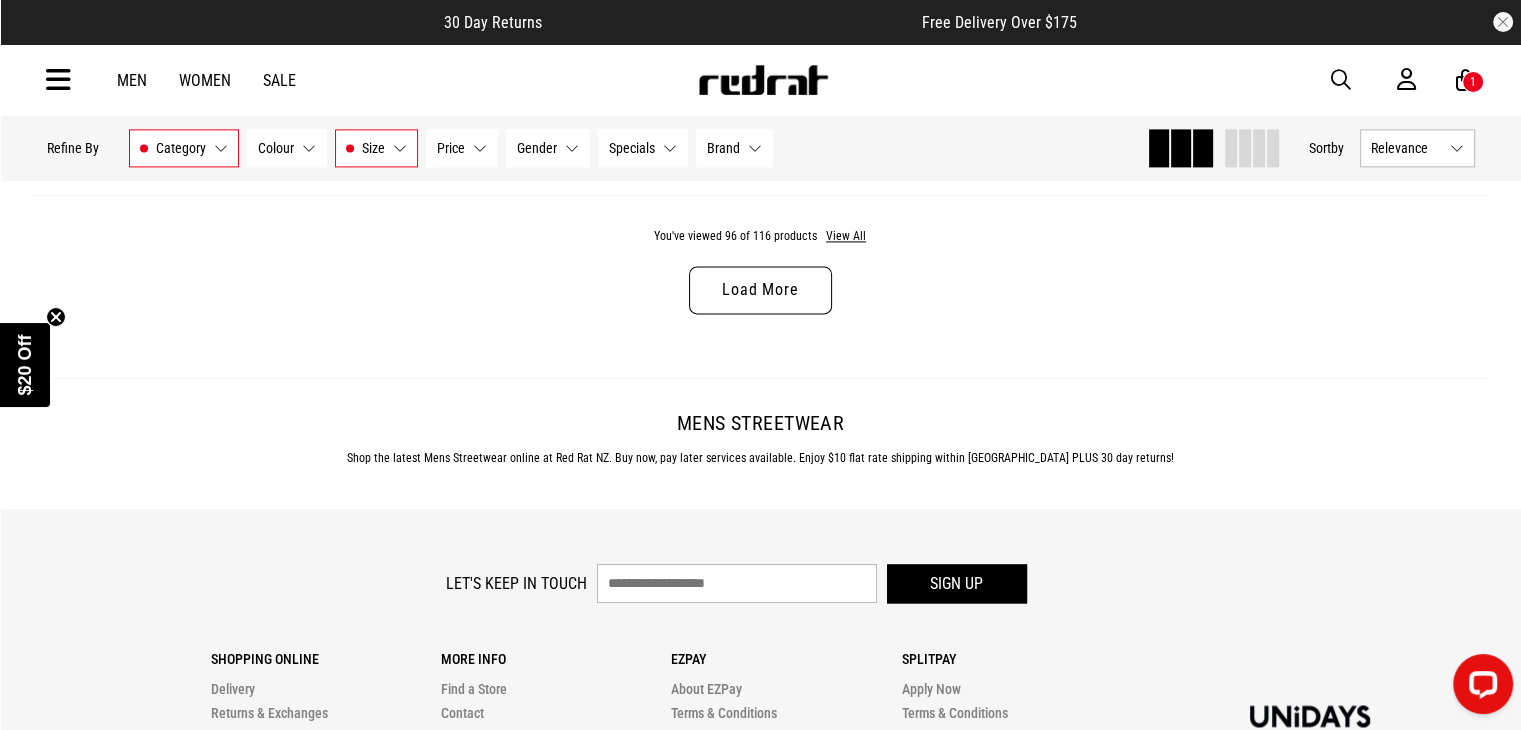 scroll, scrollTop: 25710, scrollLeft: 0, axis: vertical 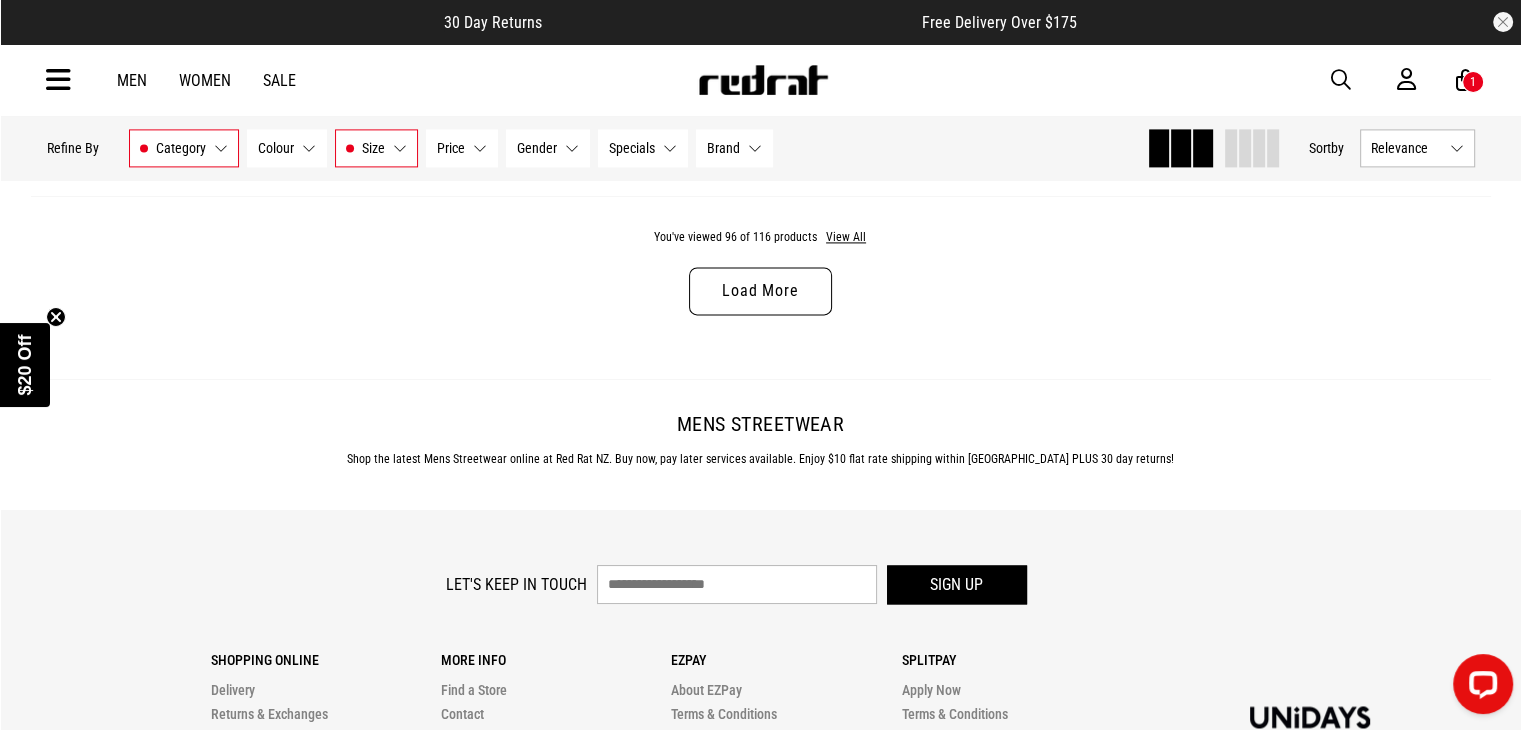 click on "Load More" at bounding box center (760, 291) 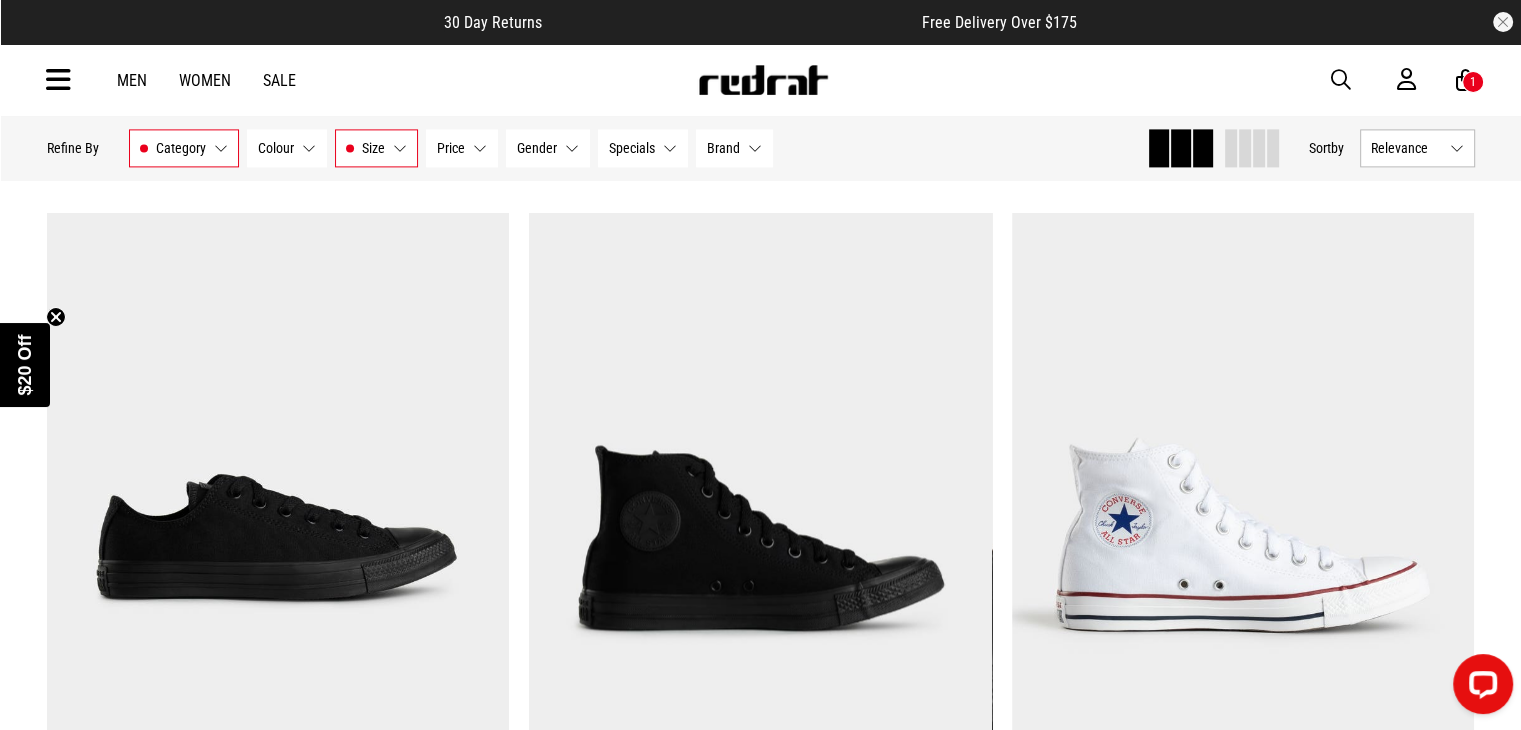 scroll, scrollTop: 25681, scrollLeft: 0, axis: vertical 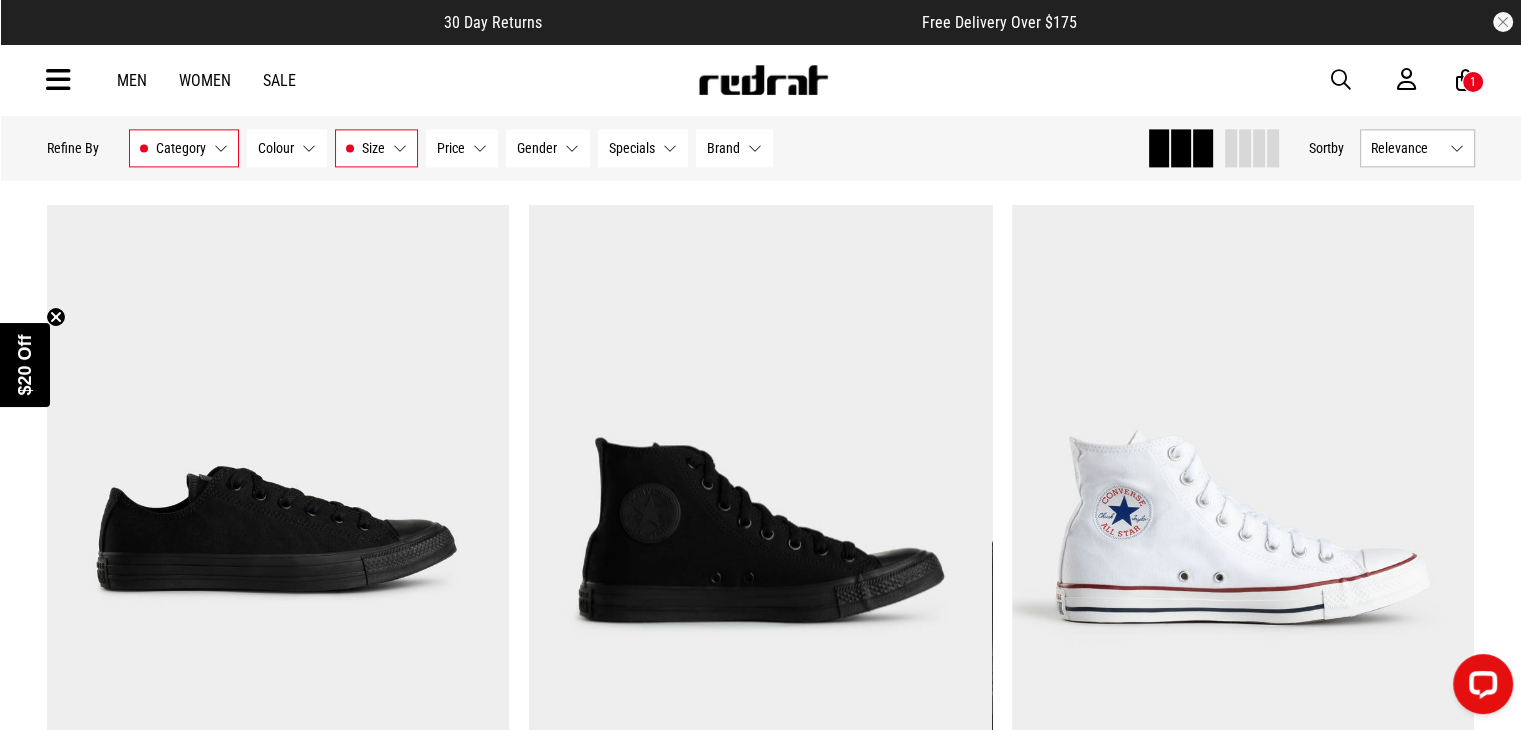 drag, startPoint x: 776, startPoint y: 309, endPoint x: 714, endPoint y: 196, distance: 128.89143 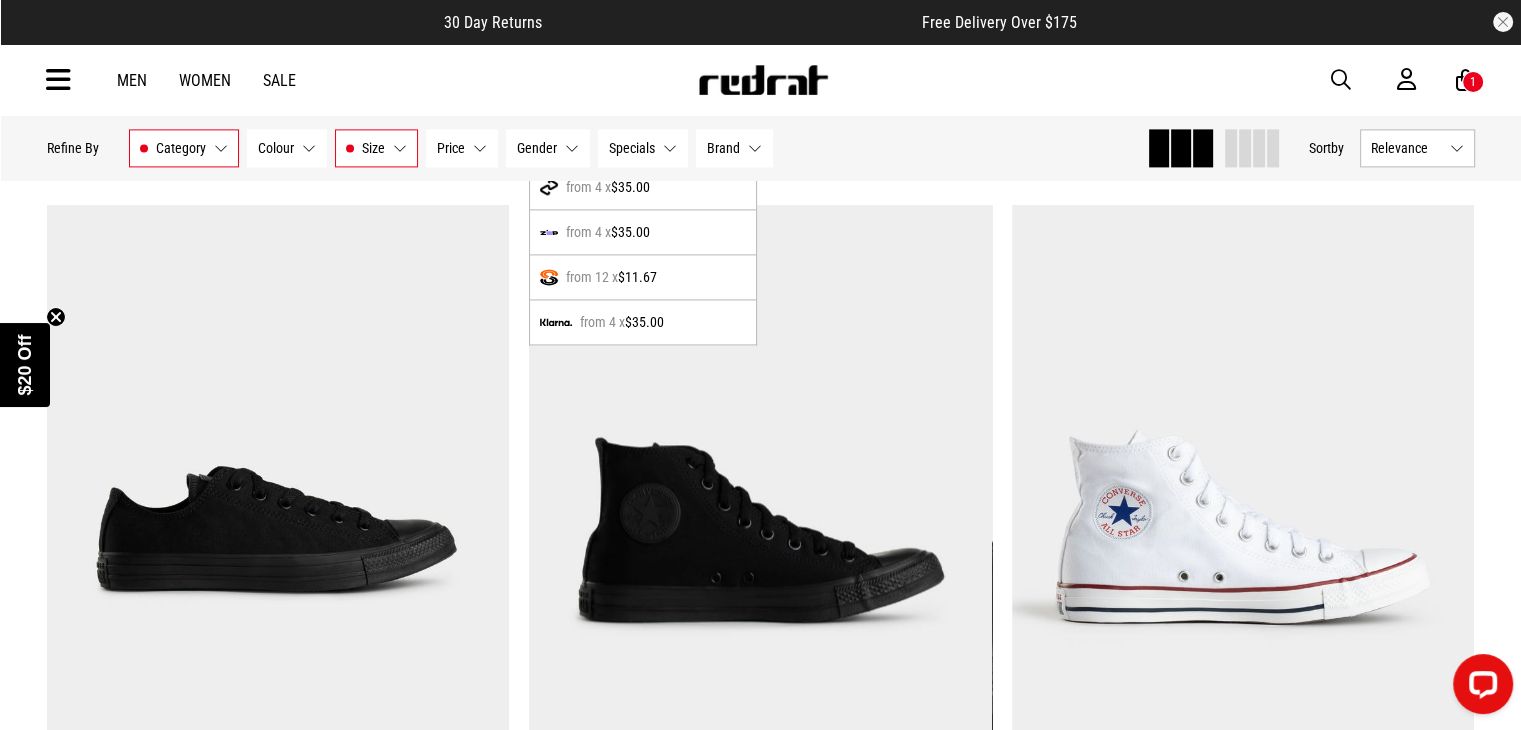 click on "**********" at bounding box center [761, -9761] 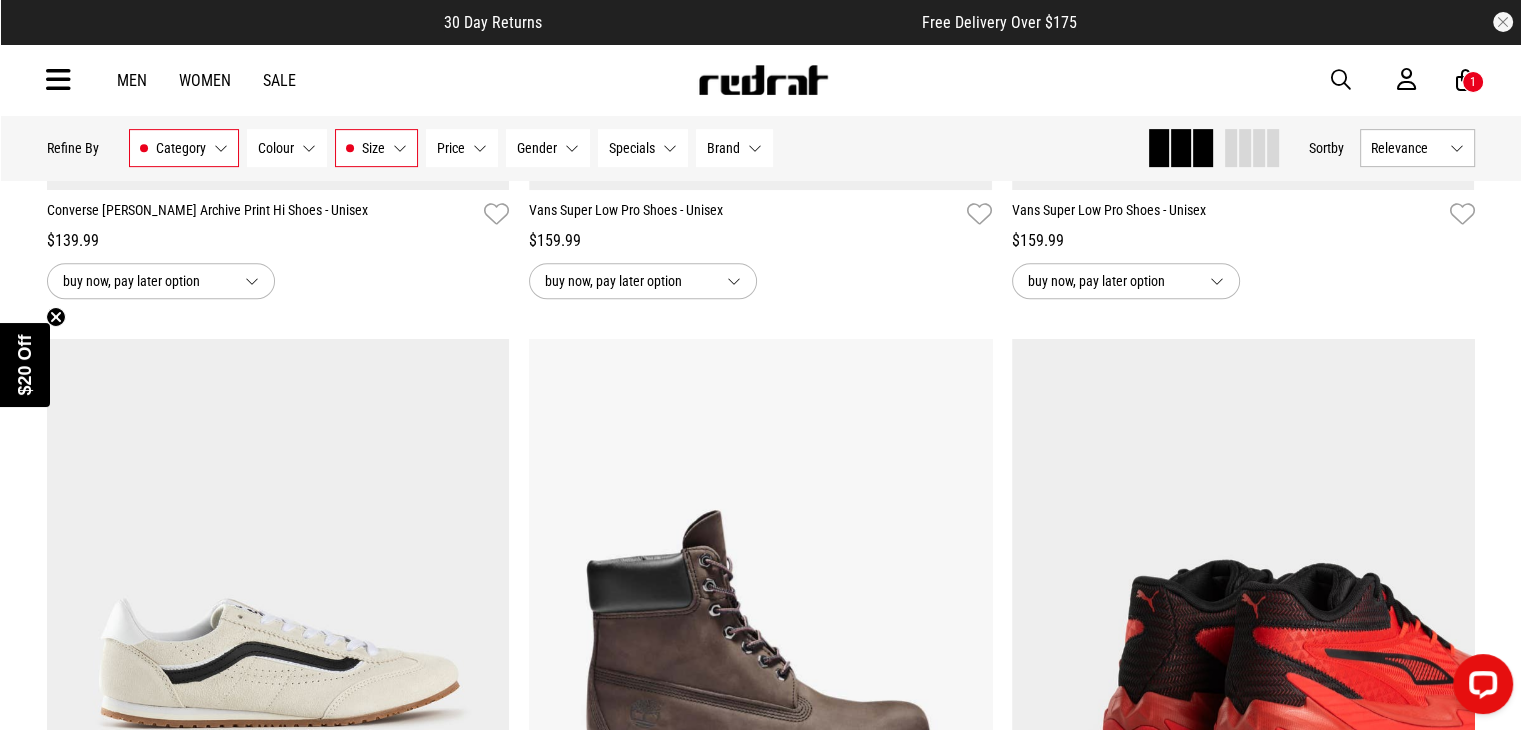 scroll, scrollTop: 0, scrollLeft: 0, axis: both 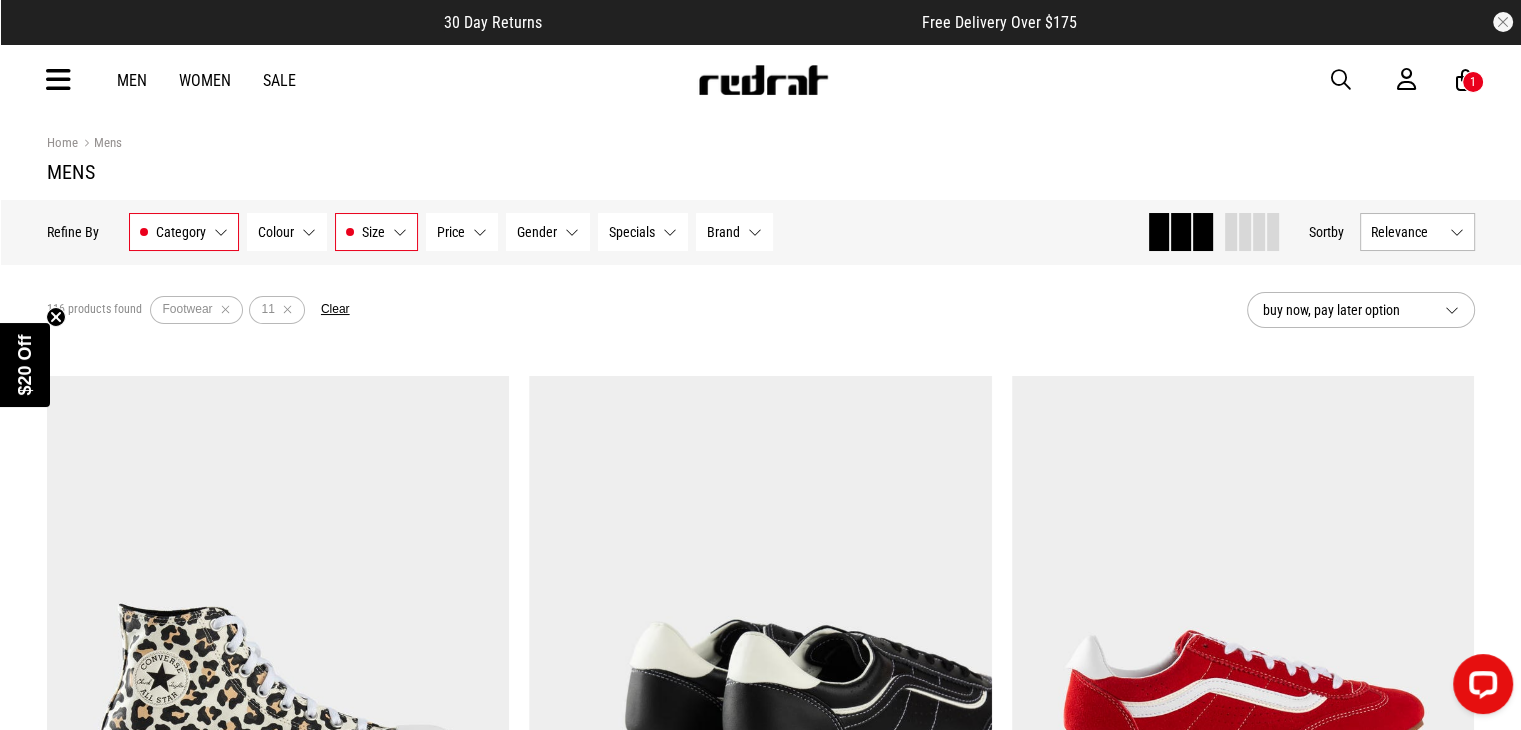 click on "Brand" at bounding box center (723, 232) 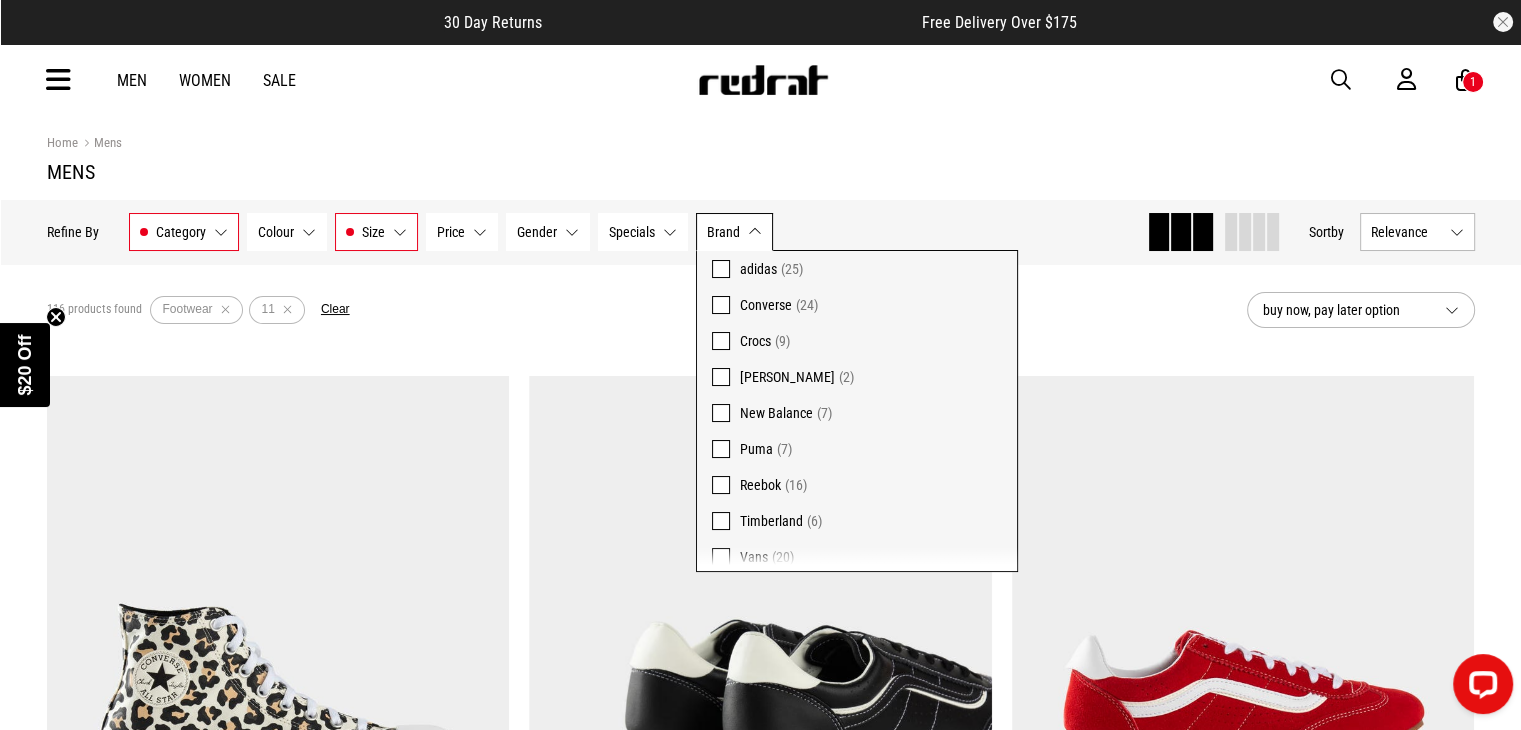 scroll, scrollTop: 77, scrollLeft: 0, axis: vertical 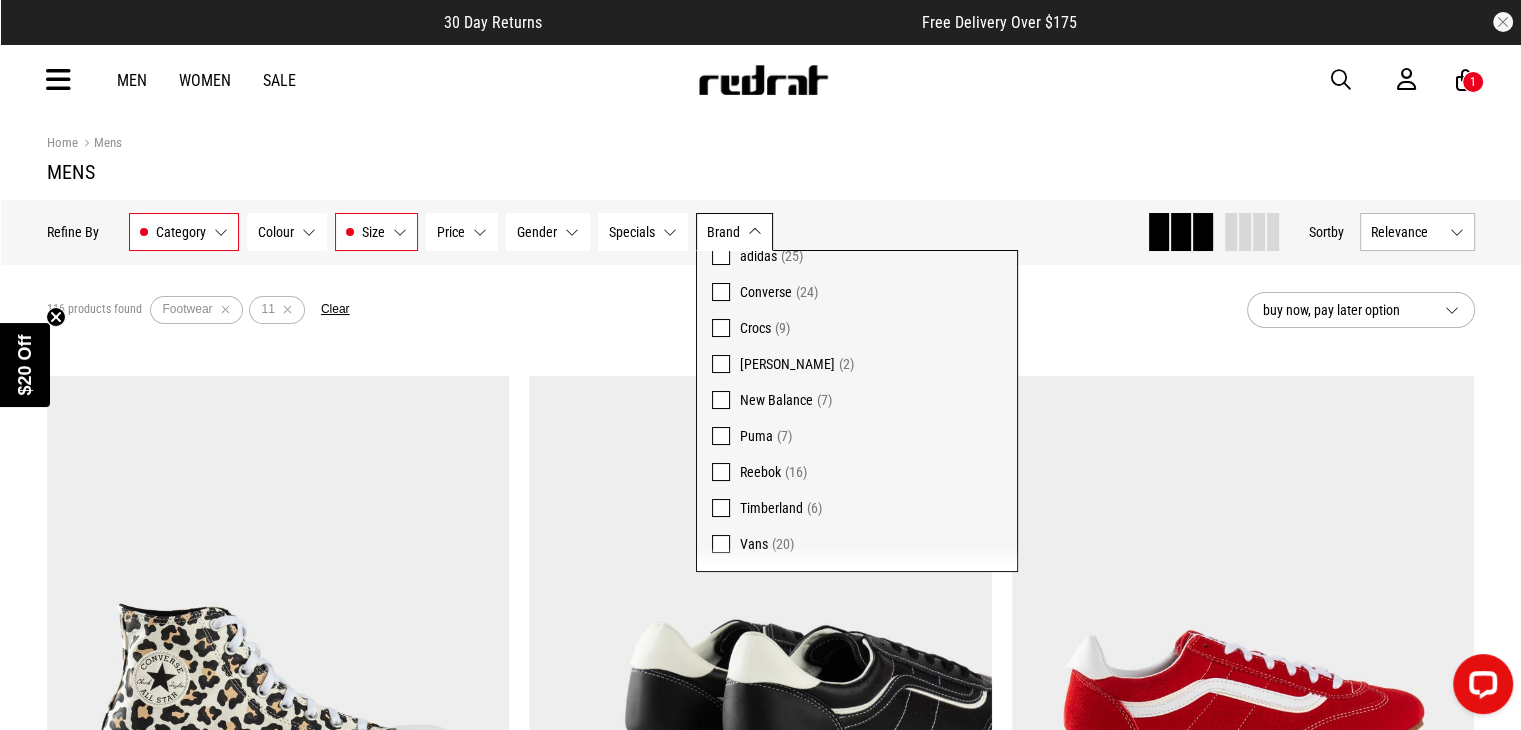 click on "[PERSON_NAME] (2)" at bounding box center [871, 364] 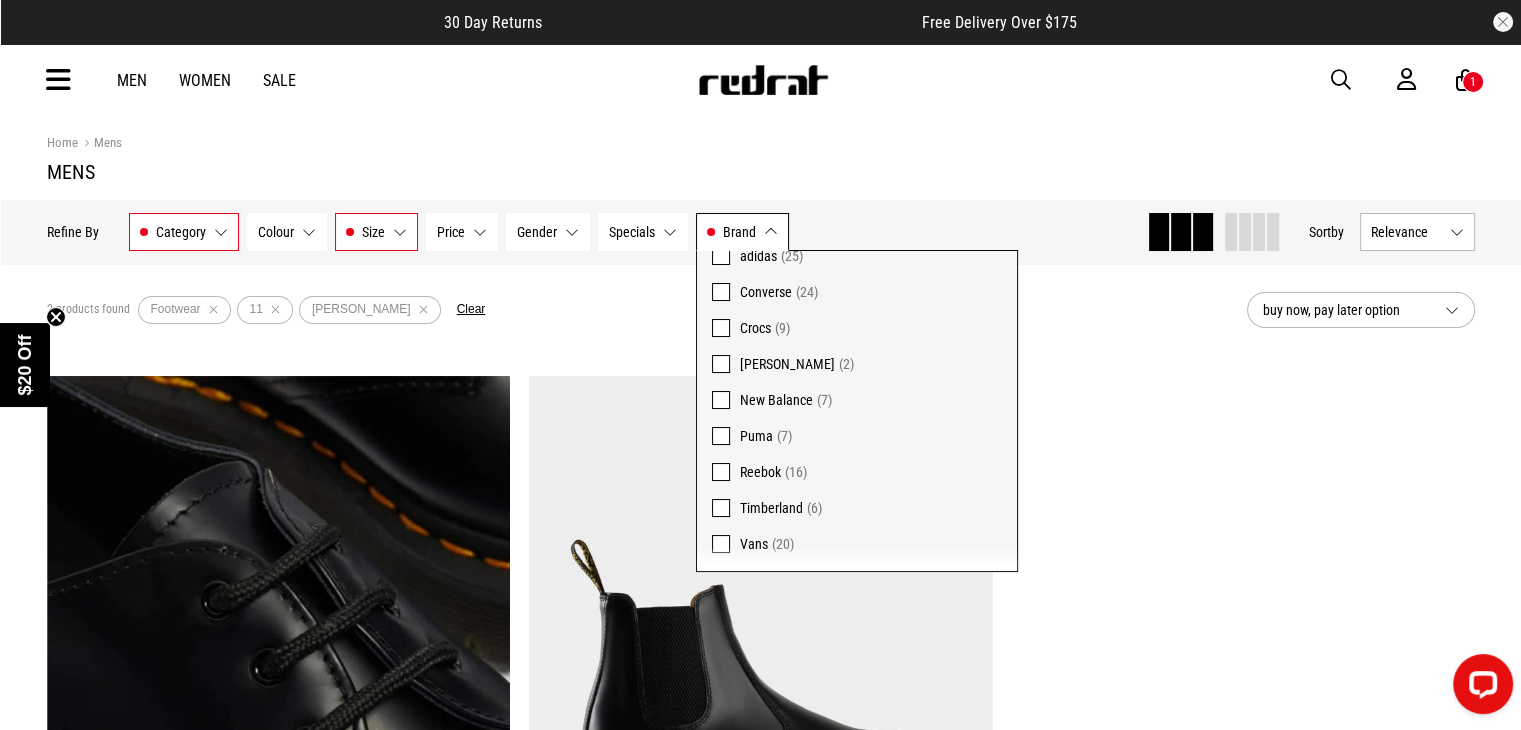 click on "2 products found   Active Filters Footwear 11 [PERSON_NAME] Clear    buy now, pay later option" at bounding box center [761, 310] 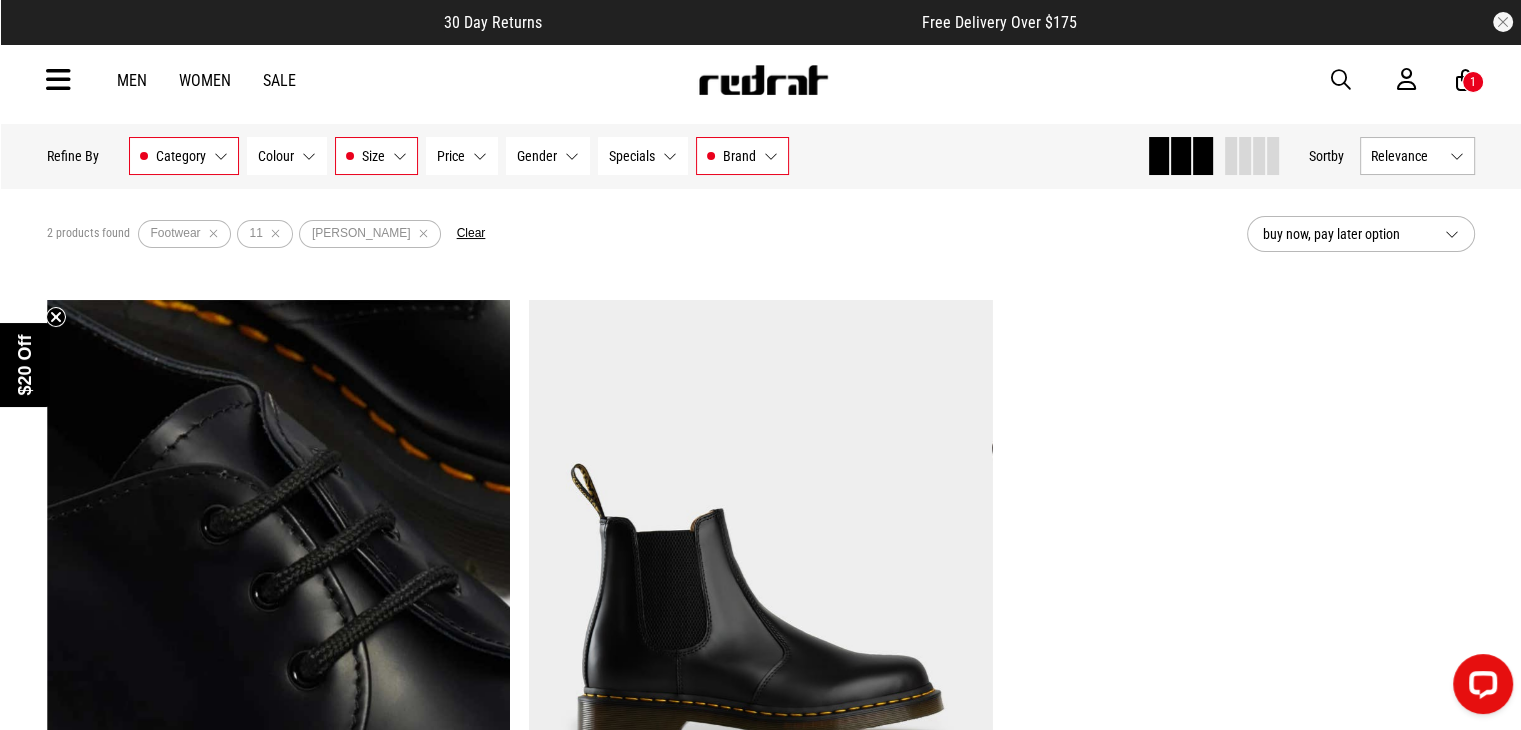 scroll, scrollTop: 0, scrollLeft: 0, axis: both 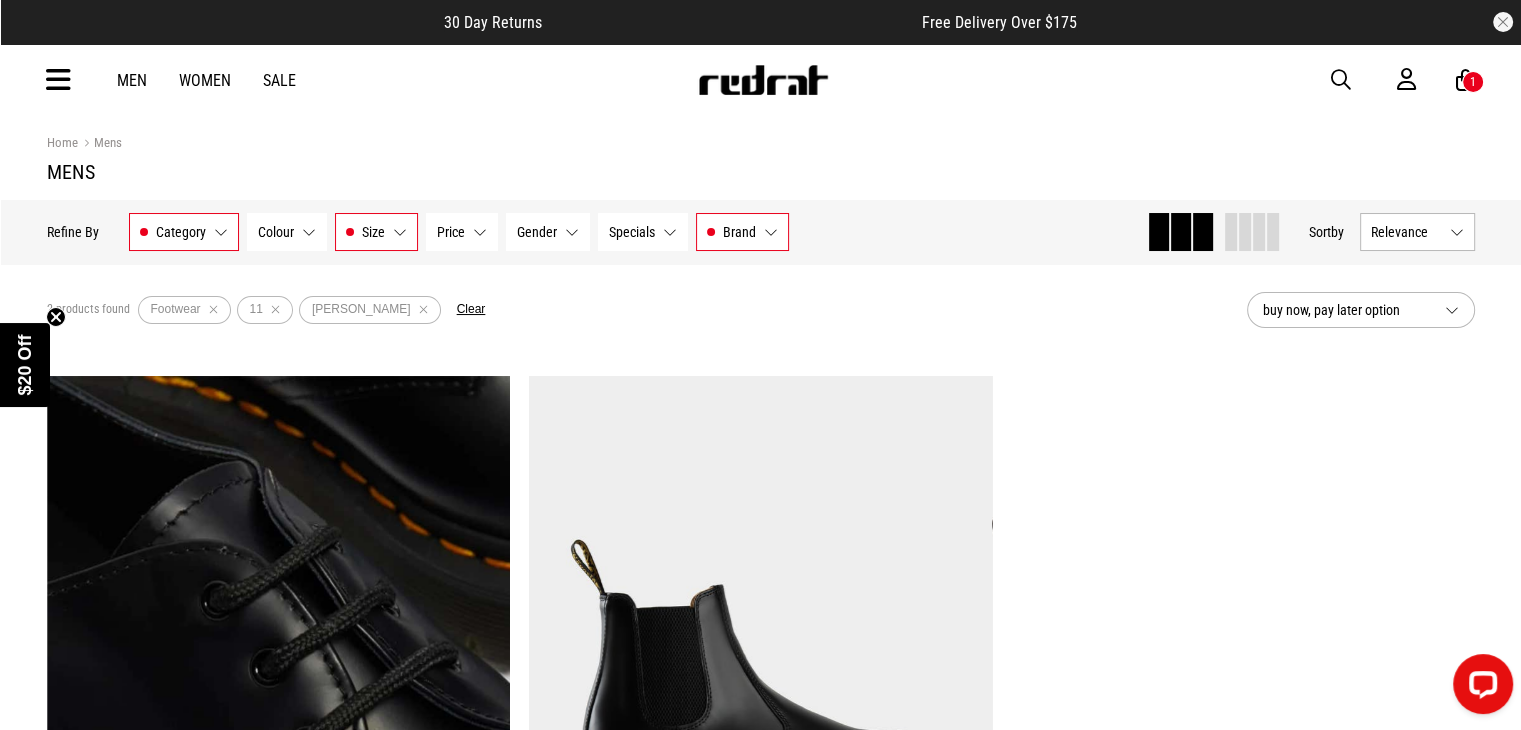 click on "Brand  [PERSON_NAME]" at bounding box center (742, 232) 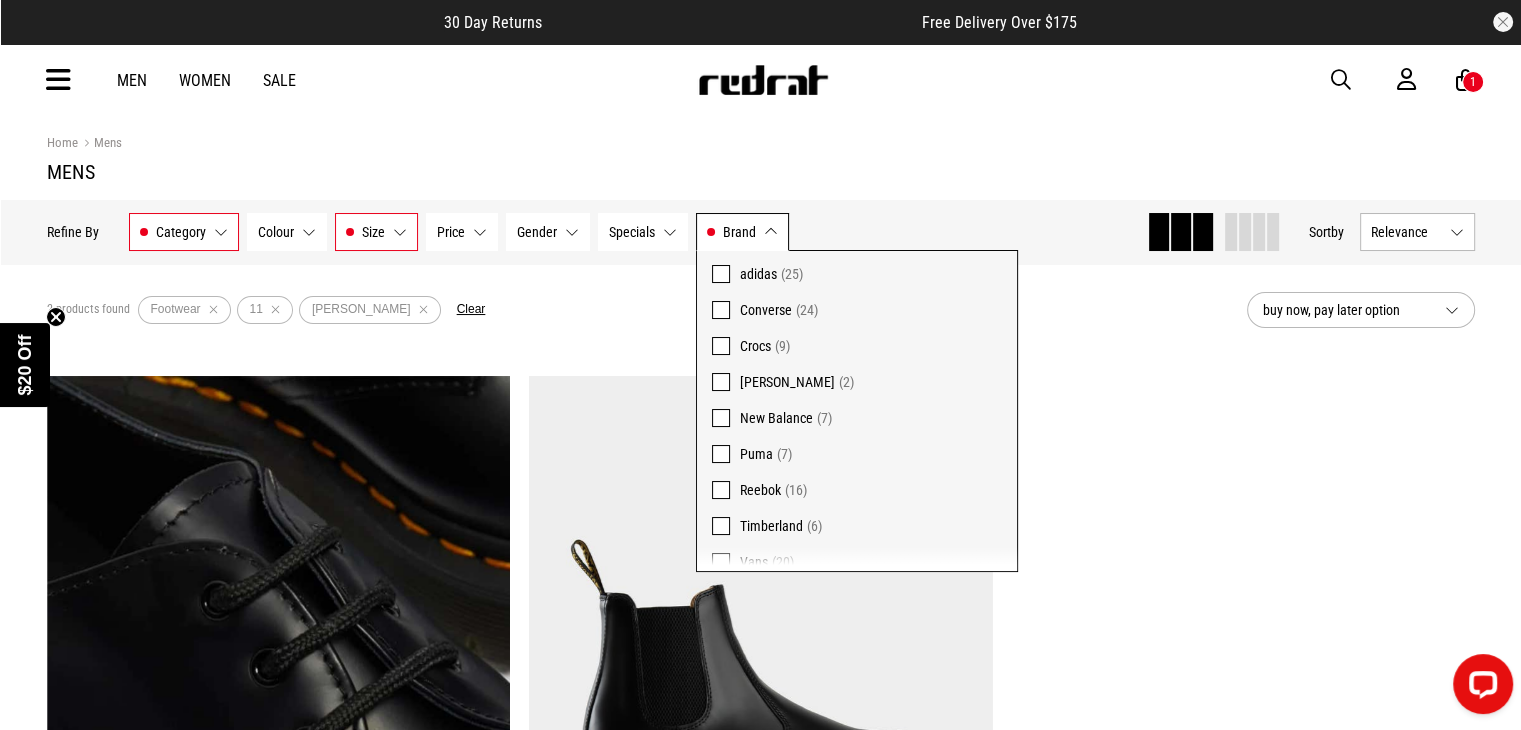 scroll, scrollTop: 77, scrollLeft: 0, axis: vertical 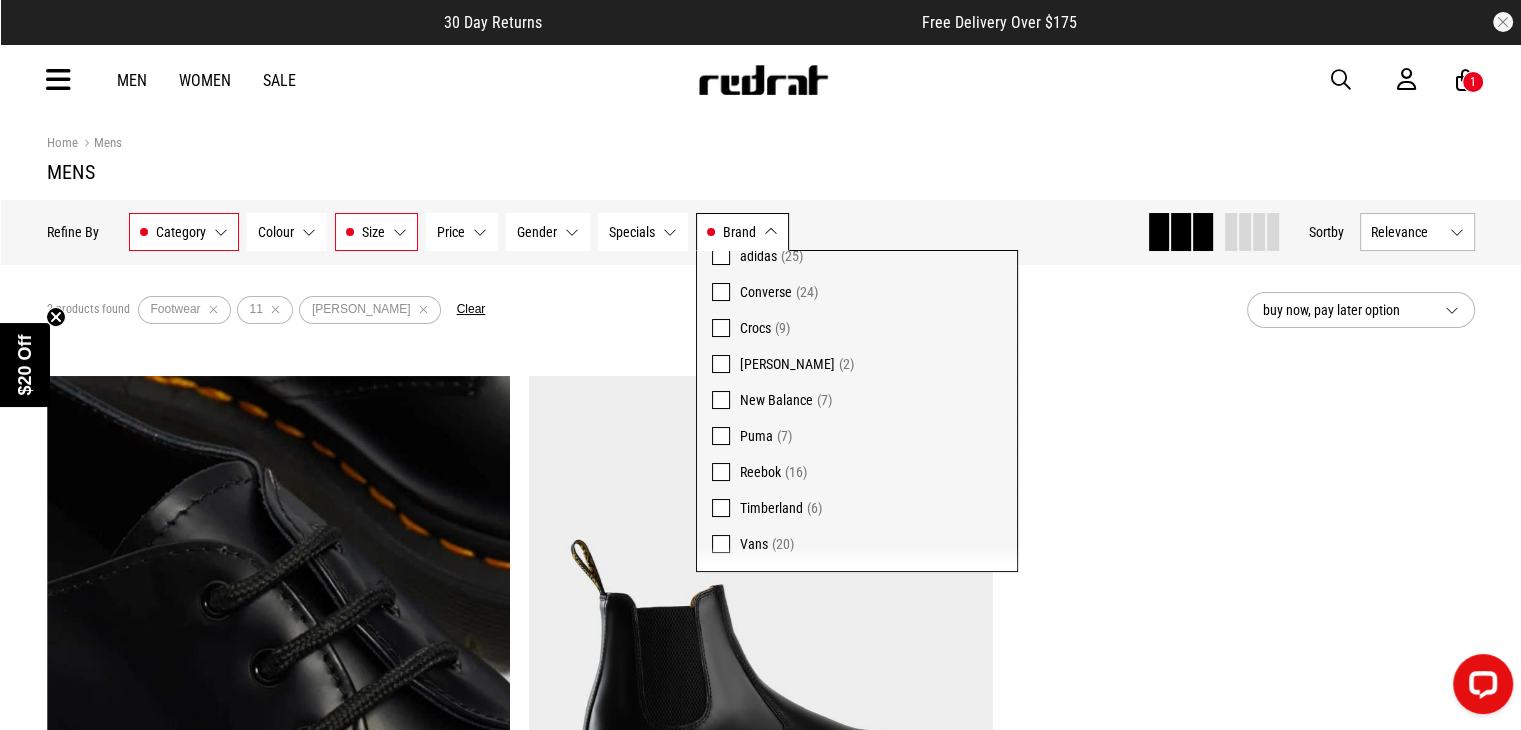 click at bounding box center (721, 436) 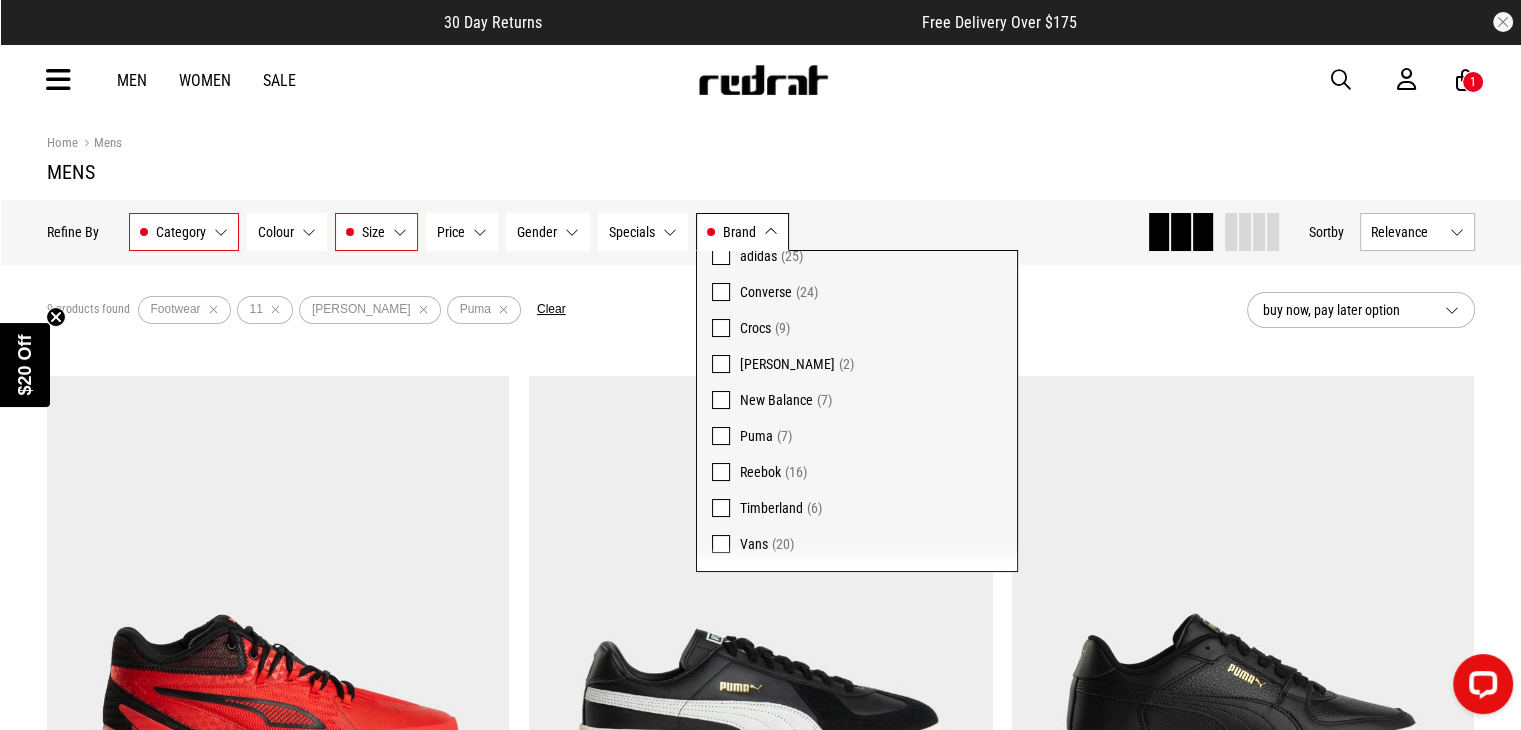 click on "9 products found   Active Filters Footwear 11 [PERSON_NAME] Puma Clear" at bounding box center [639, 310] 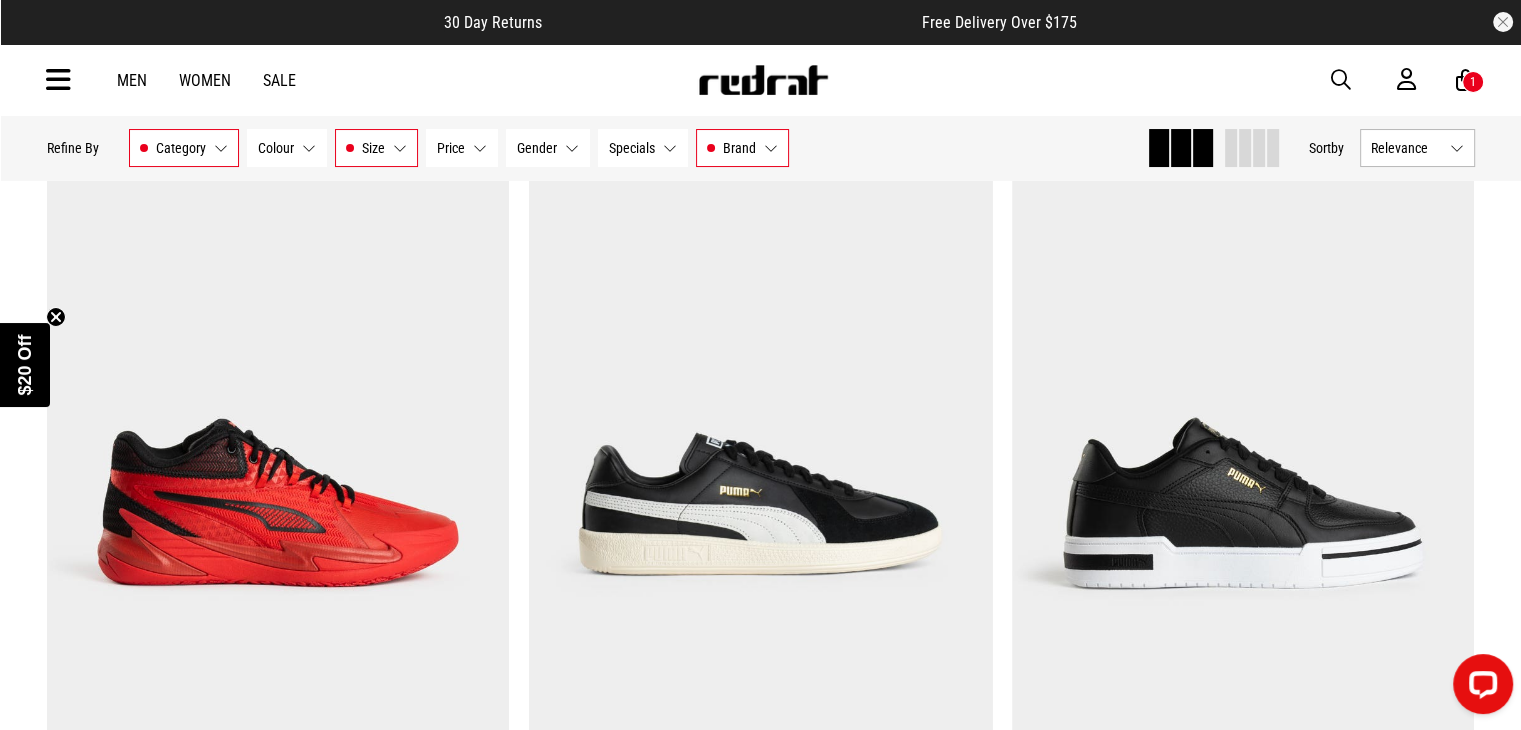 scroll, scrollTop: 0, scrollLeft: 0, axis: both 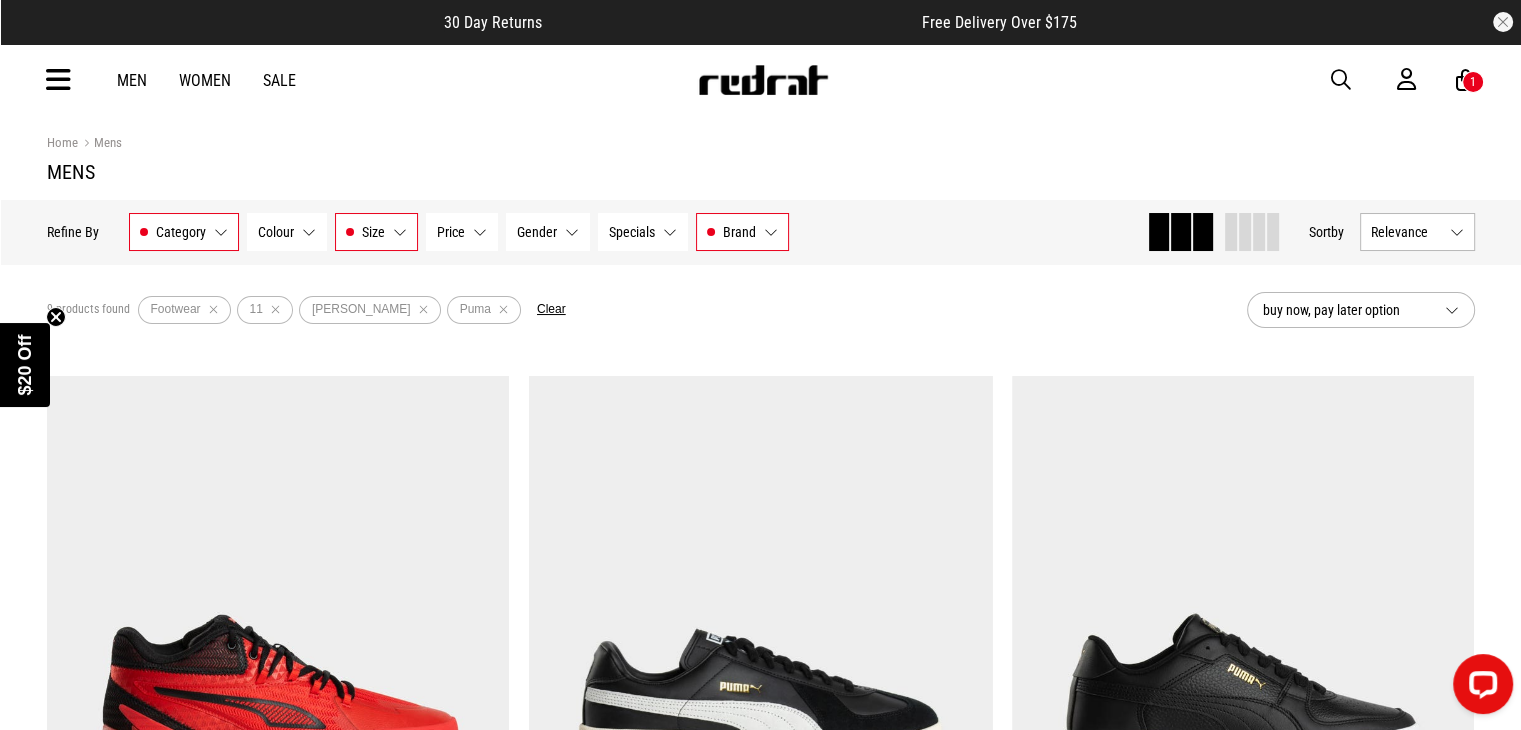 click on "Brand  [PERSON_NAME], Puma" at bounding box center [742, 232] 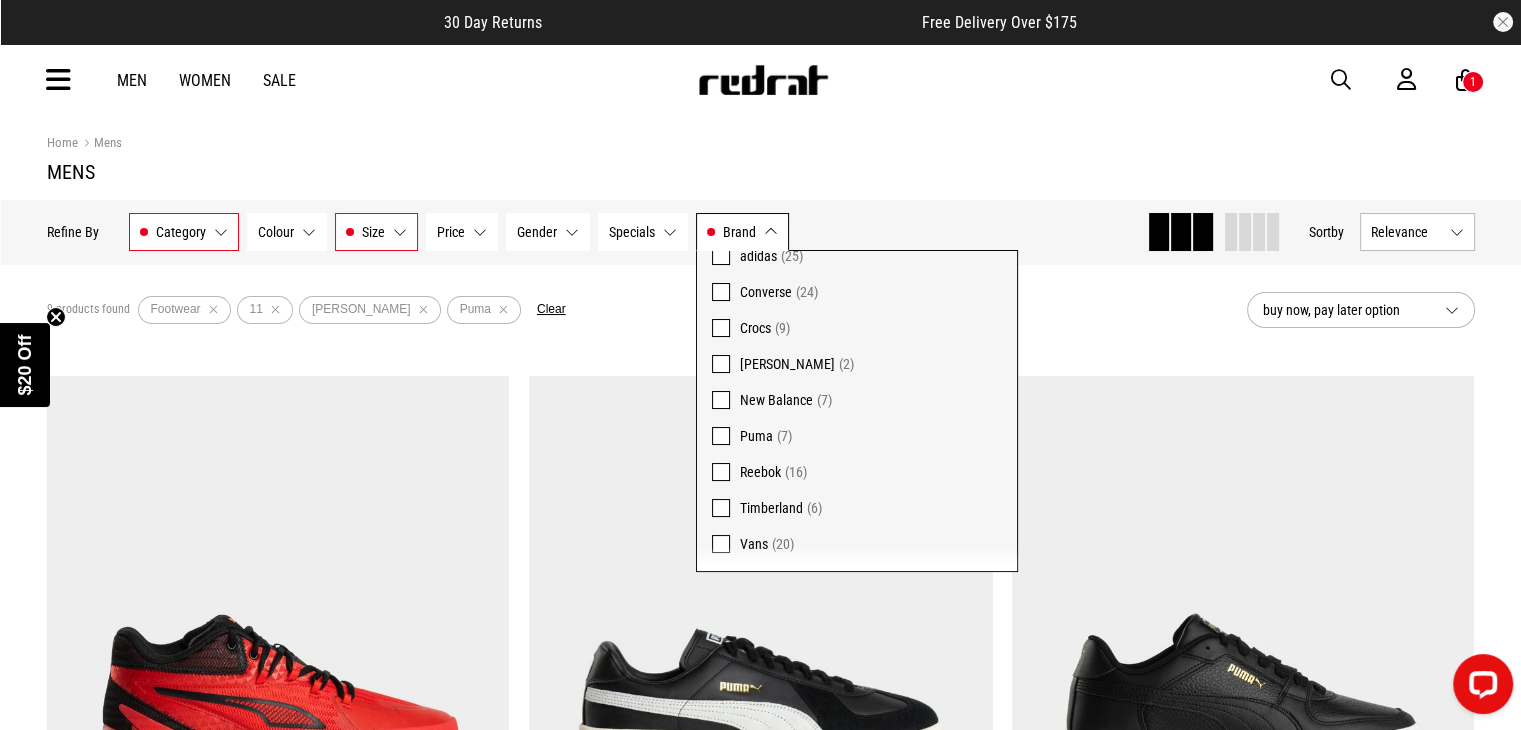 click at bounding box center (721, 364) 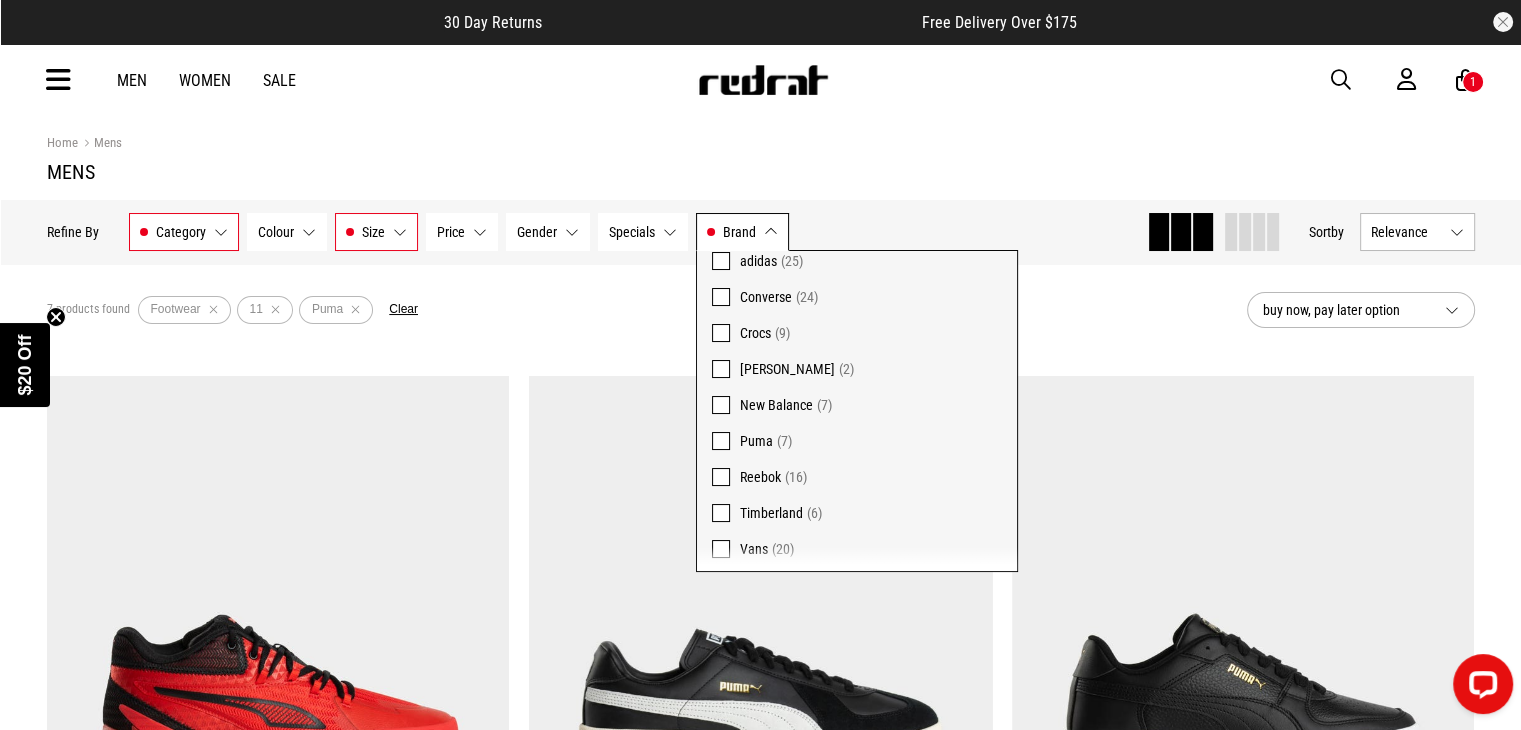 scroll, scrollTop: 70, scrollLeft: 0, axis: vertical 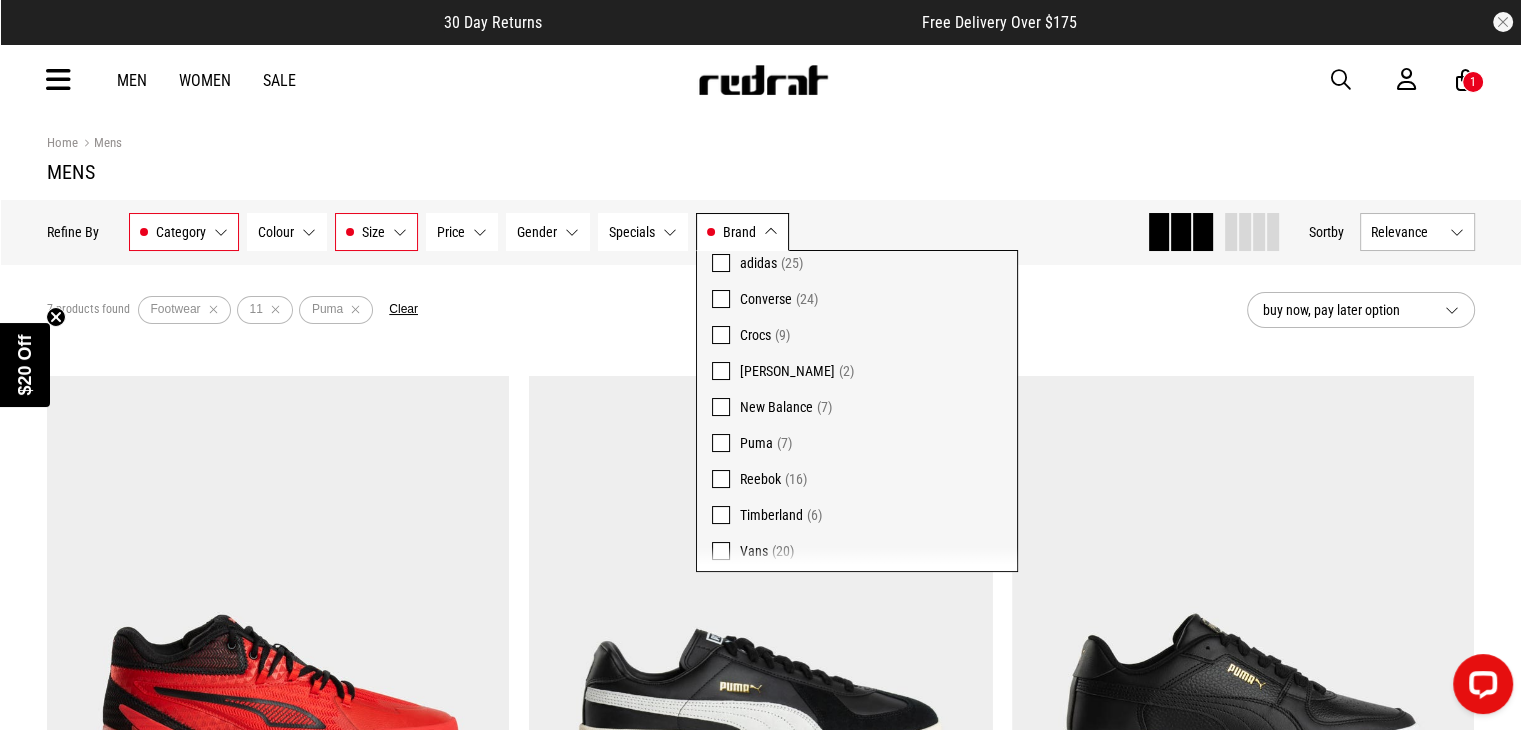click at bounding box center [721, 515] 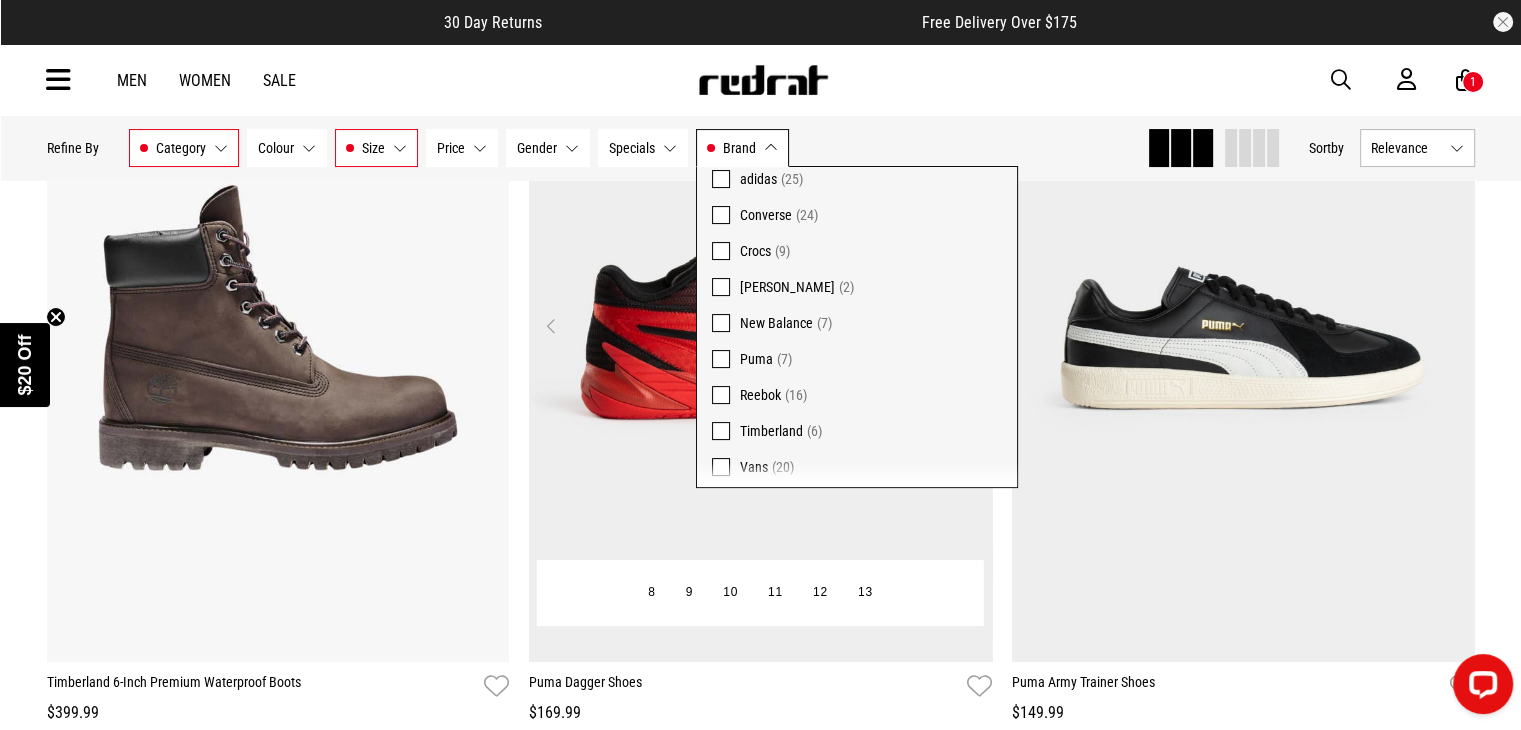 scroll, scrollTop: 0, scrollLeft: 0, axis: both 